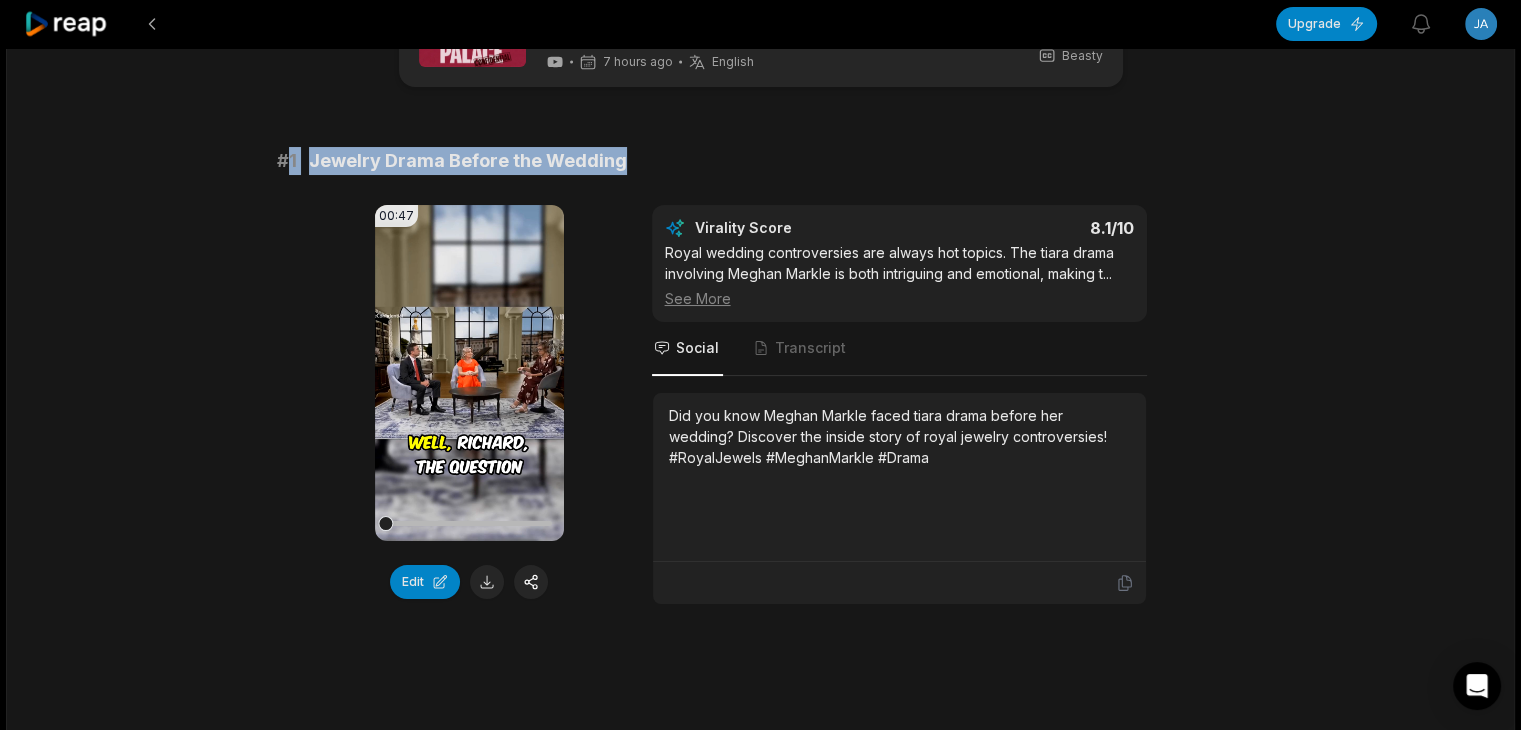 scroll, scrollTop: 0, scrollLeft: 0, axis: both 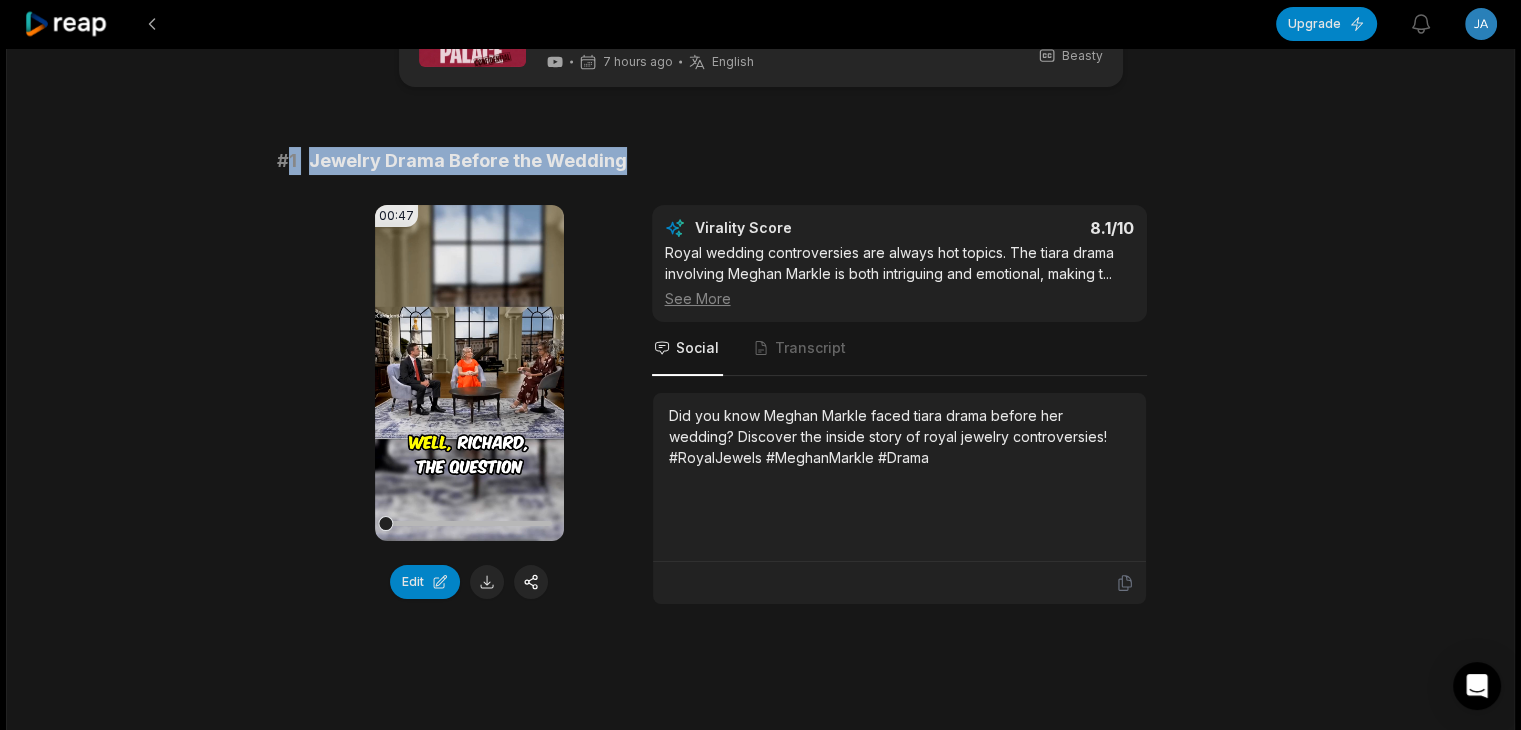 click at bounding box center (487, 582) 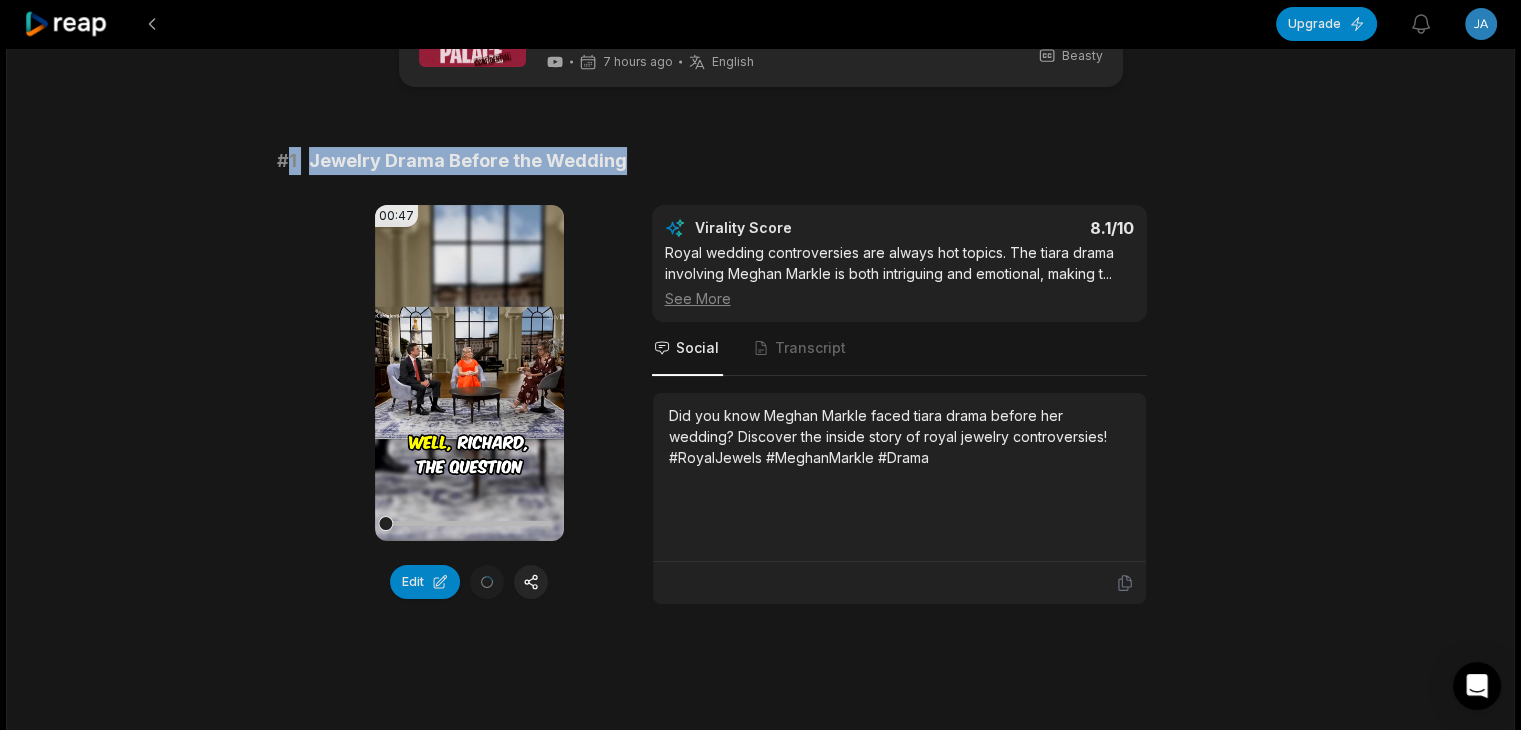 click on "Did you know Meghan Markle faced tiara drama before her wedding? Discover the inside story of royal jewelry controversies! #RoyalJewels #MeghanMarkle #Drama" at bounding box center [899, 436] 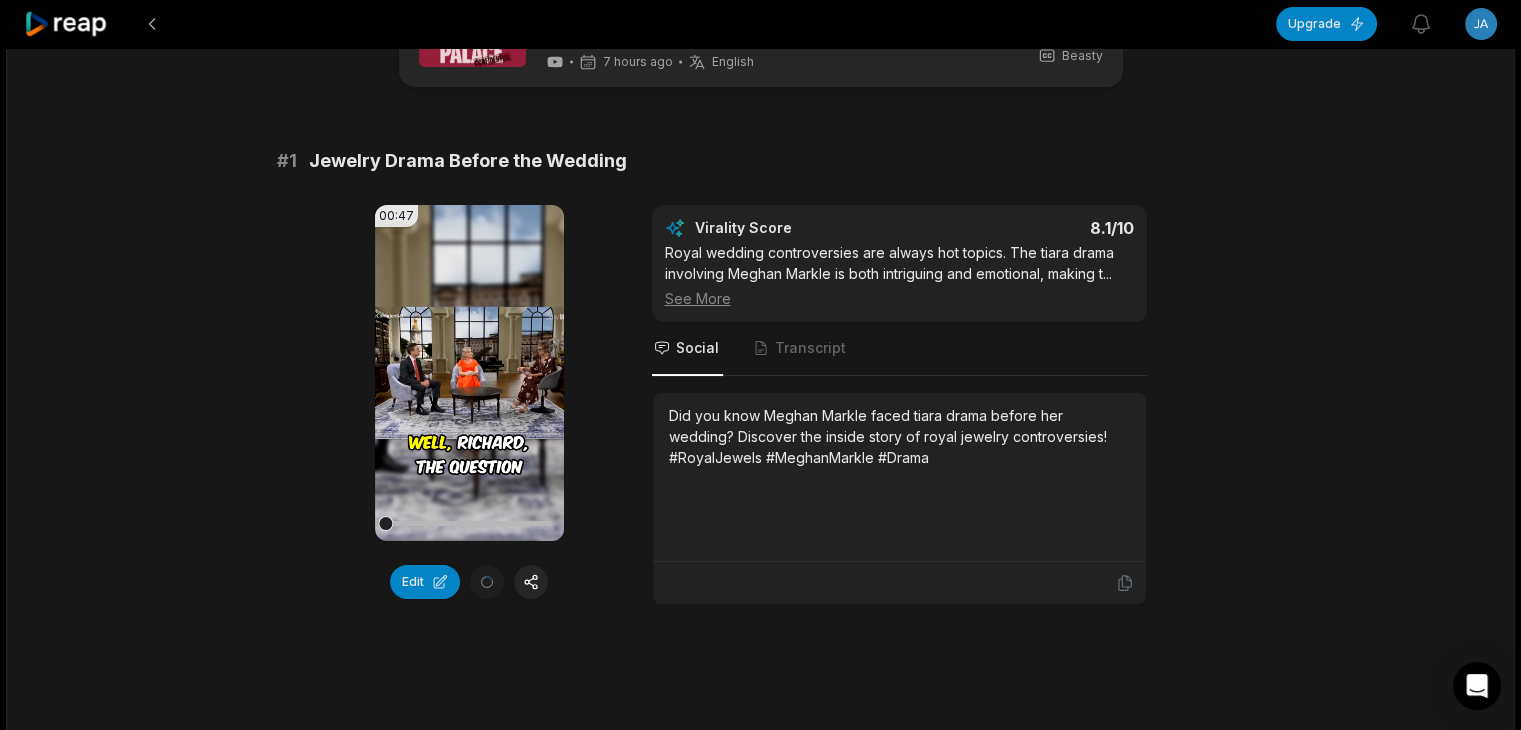 click on "Did you know Meghan Markle faced tiara drama before her wedding? Discover the inside story of royal jewelry controversies! #RoyalJewels #MeghanMarkle #Drama" at bounding box center [899, 436] 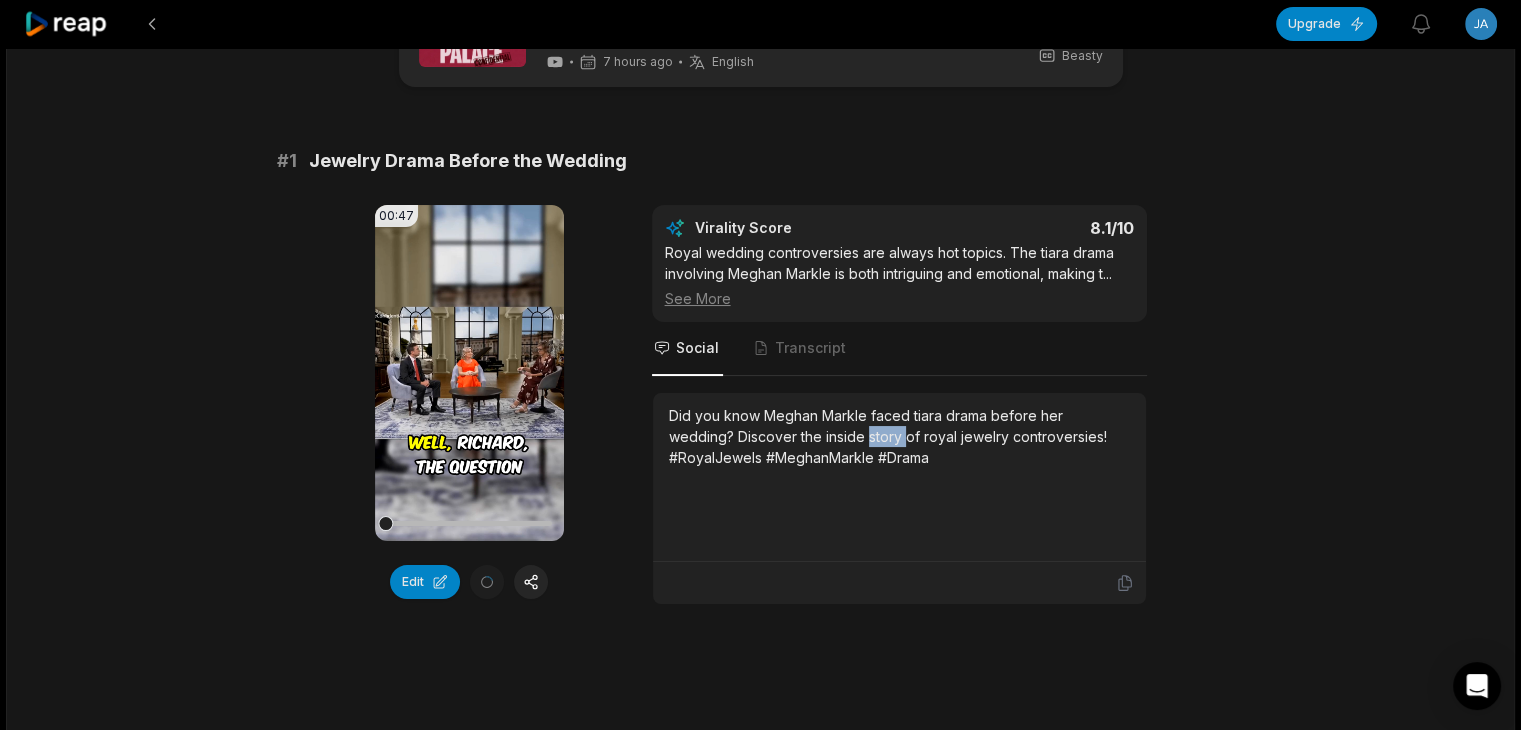 click on "Did you know Meghan Markle faced tiara drama before her wedding? Discover the inside story of royal jewelry controversies! #RoyalJewels #MeghanMarkle #Drama" at bounding box center (899, 436) 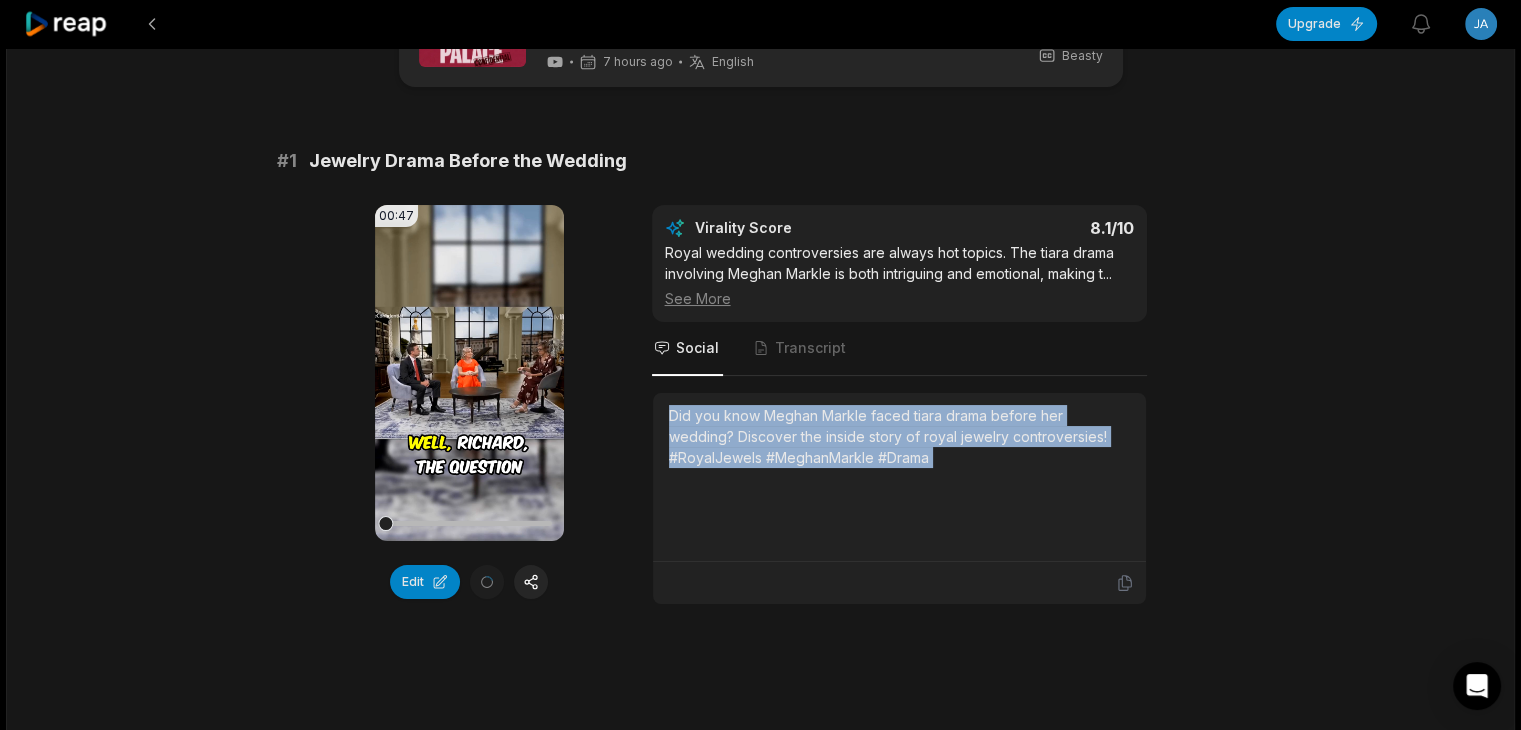 copy on "Did you know Meghan Markle faced tiara drama before her wedding? Discover the inside story of royal jewelry controversies! #RoyalJewels #MeghanMarkle #Drama" 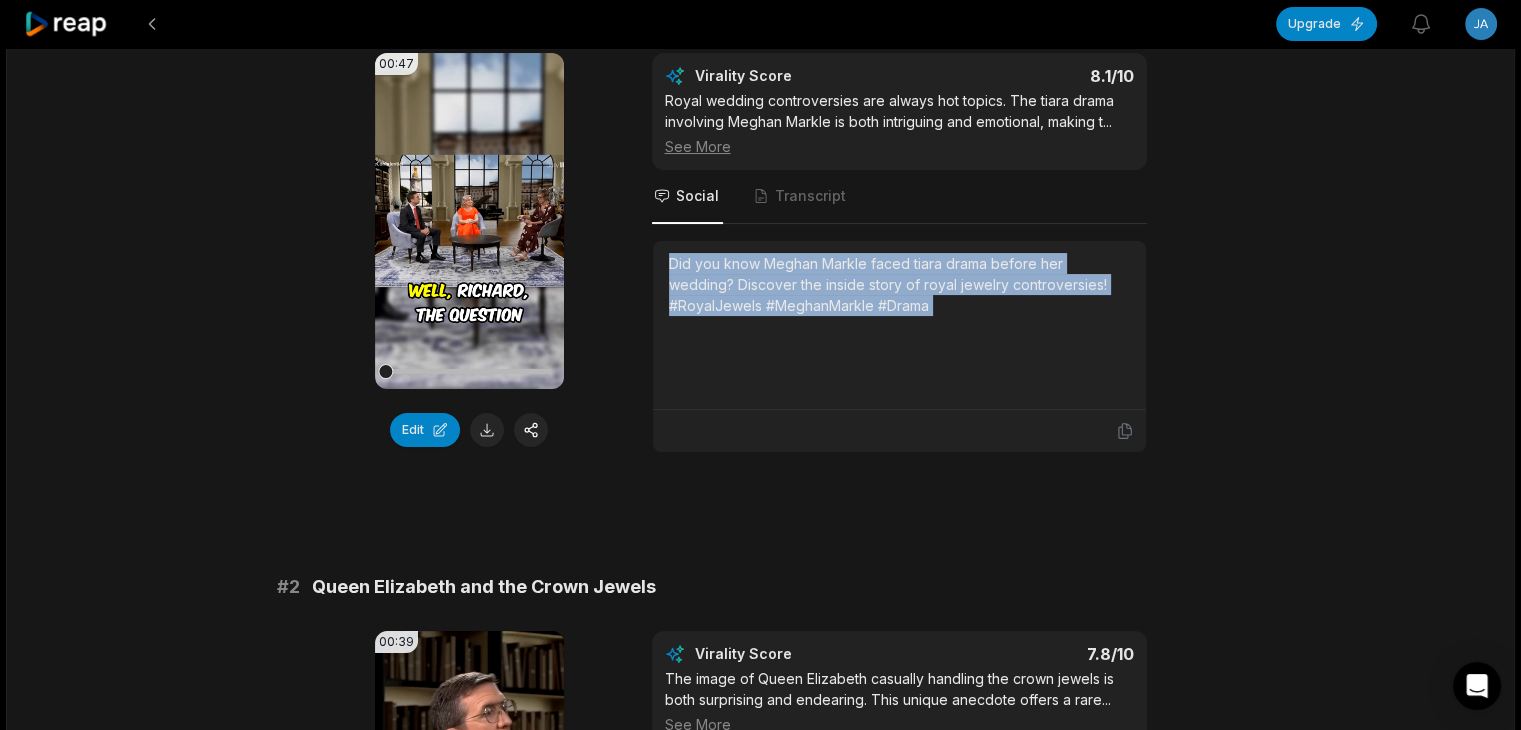 scroll, scrollTop: 600, scrollLeft: 0, axis: vertical 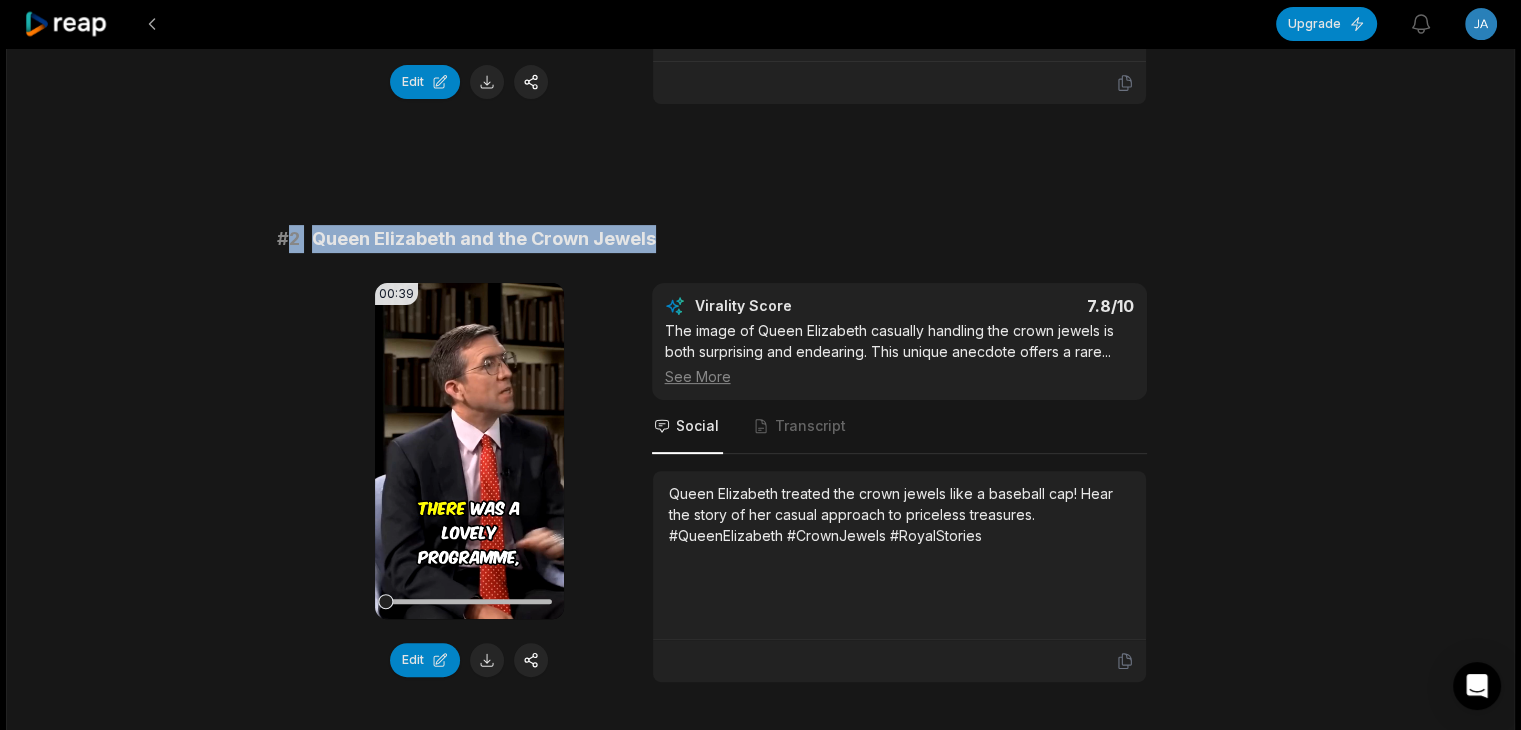 drag, startPoint x: 290, startPoint y: 241, endPoint x: 659, endPoint y: 224, distance: 369.3914 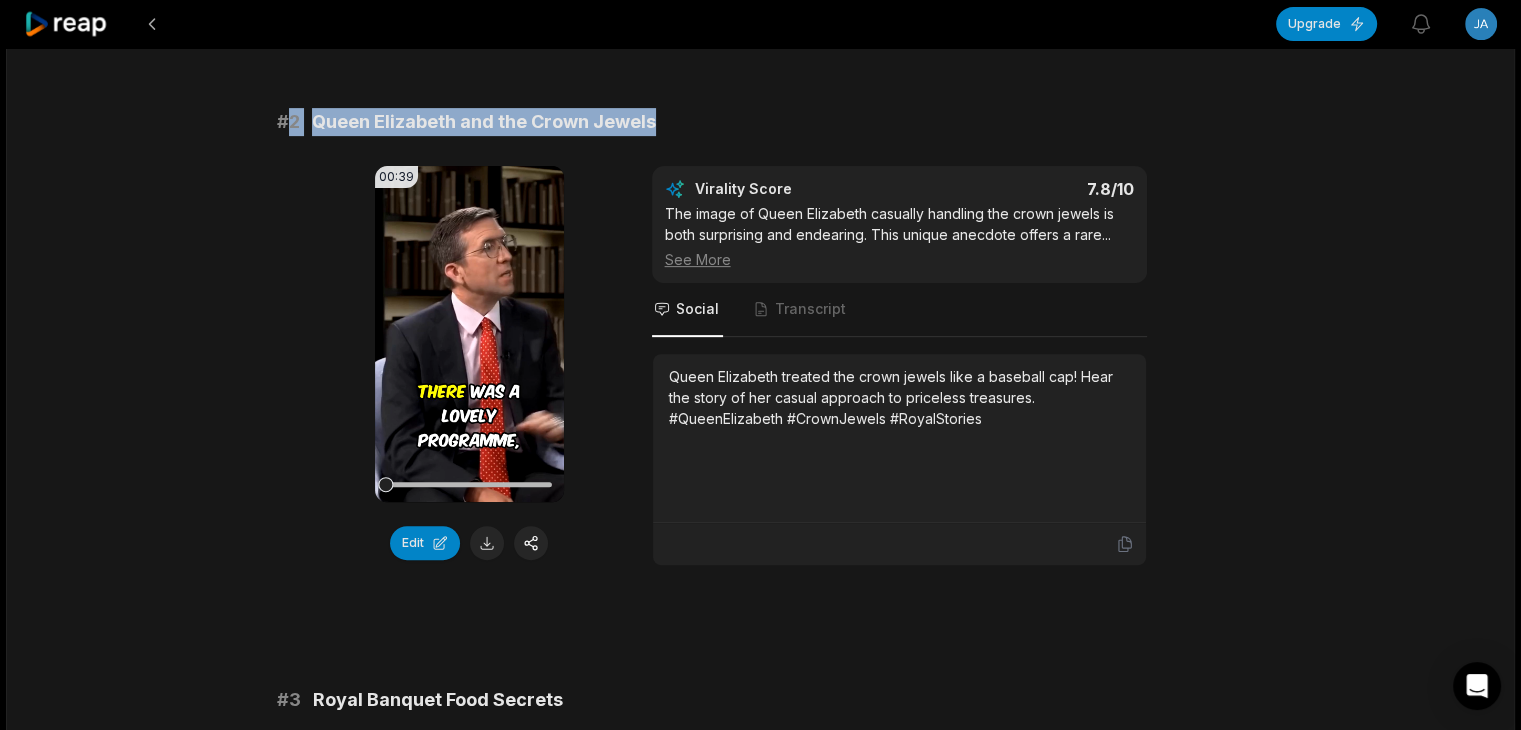 scroll, scrollTop: 800, scrollLeft: 0, axis: vertical 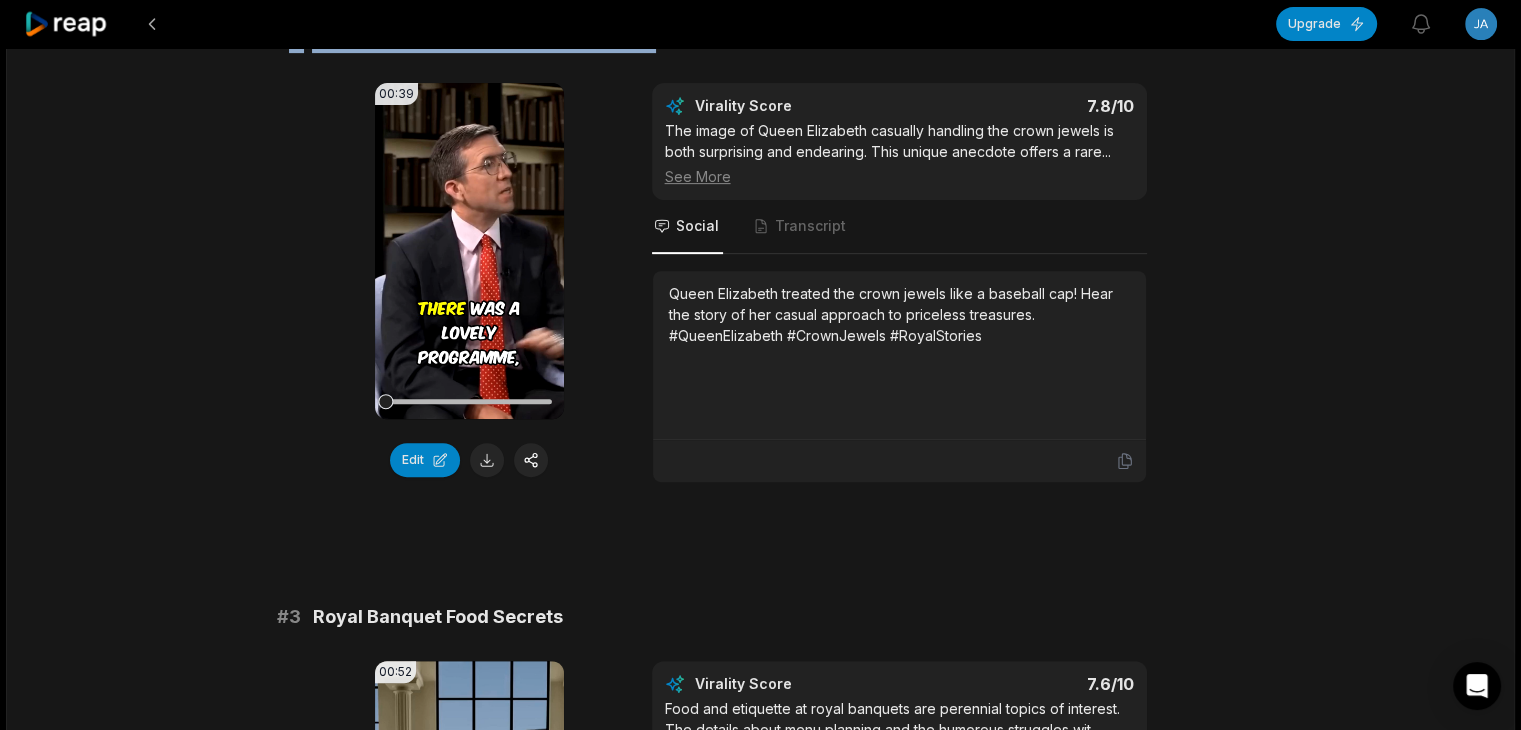 click on "Queen Elizabeth treated the crown jewels like a baseball cap! Hear the story of her casual approach to priceless treasures. #QueenElizabeth #CrownJewels #RoyalStories" at bounding box center (899, 314) 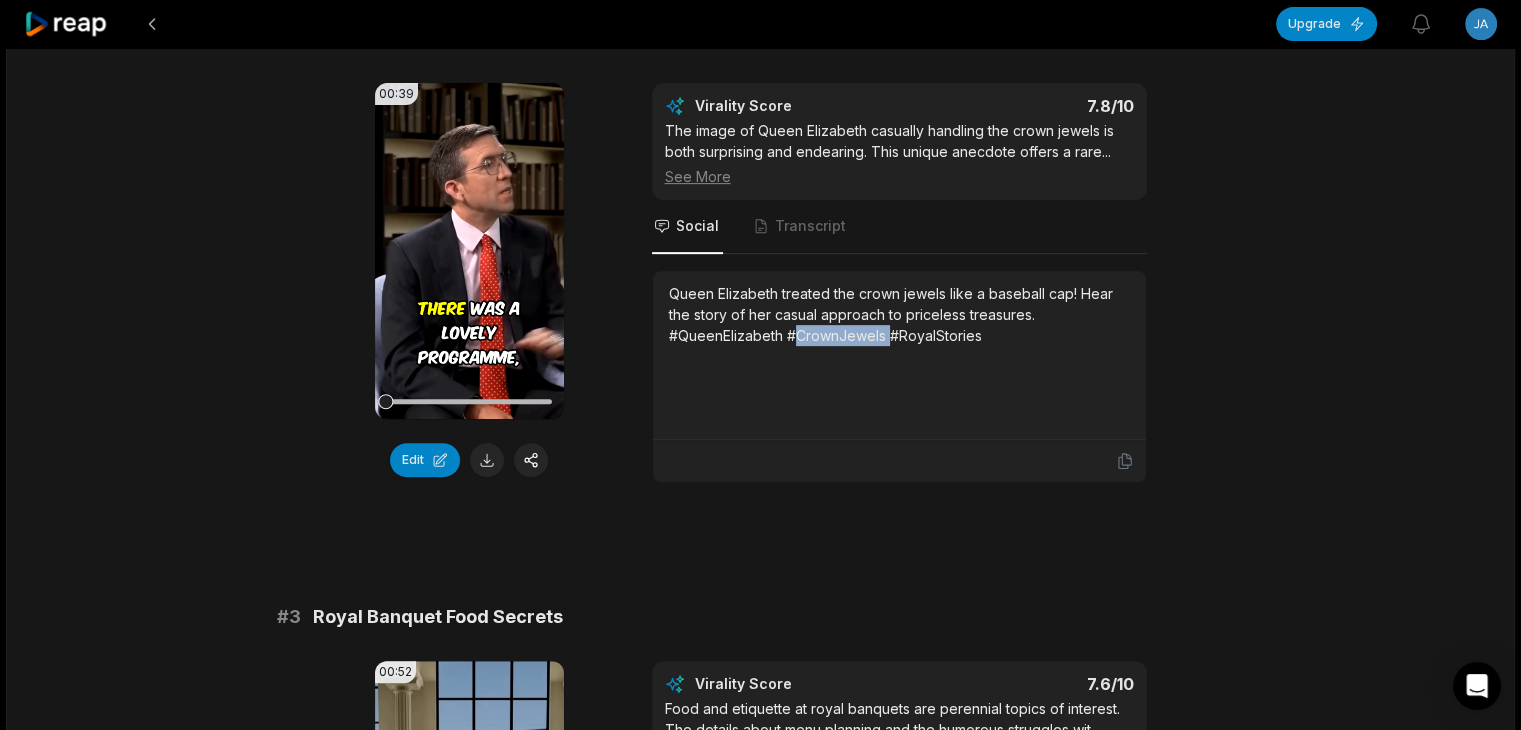 click on "Queen Elizabeth treated the crown jewels like a baseball cap! Hear the story of her casual approach to priceless treasures. #QueenElizabeth #CrownJewels #RoyalStories" at bounding box center [899, 314] 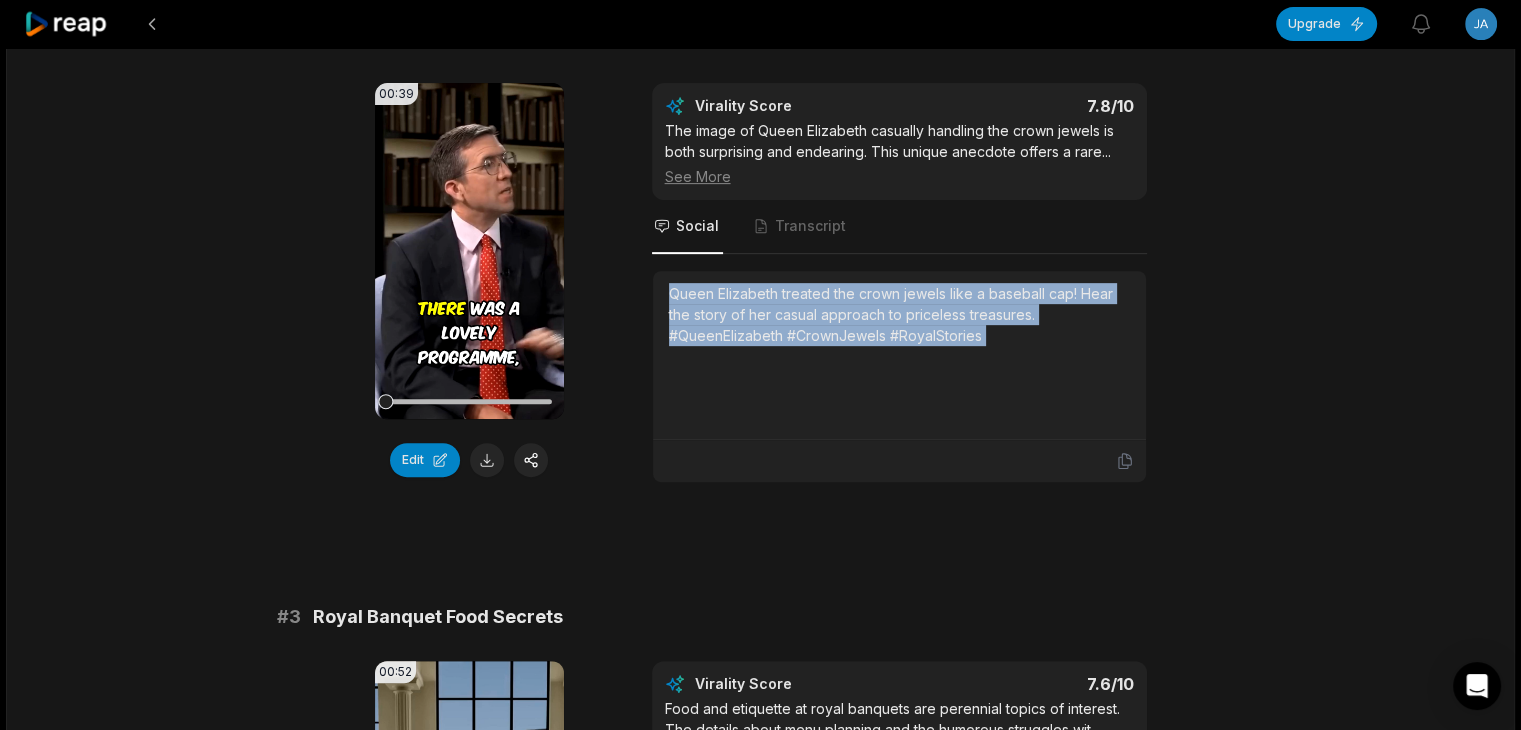 click on "Queen Elizabeth treated the crown jewels like a baseball cap! Hear the story of her casual approach to priceless treasures. #QueenElizabeth #CrownJewels #RoyalStories" at bounding box center (899, 314) 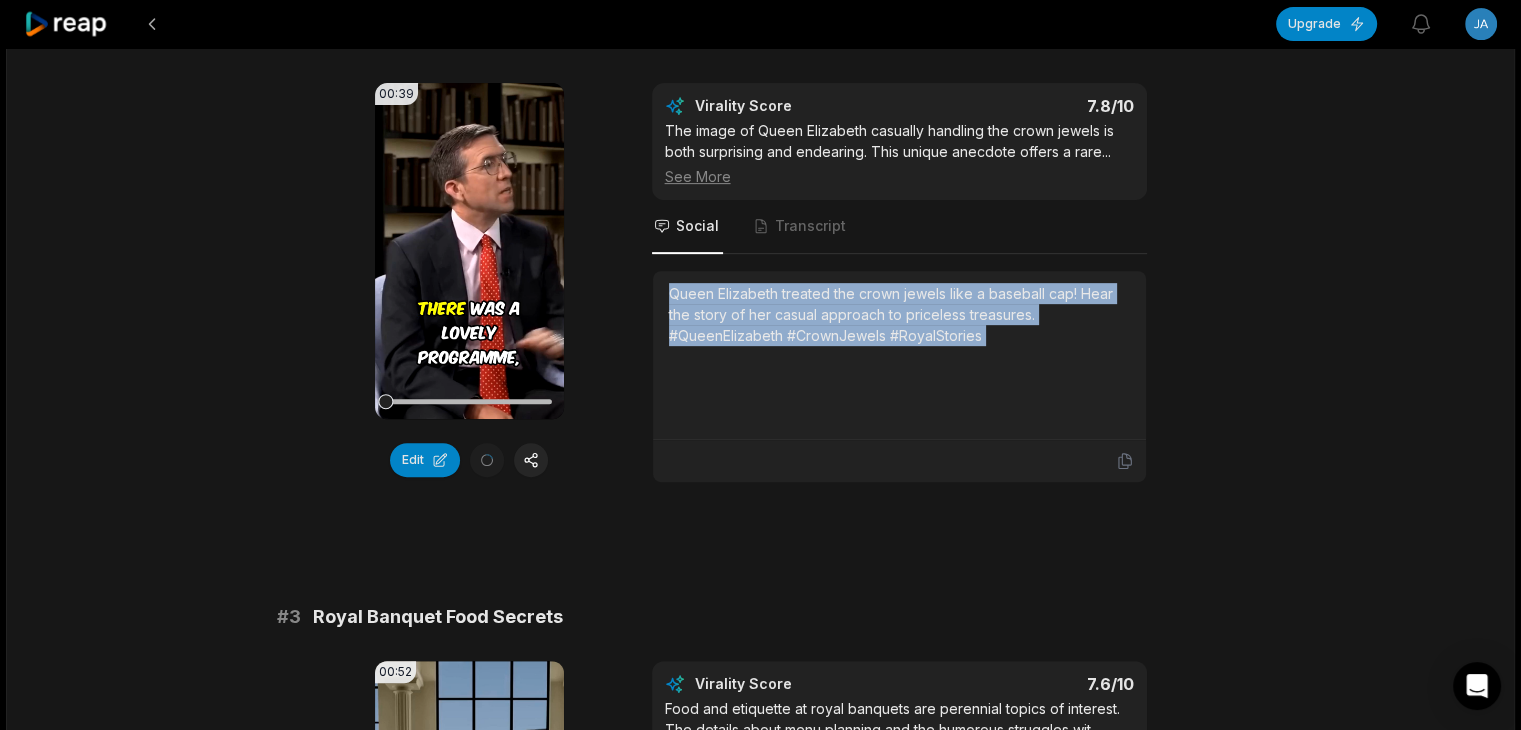 scroll, scrollTop: 1100, scrollLeft: 0, axis: vertical 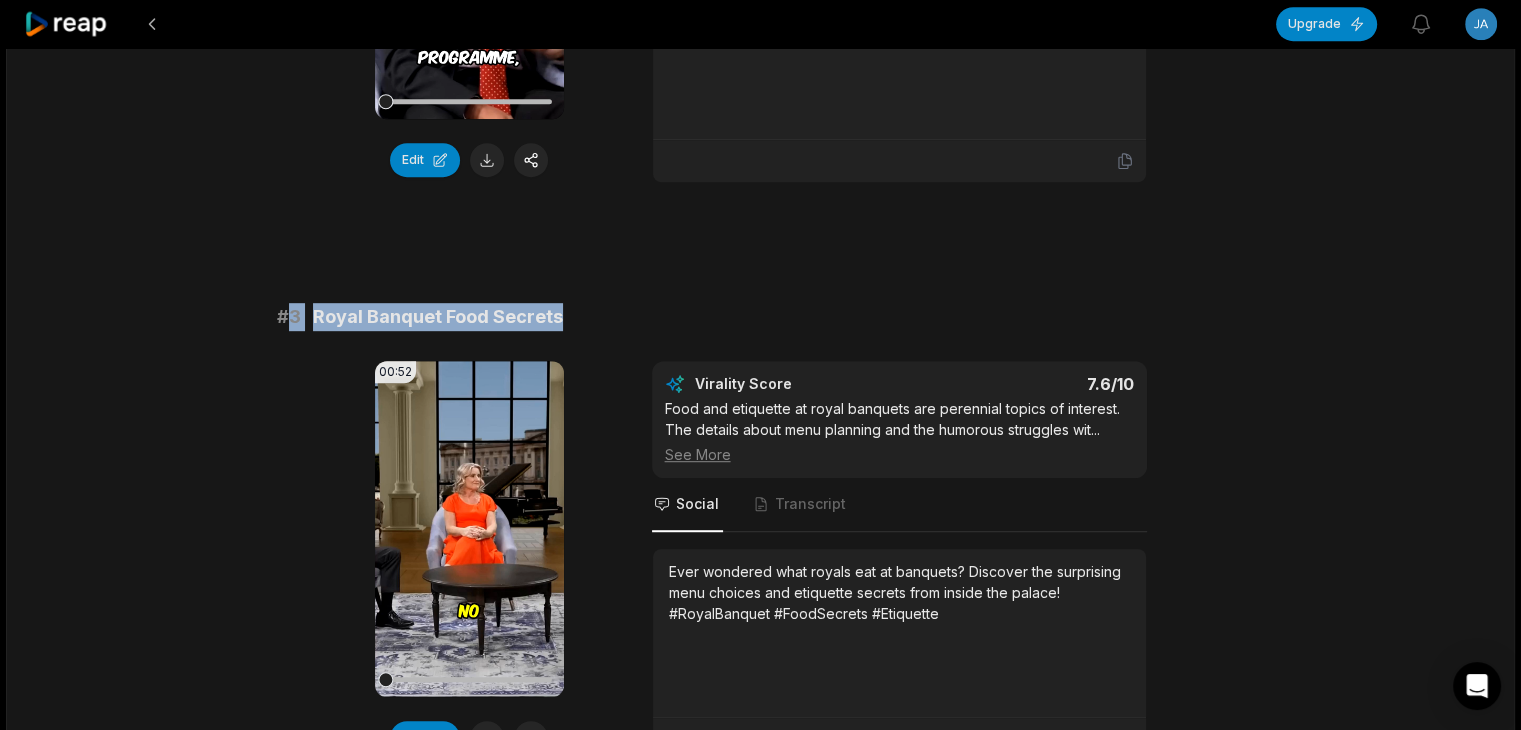 drag, startPoint x: 288, startPoint y: 317, endPoint x: 593, endPoint y: 316, distance: 305.00165 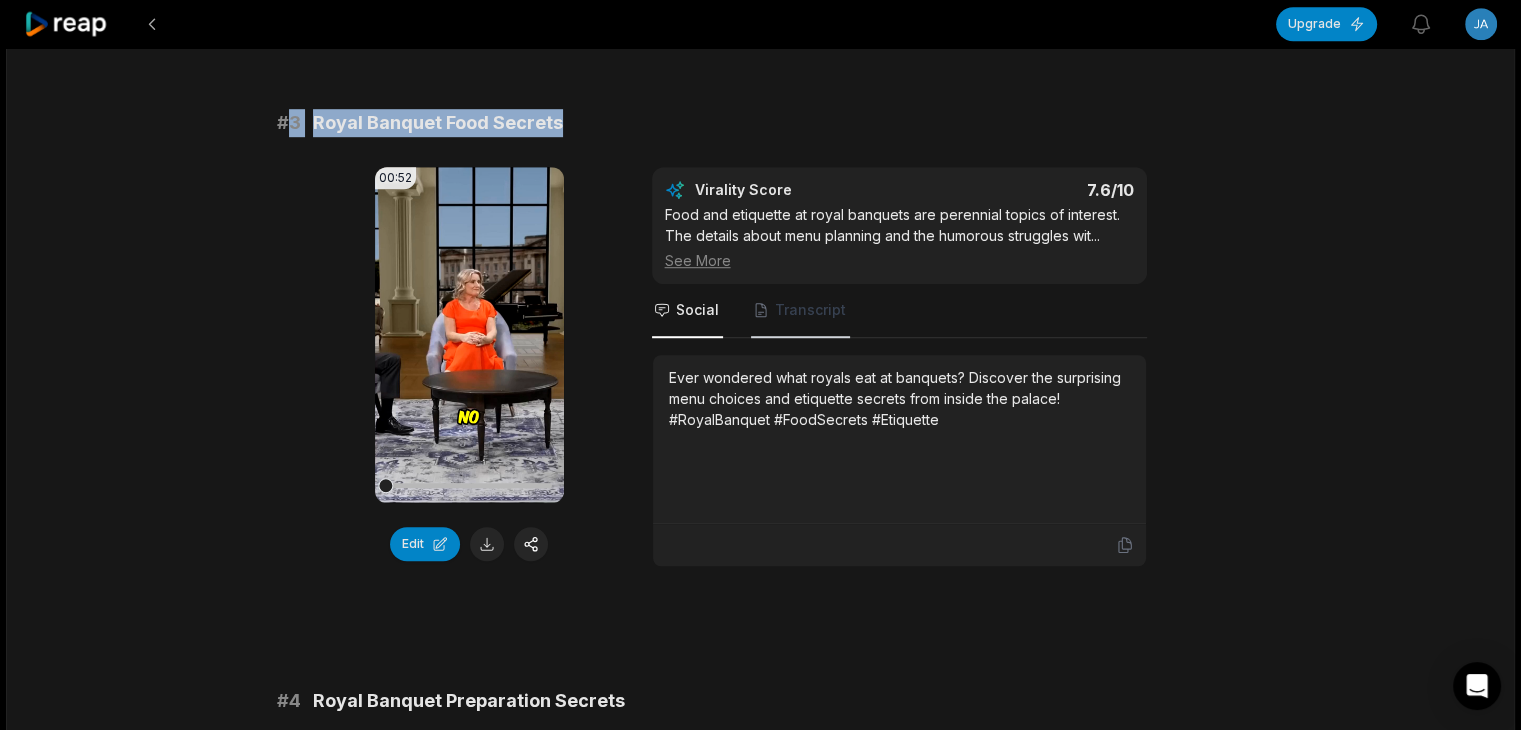 scroll, scrollTop: 1300, scrollLeft: 0, axis: vertical 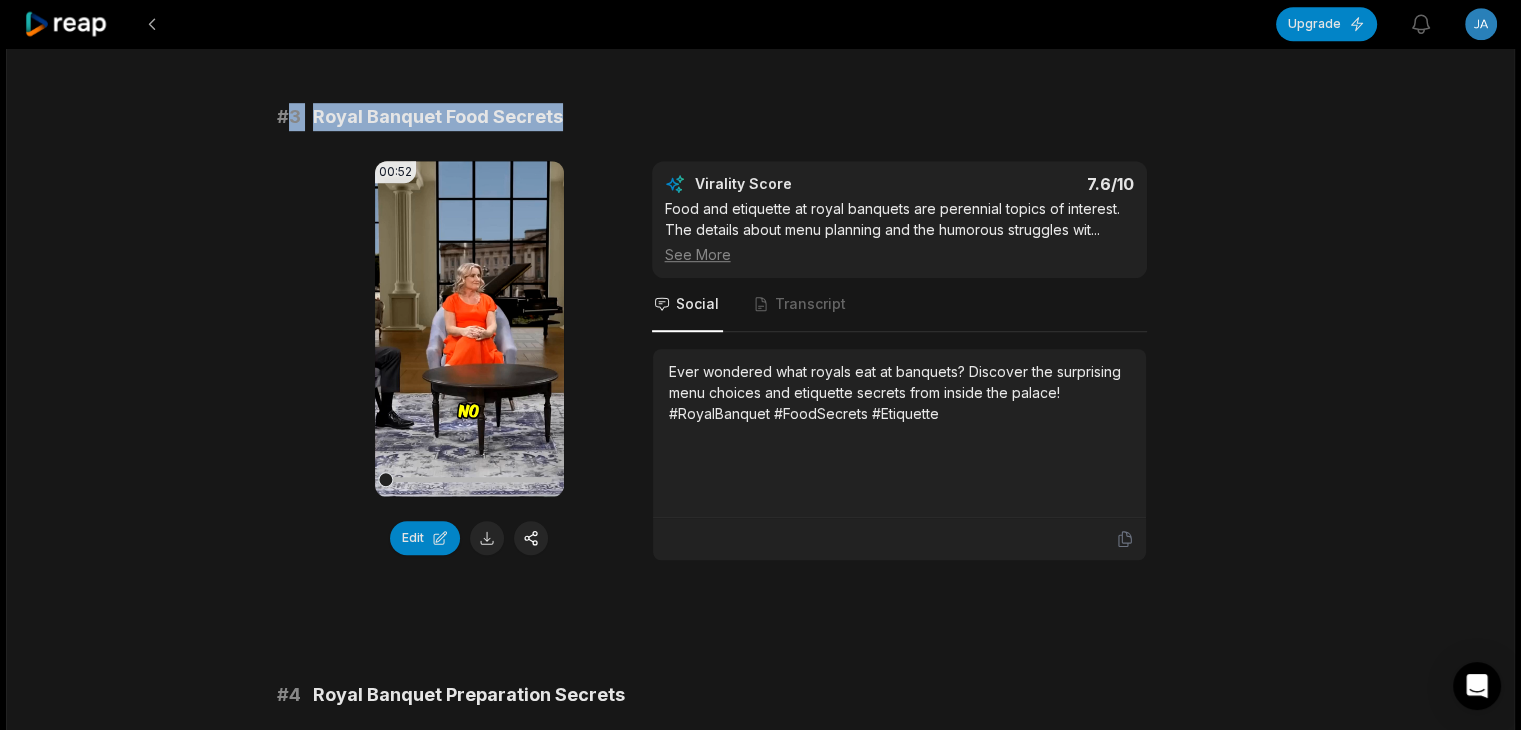 click on "Ever wondered what royals eat at banquets? Discover the surprising menu choices and etiquette secrets from inside the palace! #RoyalBanquet #FoodSecrets #Etiquette" at bounding box center [899, 392] 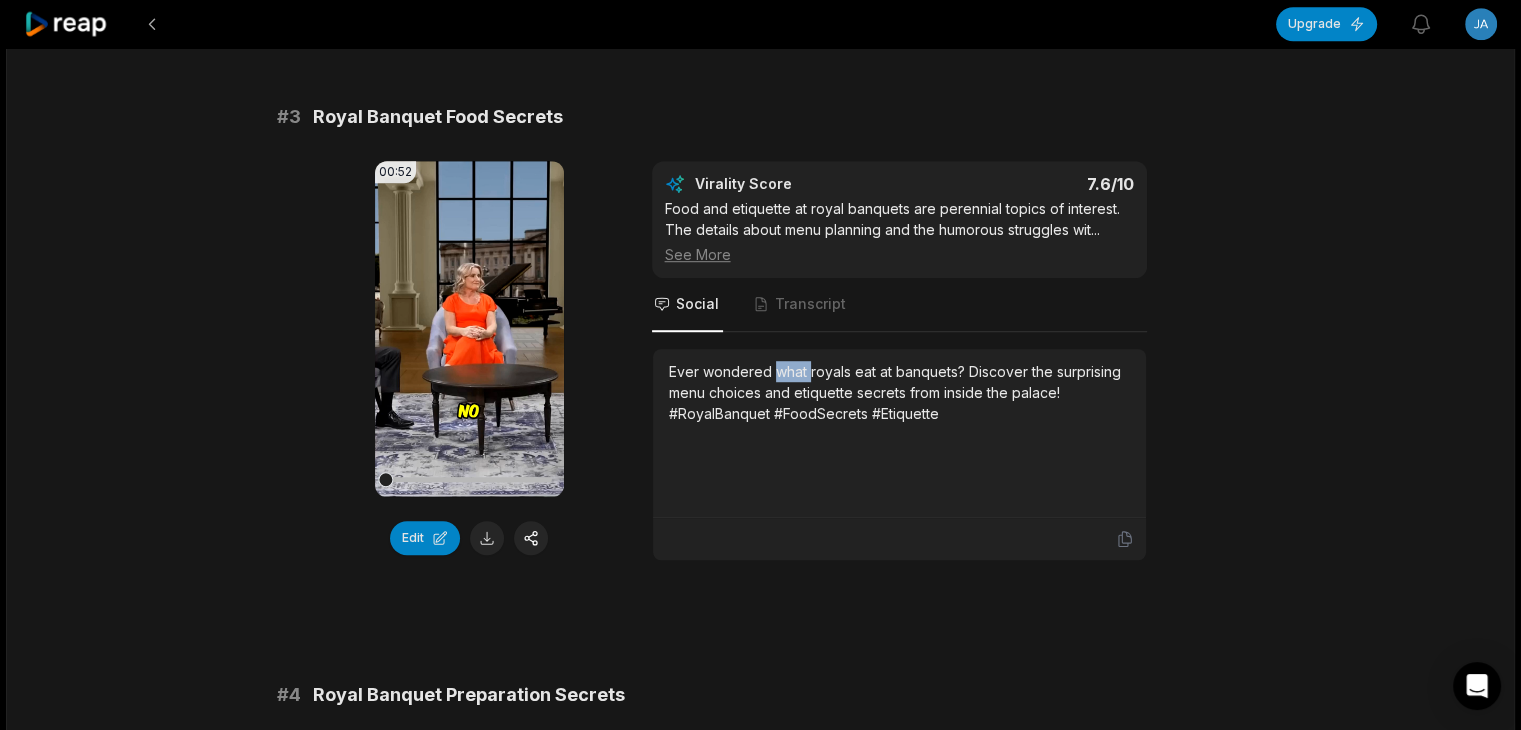 click on "Ever wondered what royals eat at banquets? Discover the surprising menu choices and etiquette secrets from inside the palace! #RoyalBanquet #FoodSecrets #Etiquette" at bounding box center [899, 392] 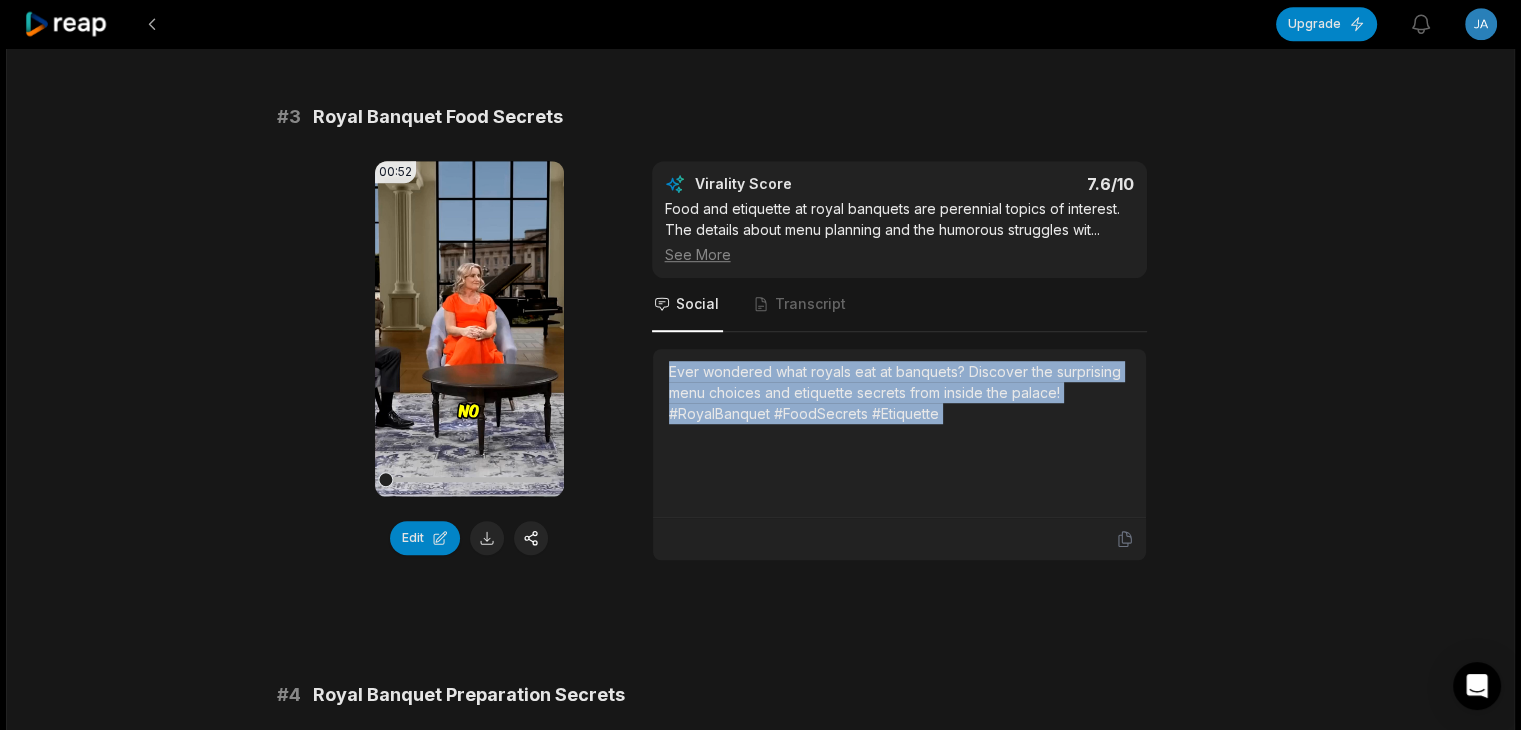 click on "Ever wondered what royals eat at banquets? Discover the surprising menu choices and etiquette secrets from inside the palace! #RoyalBanquet #FoodSecrets #Etiquette" at bounding box center (899, 392) 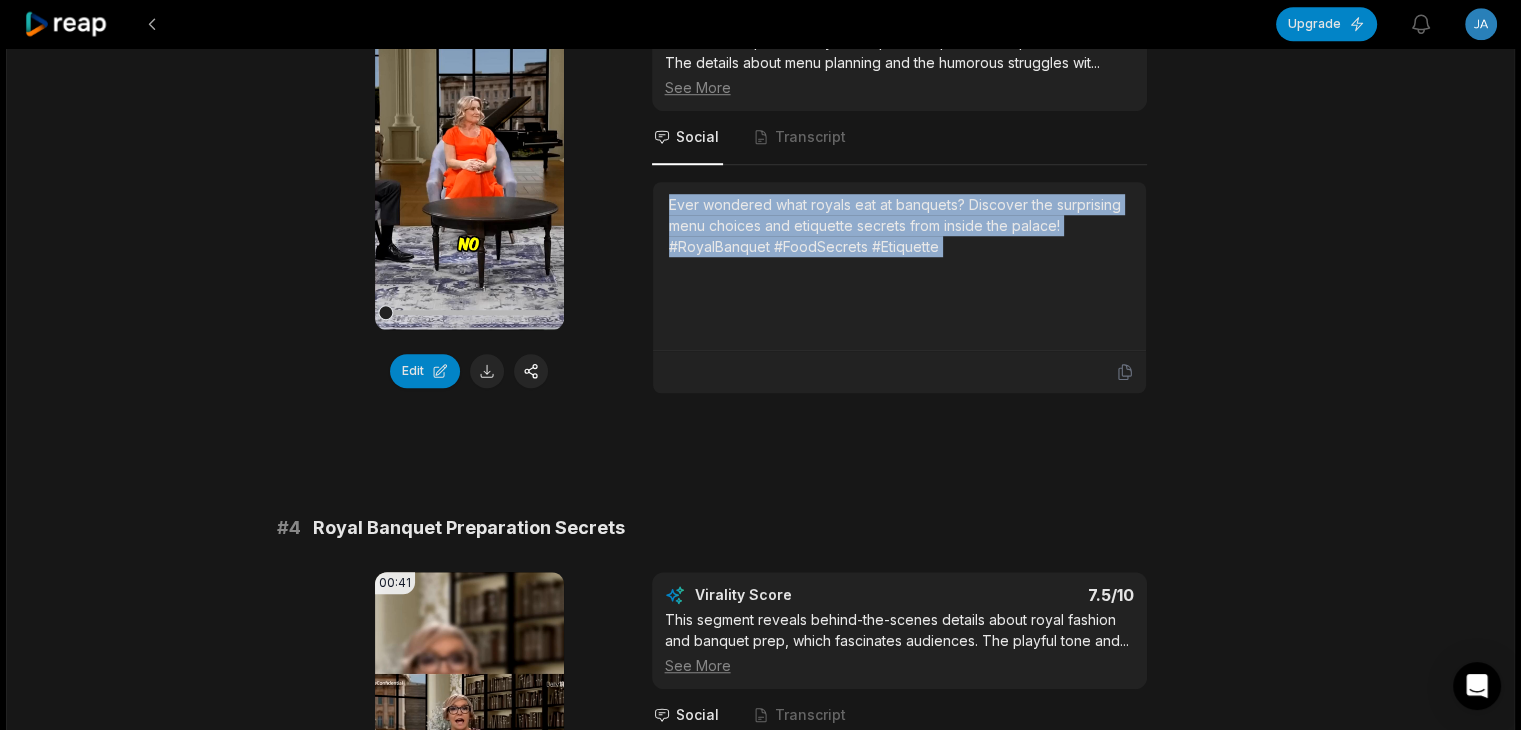 scroll, scrollTop: 1600, scrollLeft: 0, axis: vertical 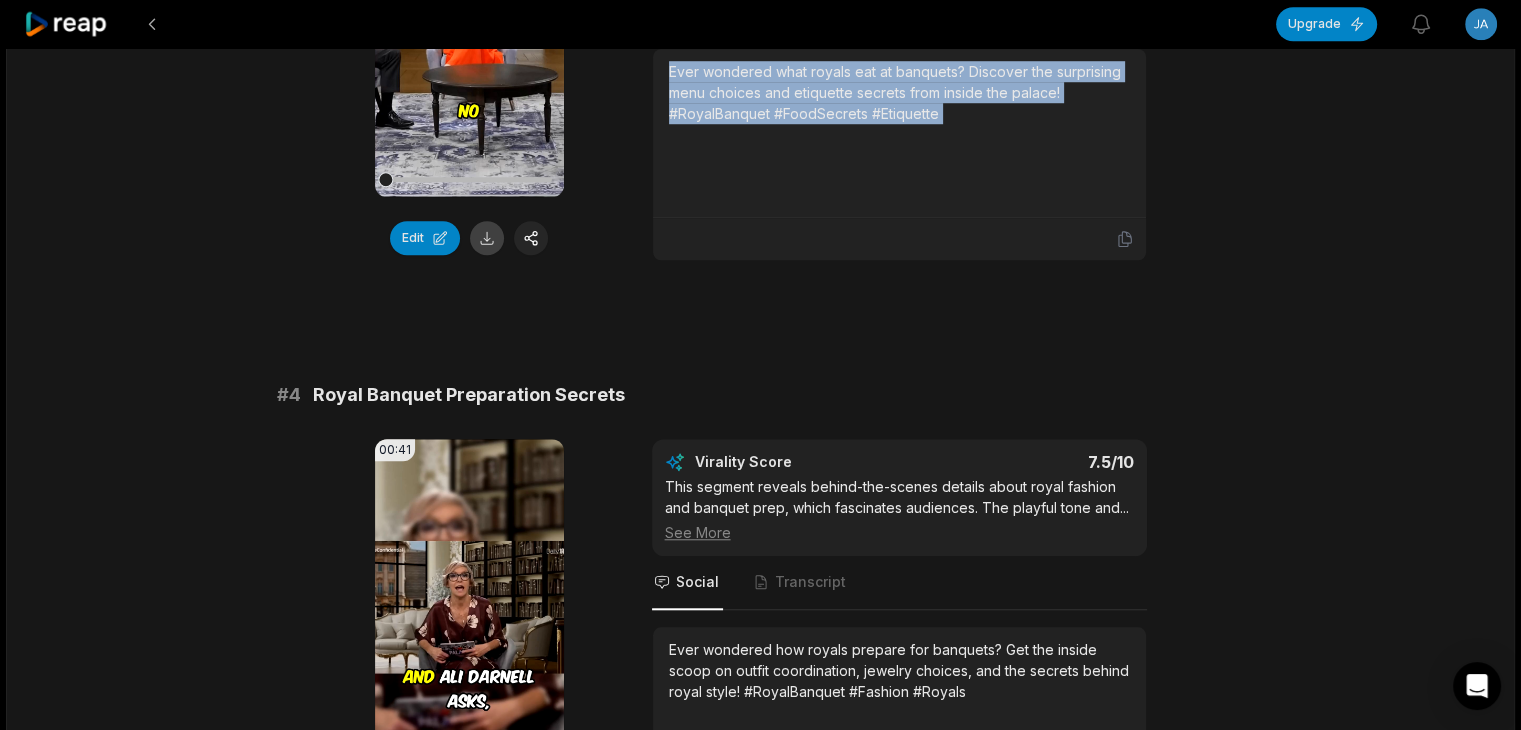 click at bounding box center (487, 238) 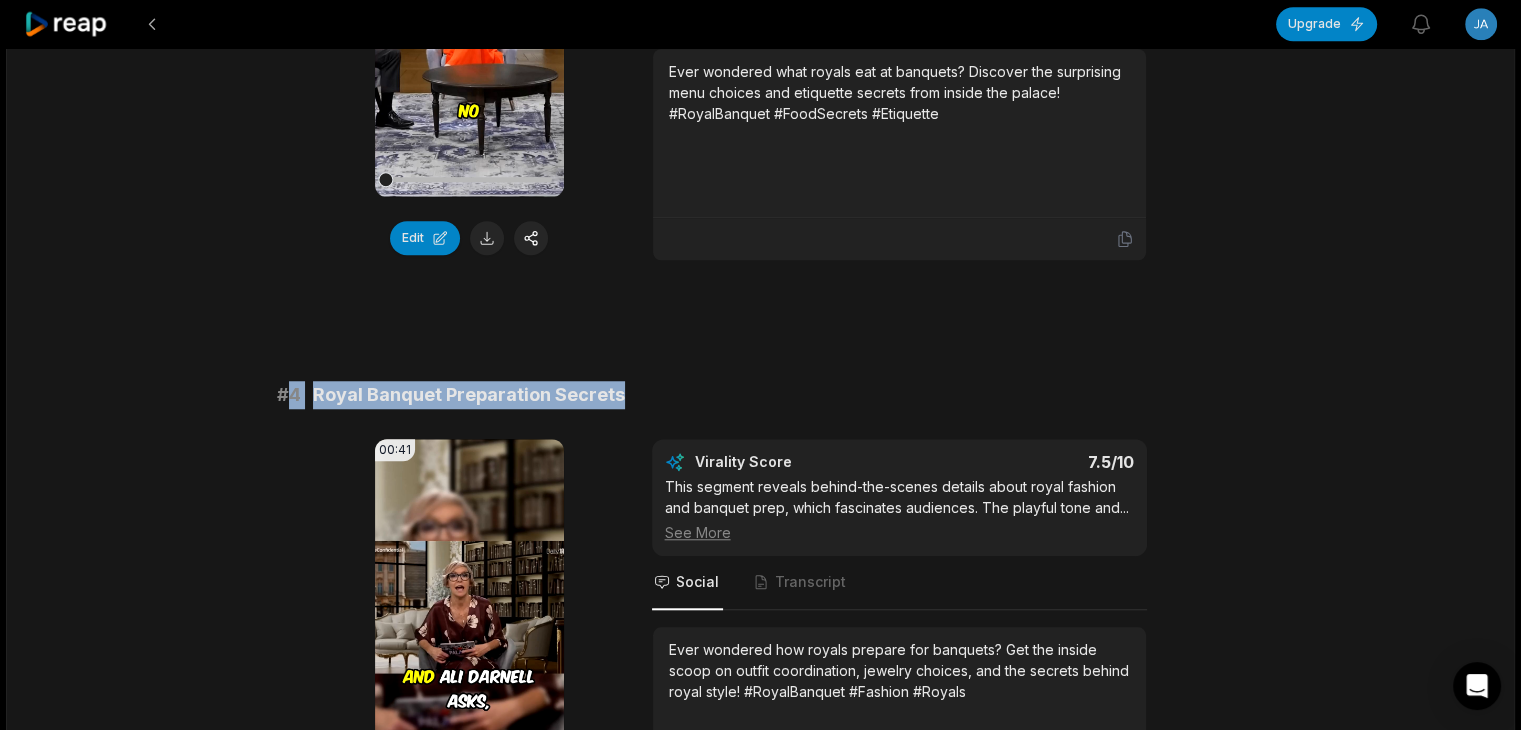 drag, startPoint x: 297, startPoint y: 396, endPoint x: 667, endPoint y: 399, distance: 370.01218 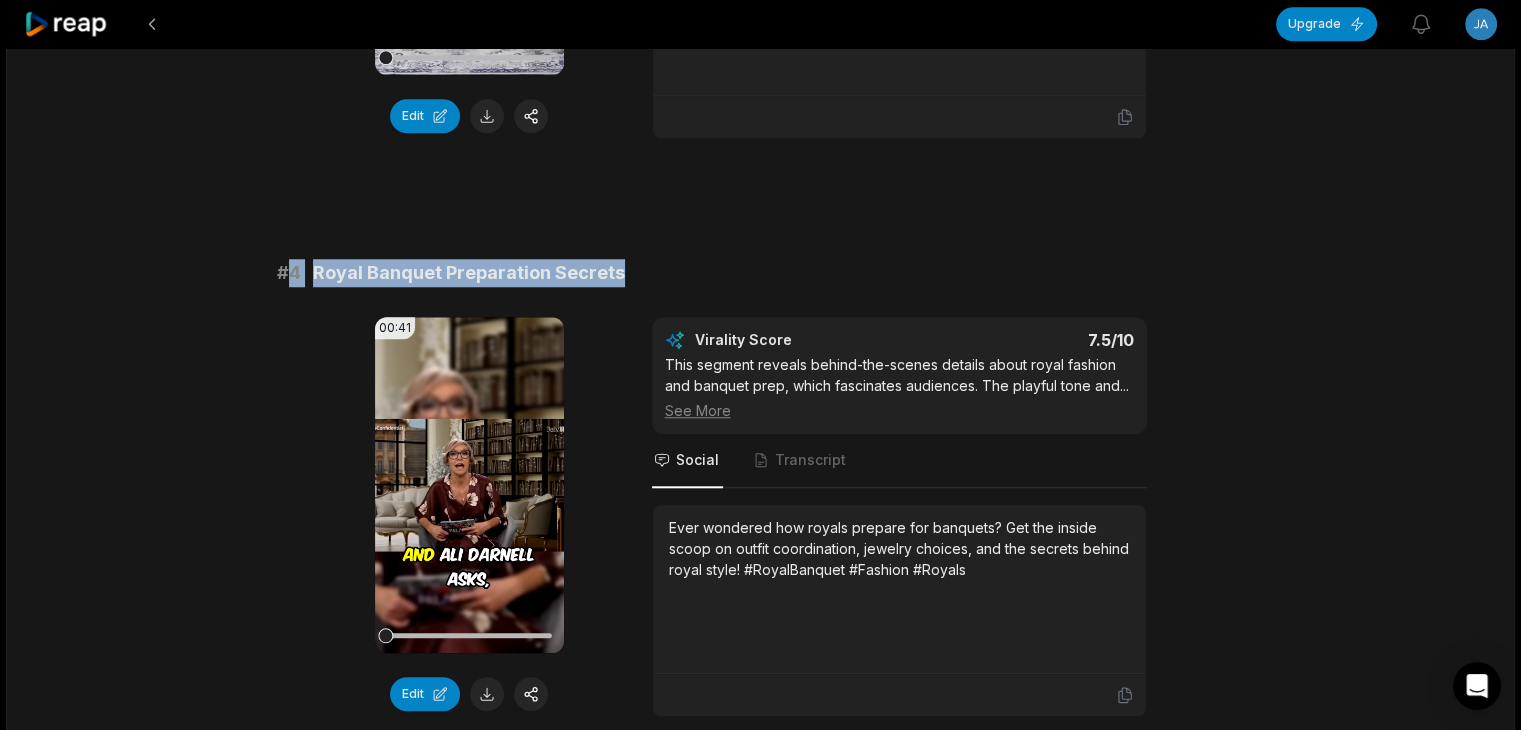 scroll, scrollTop: 1900, scrollLeft: 0, axis: vertical 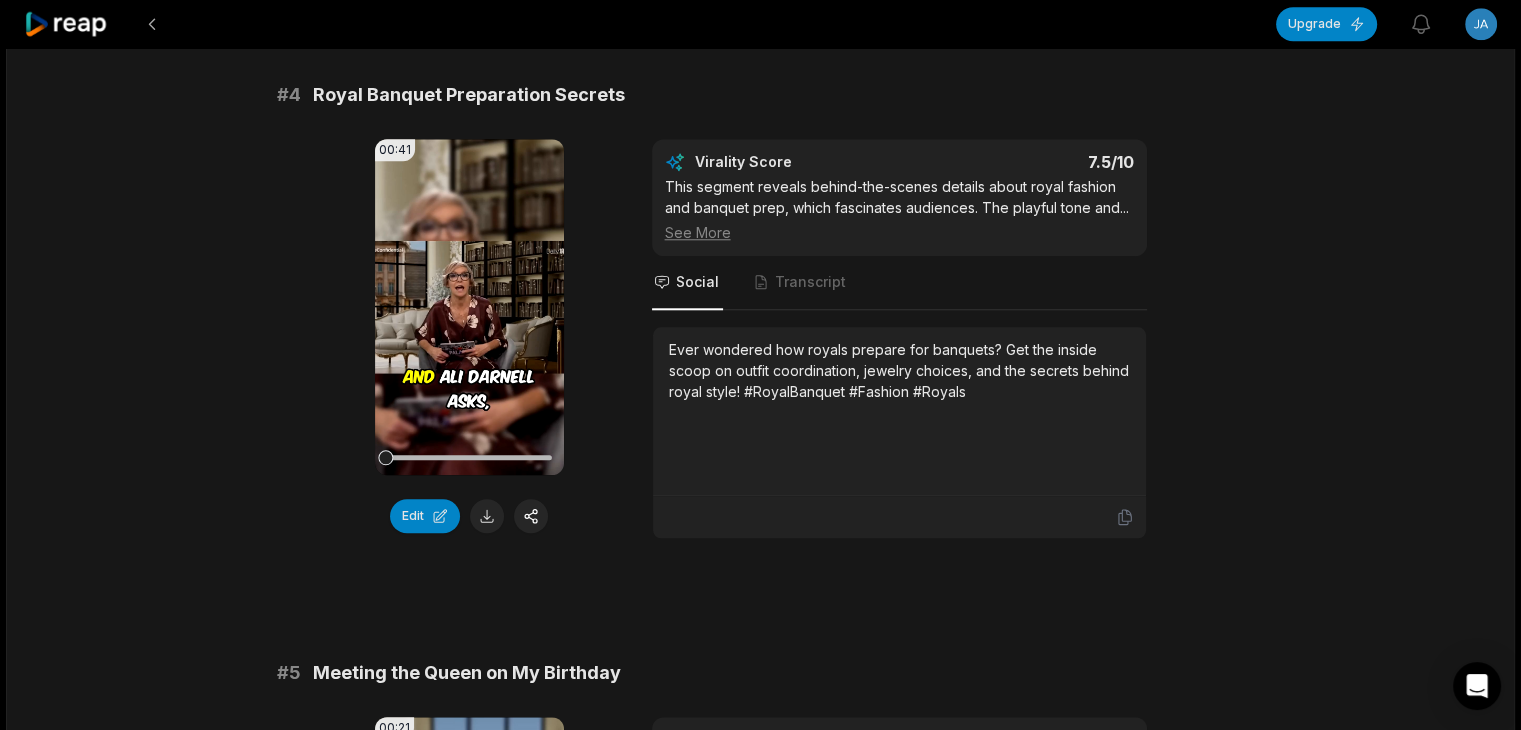 drag, startPoint x: 721, startPoint y: 393, endPoint x: 725, endPoint y: 377, distance: 16.492422 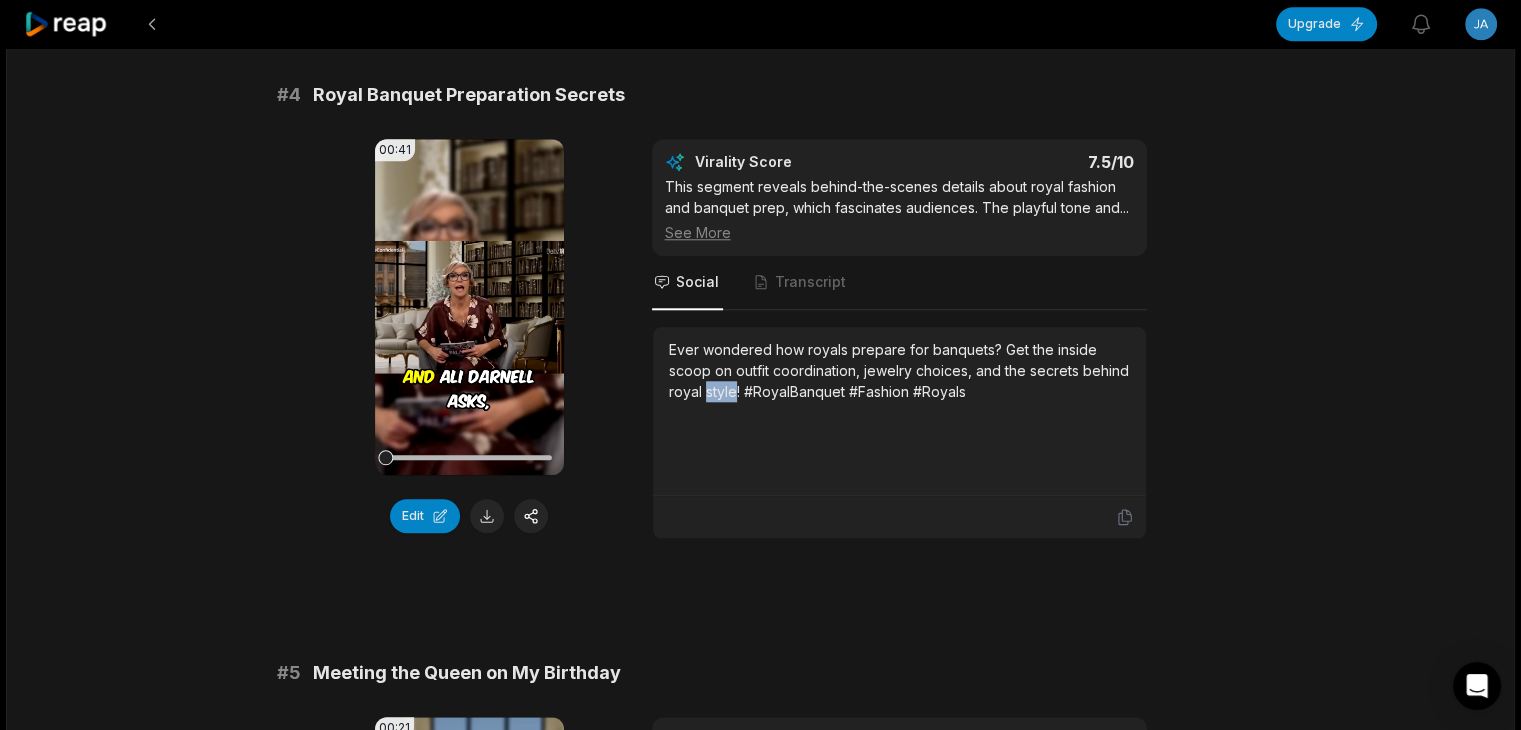 click on "Ever wondered how royals prepare for banquets? Get the inside scoop on outfit coordination, jewelry choices, and the secrets behind royal style! #RoyalBanquet #Fashion #Royals" at bounding box center [899, 370] 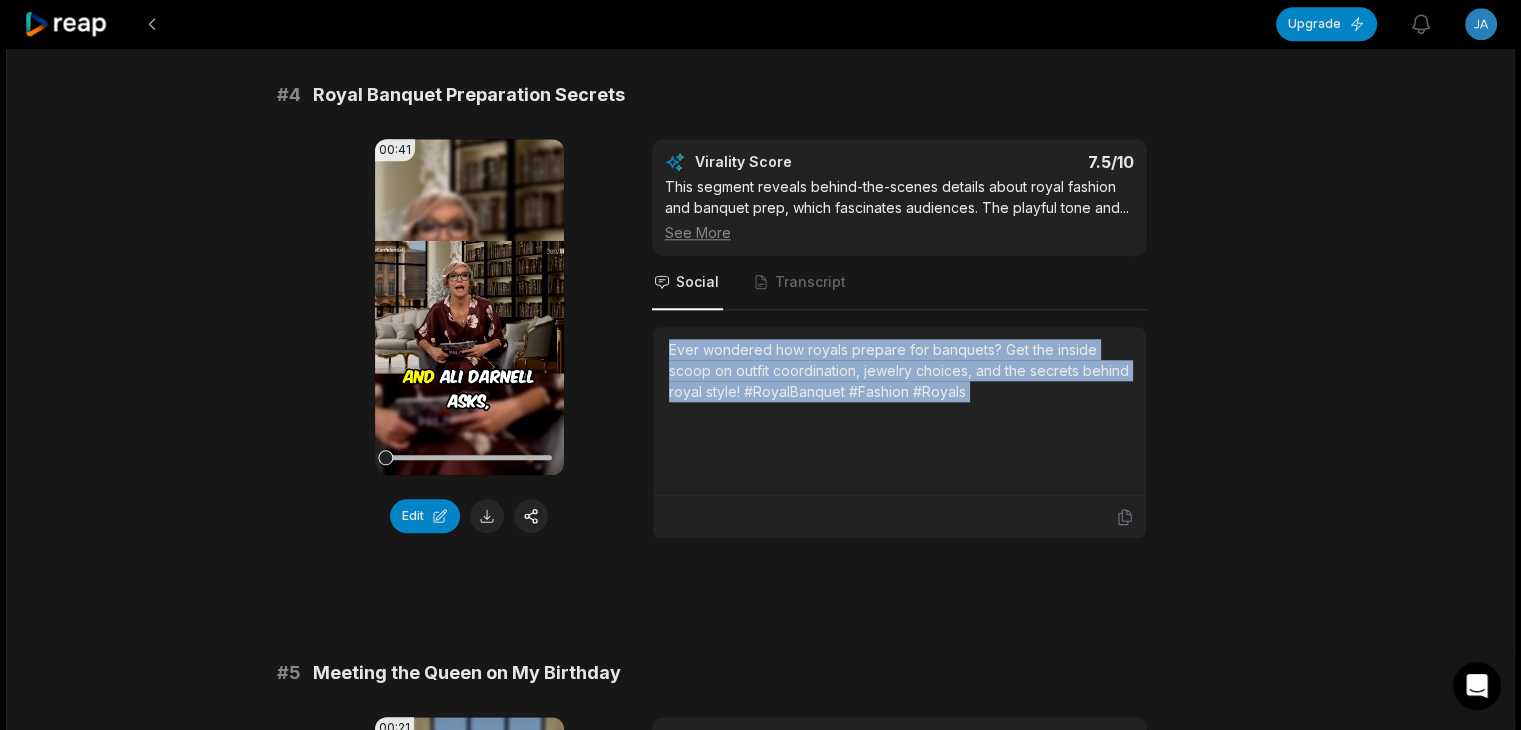 click on "Ever wondered how royals prepare for banquets? Get the inside scoop on outfit coordination, jewelry choices, and the secrets behind royal style! #RoyalBanquet #Fashion #Royals" at bounding box center (899, 370) 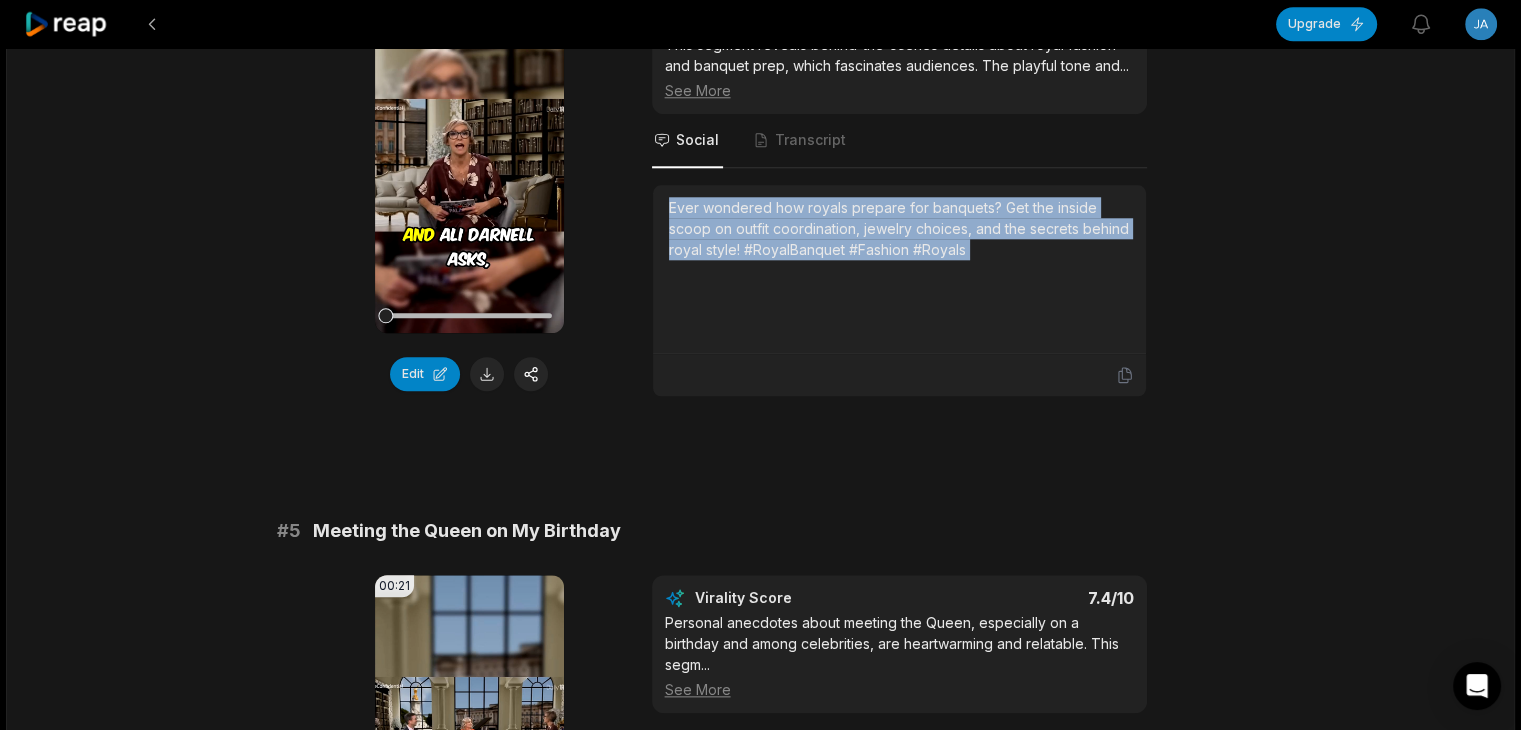 scroll, scrollTop: 2100, scrollLeft: 0, axis: vertical 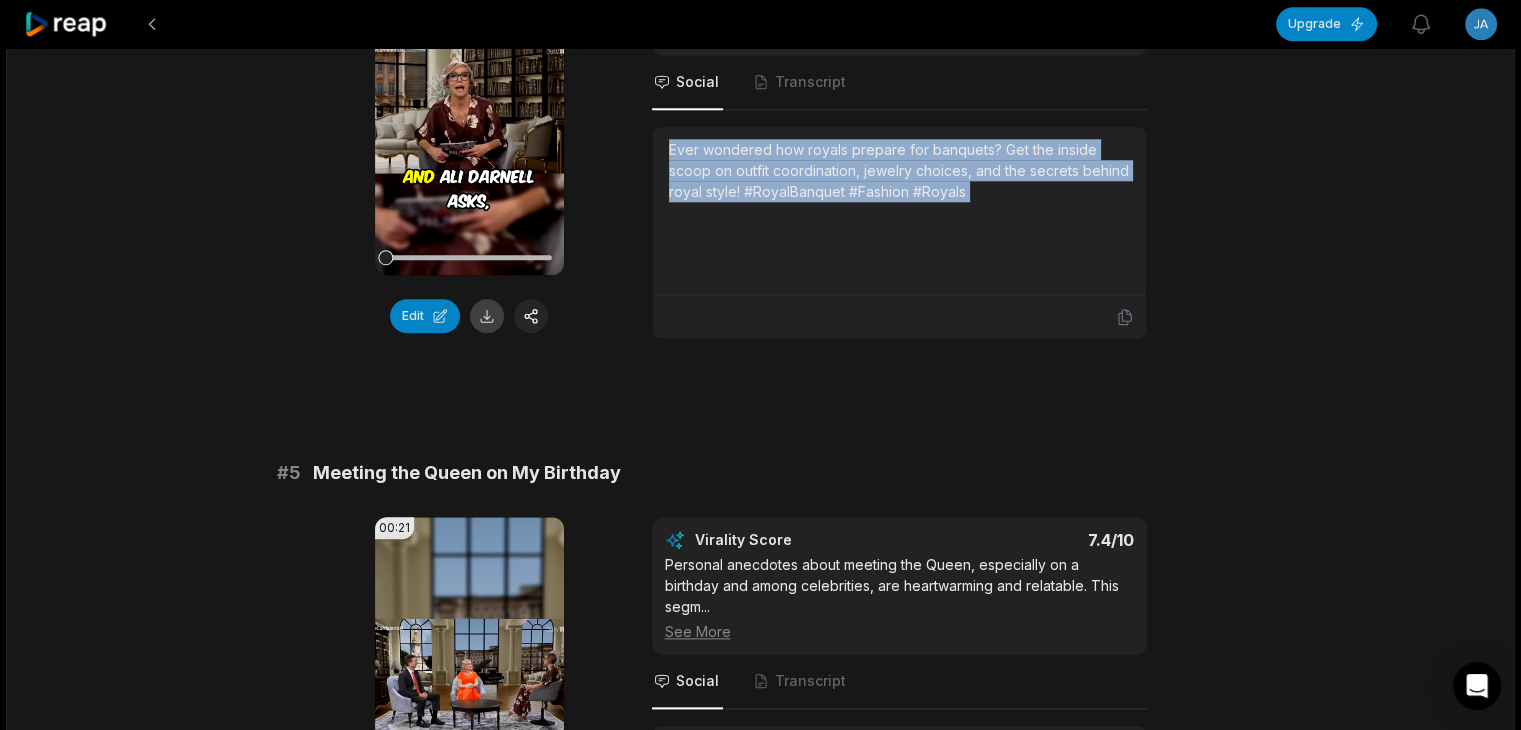 click at bounding box center [487, 316] 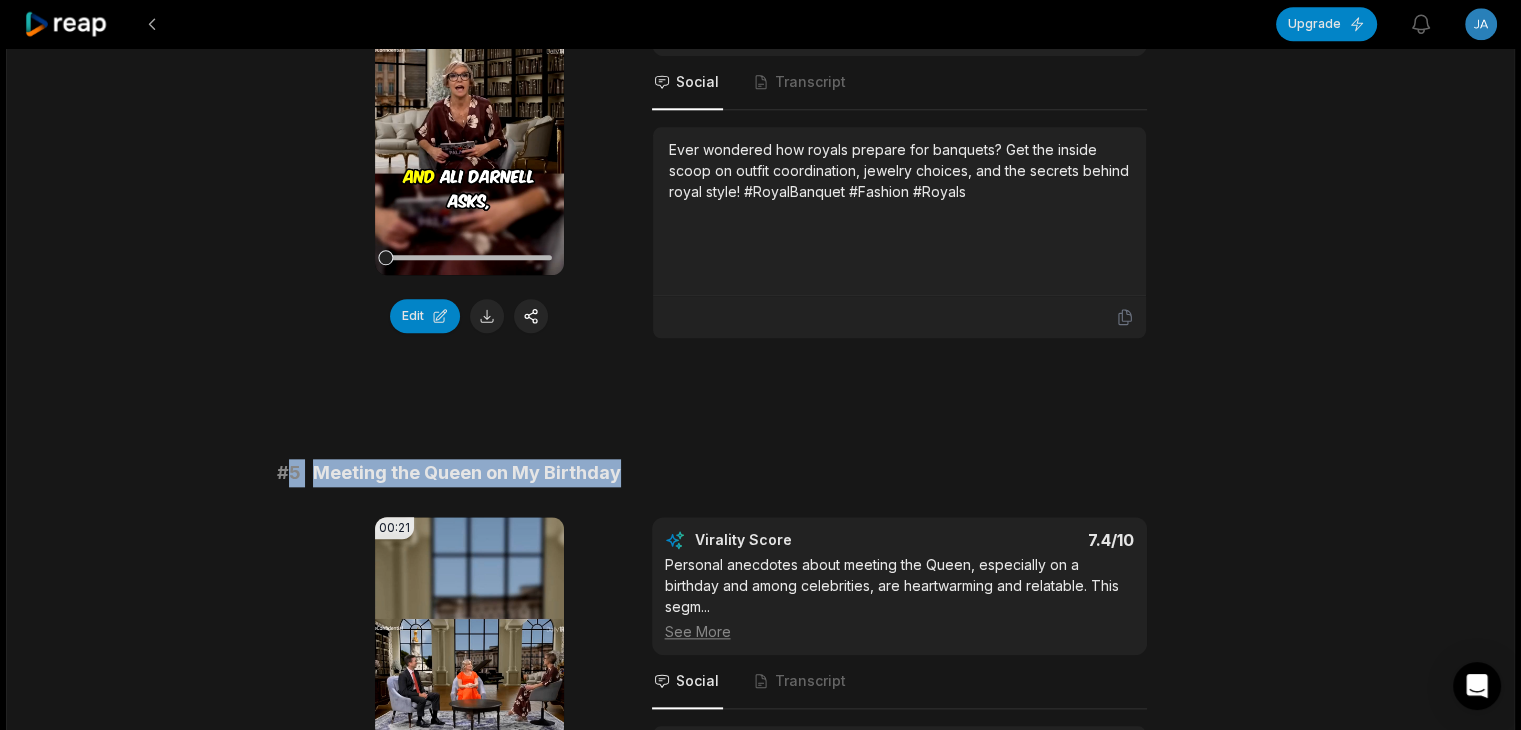 drag, startPoint x: 283, startPoint y: 466, endPoint x: 686, endPoint y: 468, distance: 403.00497 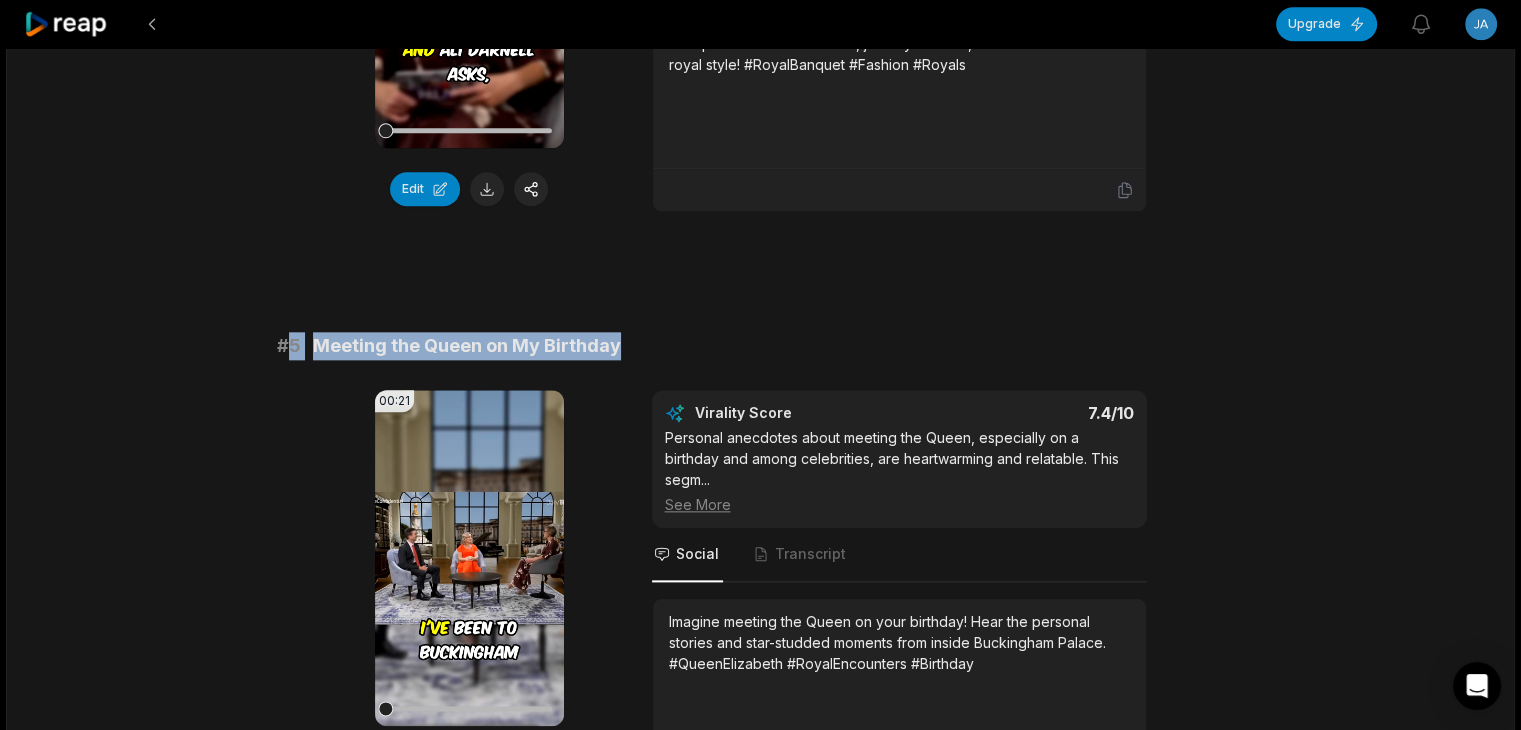 scroll, scrollTop: 2300, scrollLeft: 0, axis: vertical 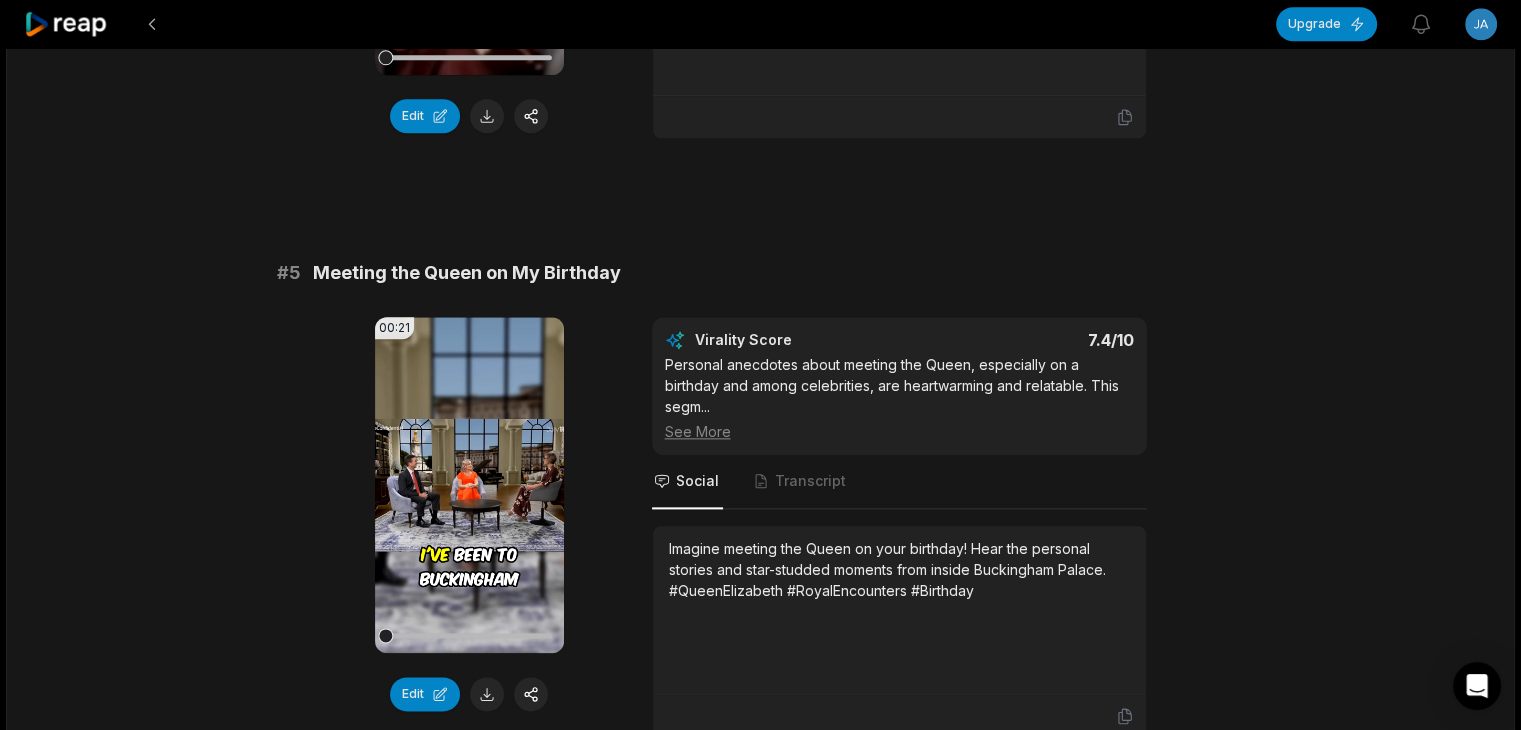 click on "Imagine meeting the Queen on your birthday! Hear the personal stories and star-studded moments from inside Buckingham Palace. #QueenElizabeth #RoyalEncounters #Birthday" at bounding box center (899, 569) 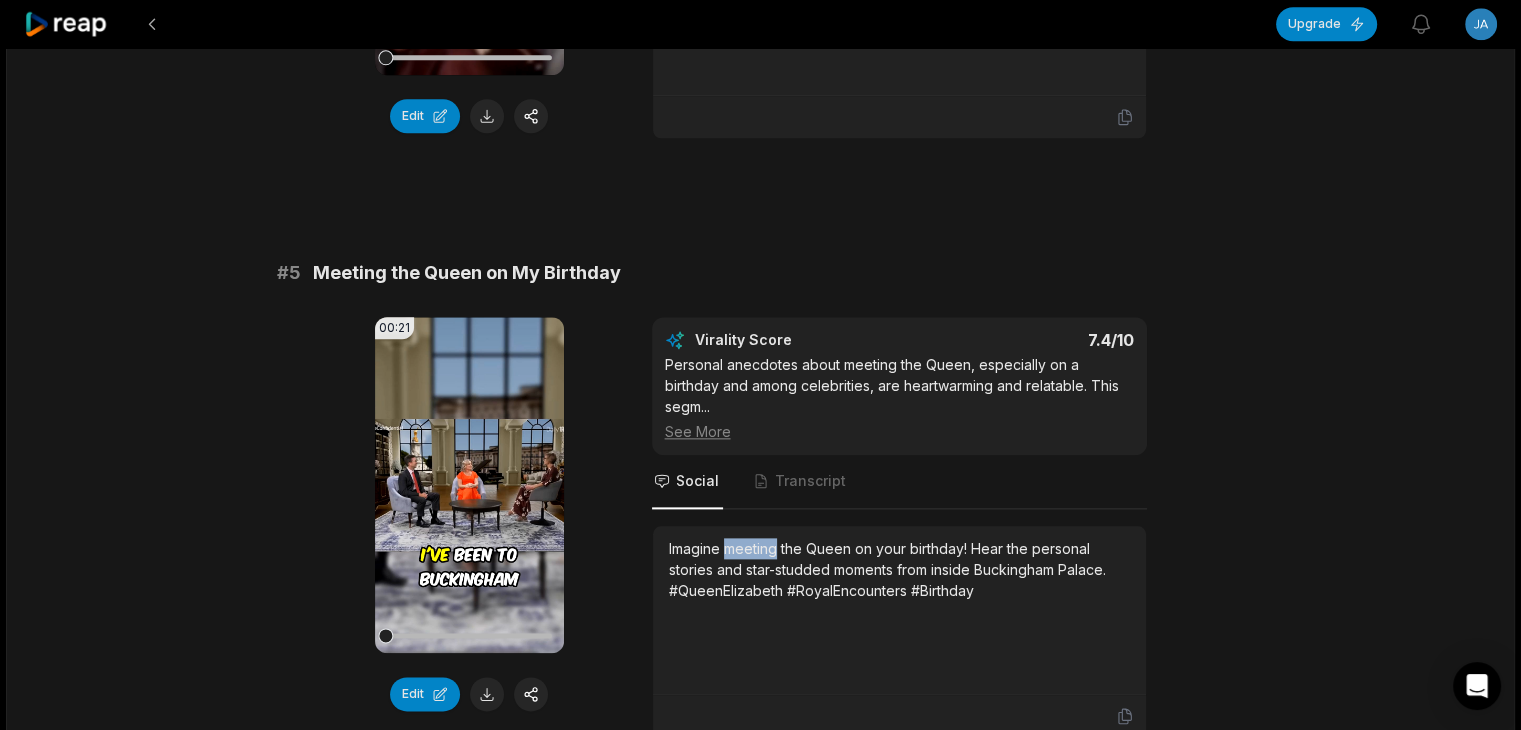 click on "Imagine meeting the Queen on your birthday! Hear the personal stories and star-studded moments from inside Buckingham Palace. #QueenElizabeth #RoyalEncounters #Birthday" at bounding box center (899, 569) 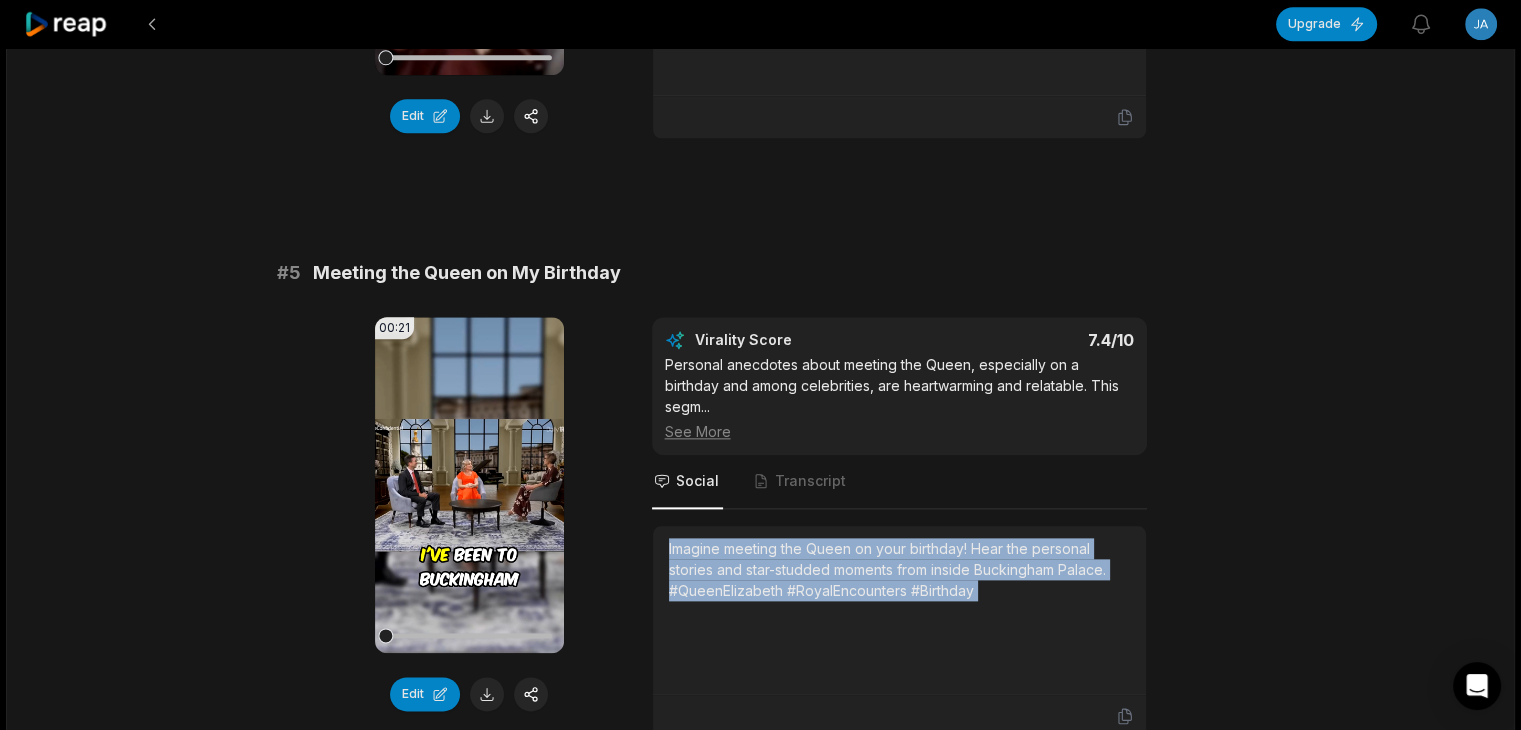 click on "Imagine meeting the Queen on your birthday! Hear the personal stories and star-studded moments from inside Buckingham Palace. #QueenElizabeth #RoyalEncounters #Birthday" at bounding box center (899, 569) 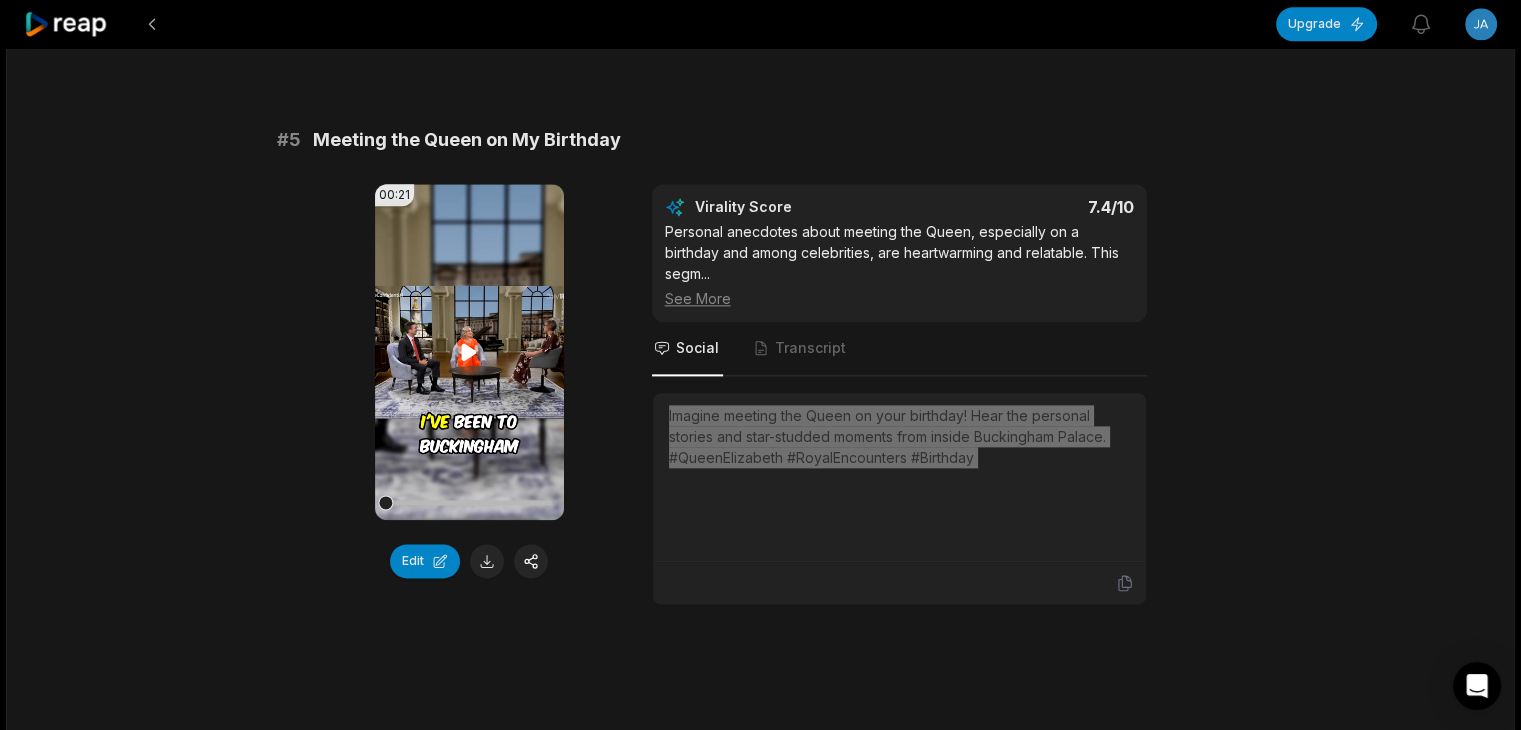 scroll, scrollTop: 2600, scrollLeft: 0, axis: vertical 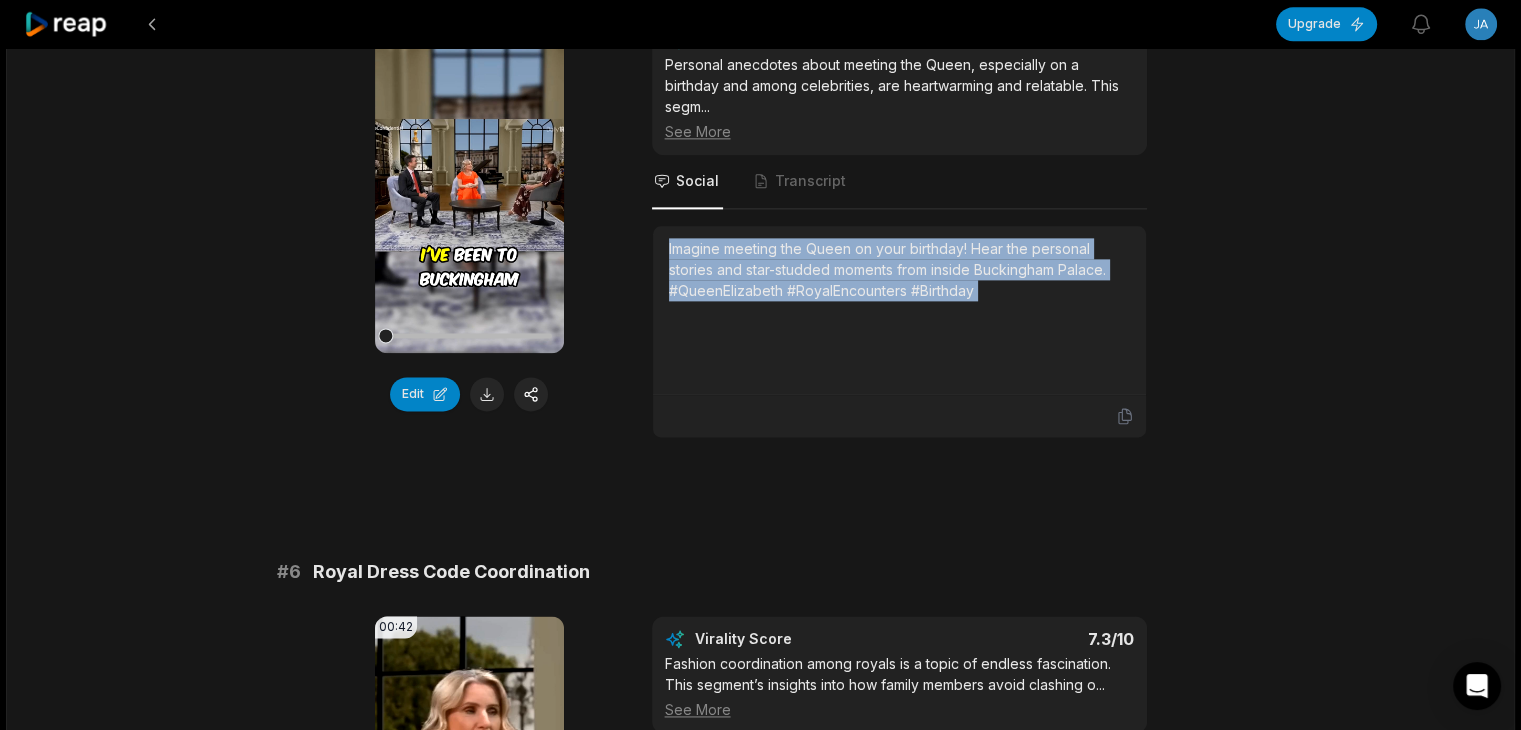 drag, startPoint x: 496, startPoint y: 392, endPoint x: 488, endPoint y: 417, distance: 26.24881 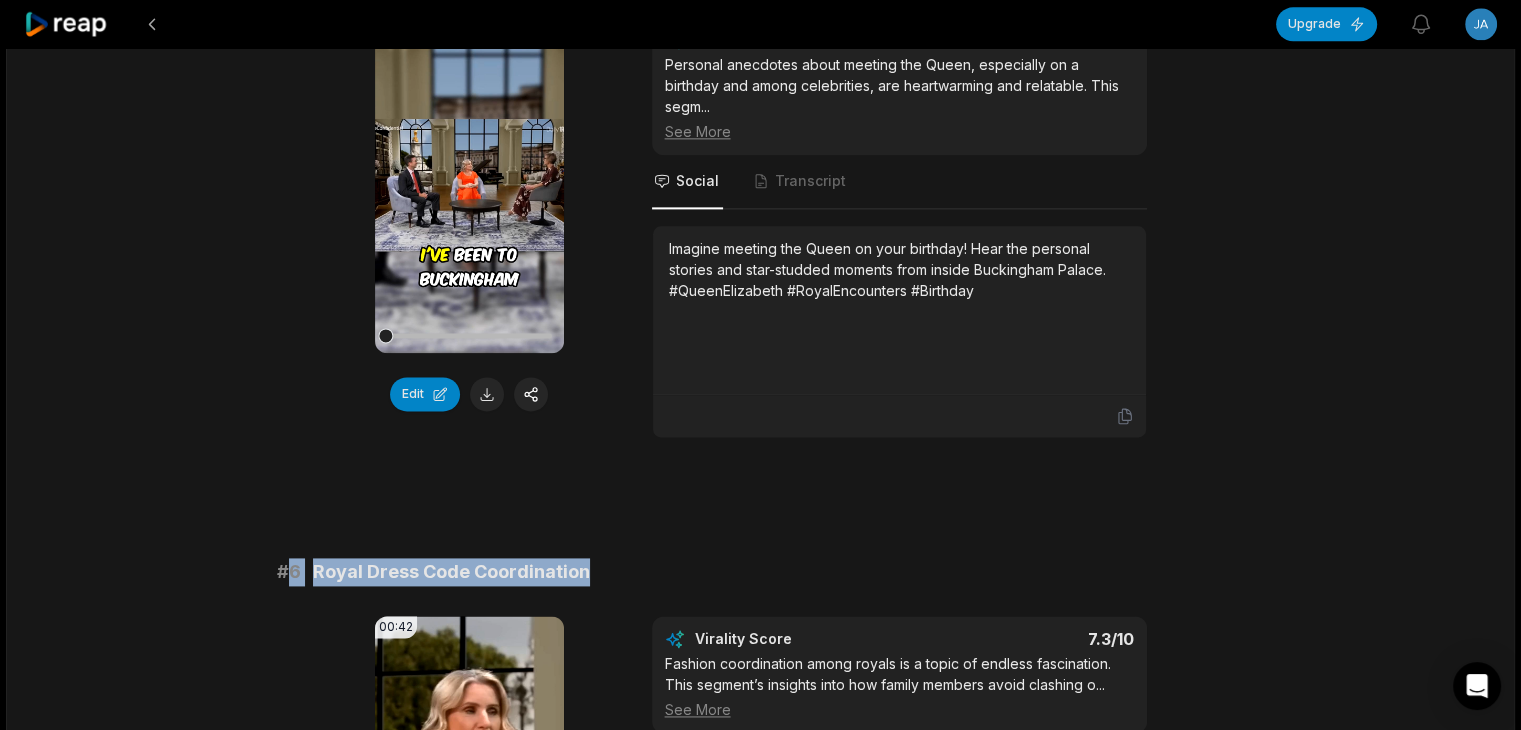 drag, startPoint x: 289, startPoint y: 538, endPoint x: 700, endPoint y: 541, distance: 411.01096 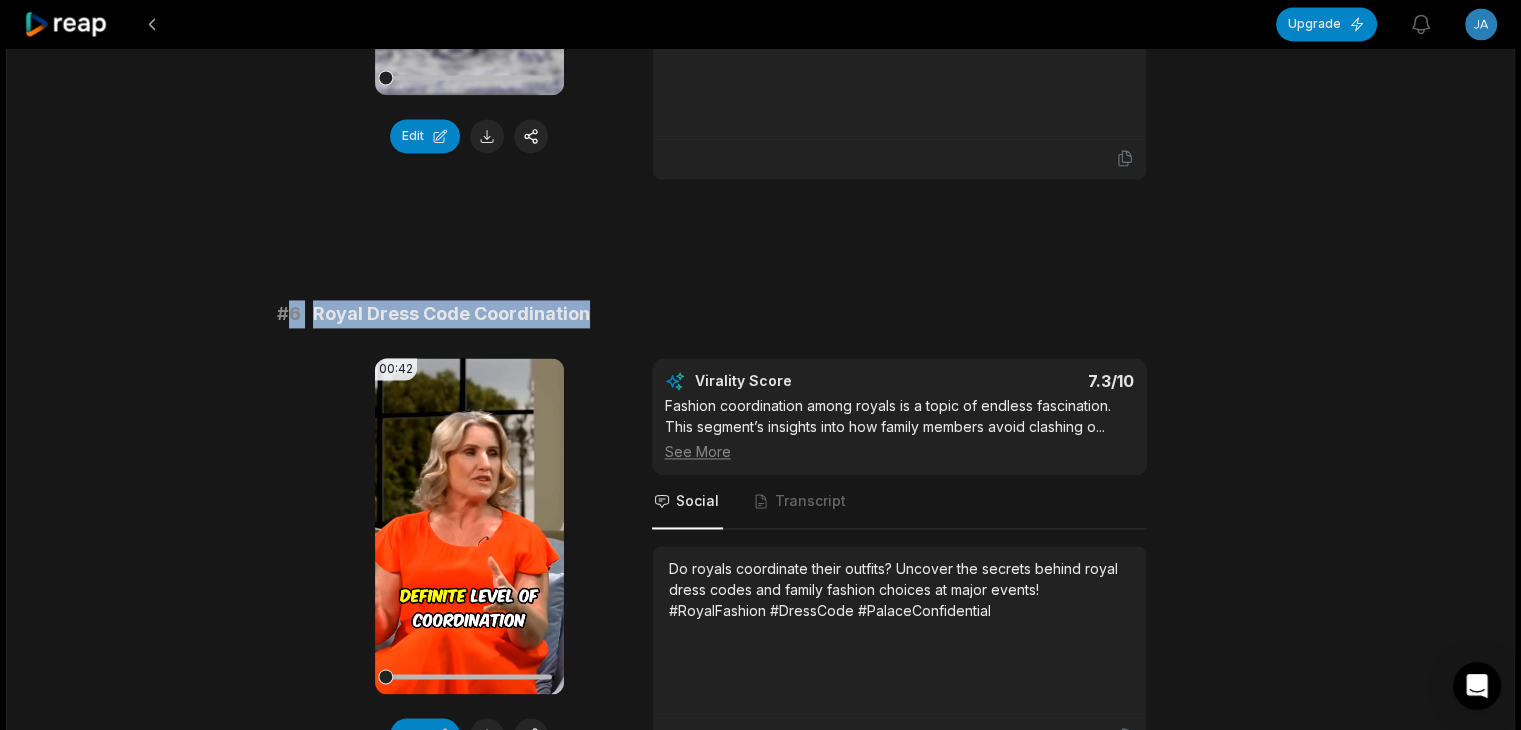scroll, scrollTop: 3200, scrollLeft: 0, axis: vertical 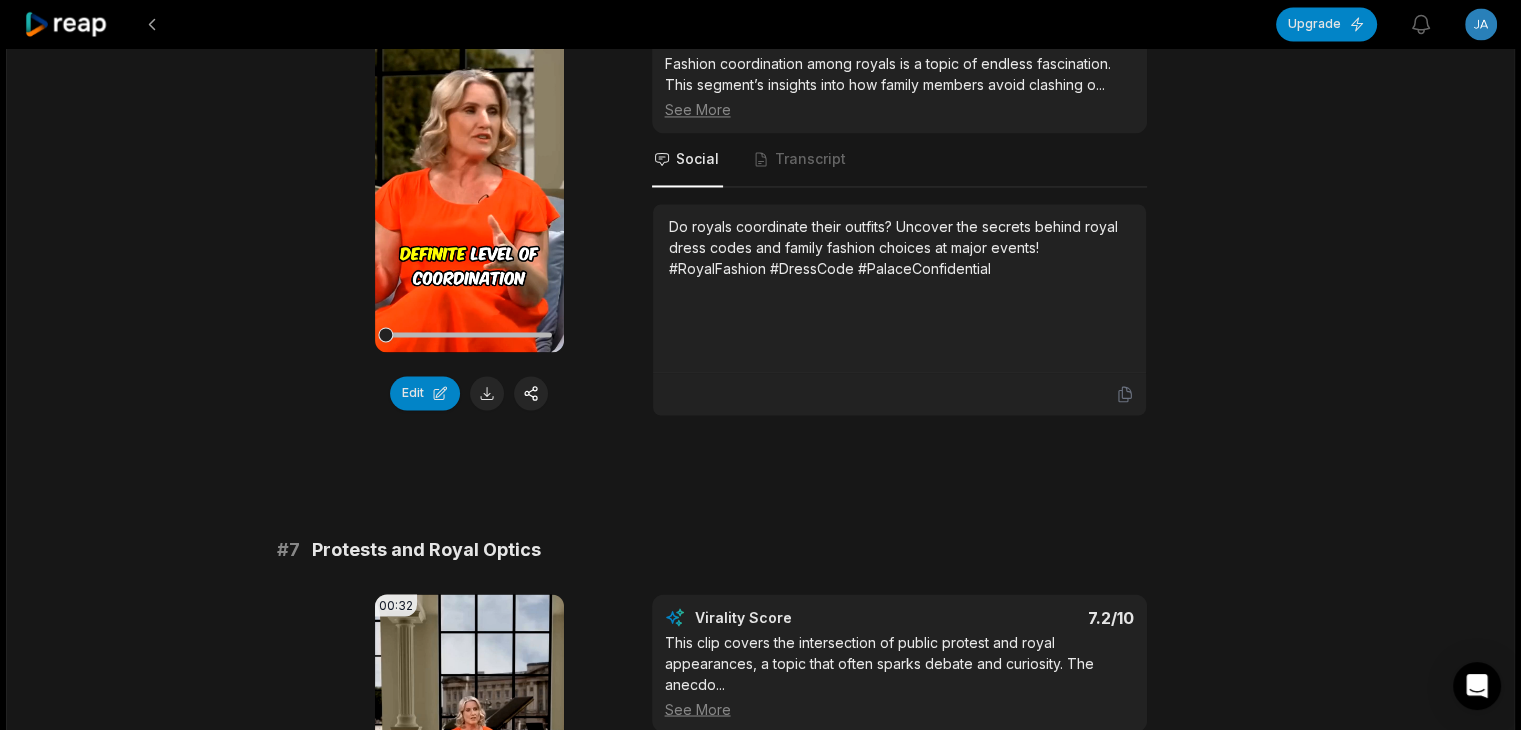 click on "Do royals coordinate their outfits? Uncover the secrets behind royal dress codes and family fashion choices at major events! #RoyalFashion #DressCode #PalaceConfidential" at bounding box center [899, 247] 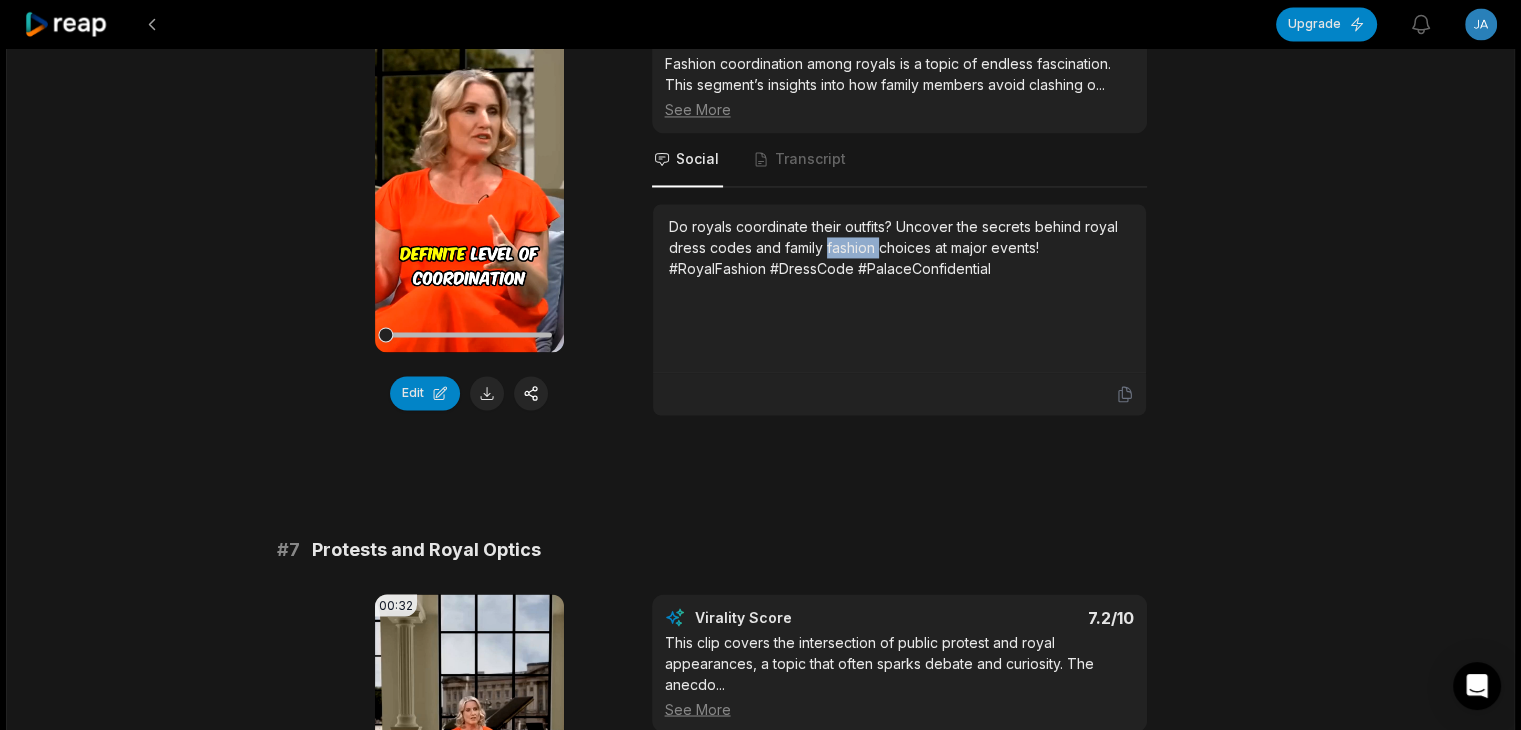 click on "Do royals coordinate their outfits? Uncover the secrets behind royal dress codes and family fashion choices at major events! #RoyalFashion #DressCode #PalaceConfidential" at bounding box center (899, 247) 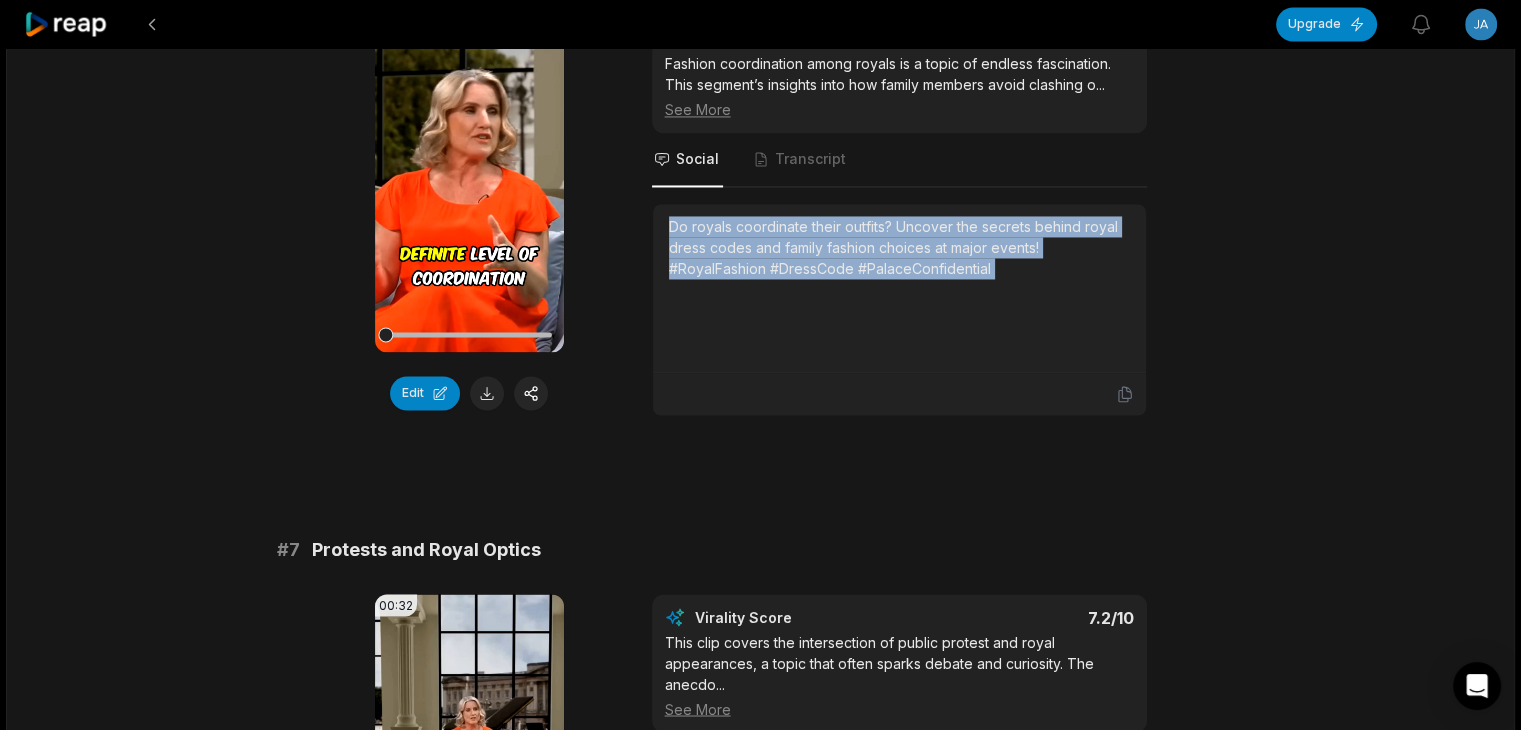 click on "Do royals coordinate their outfits? Uncover the secrets behind royal dress codes and family fashion choices at major events! #RoyalFashion #DressCode #PalaceConfidential" at bounding box center [899, 247] 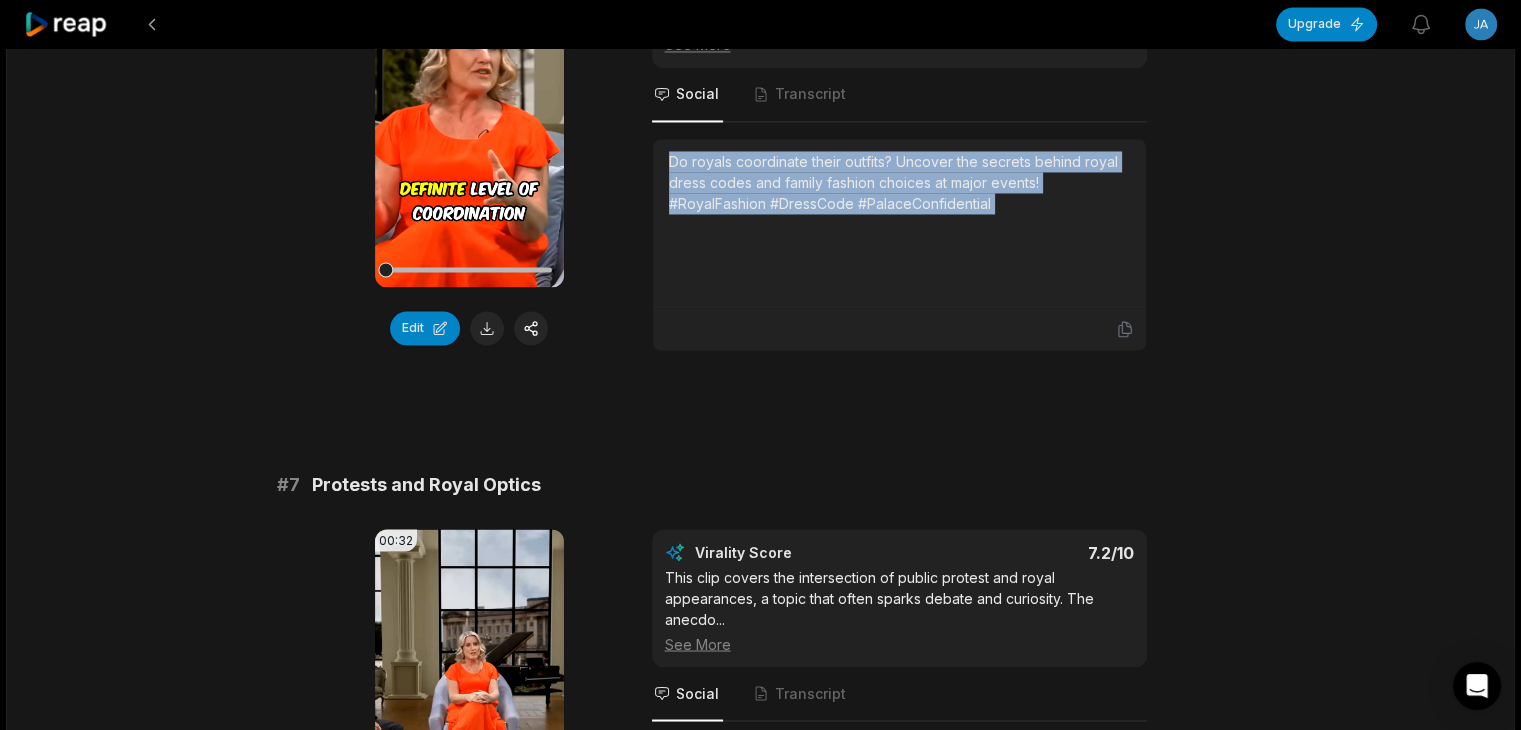 scroll, scrollTop: 3300, scrollLeft: 0, axis: vertical 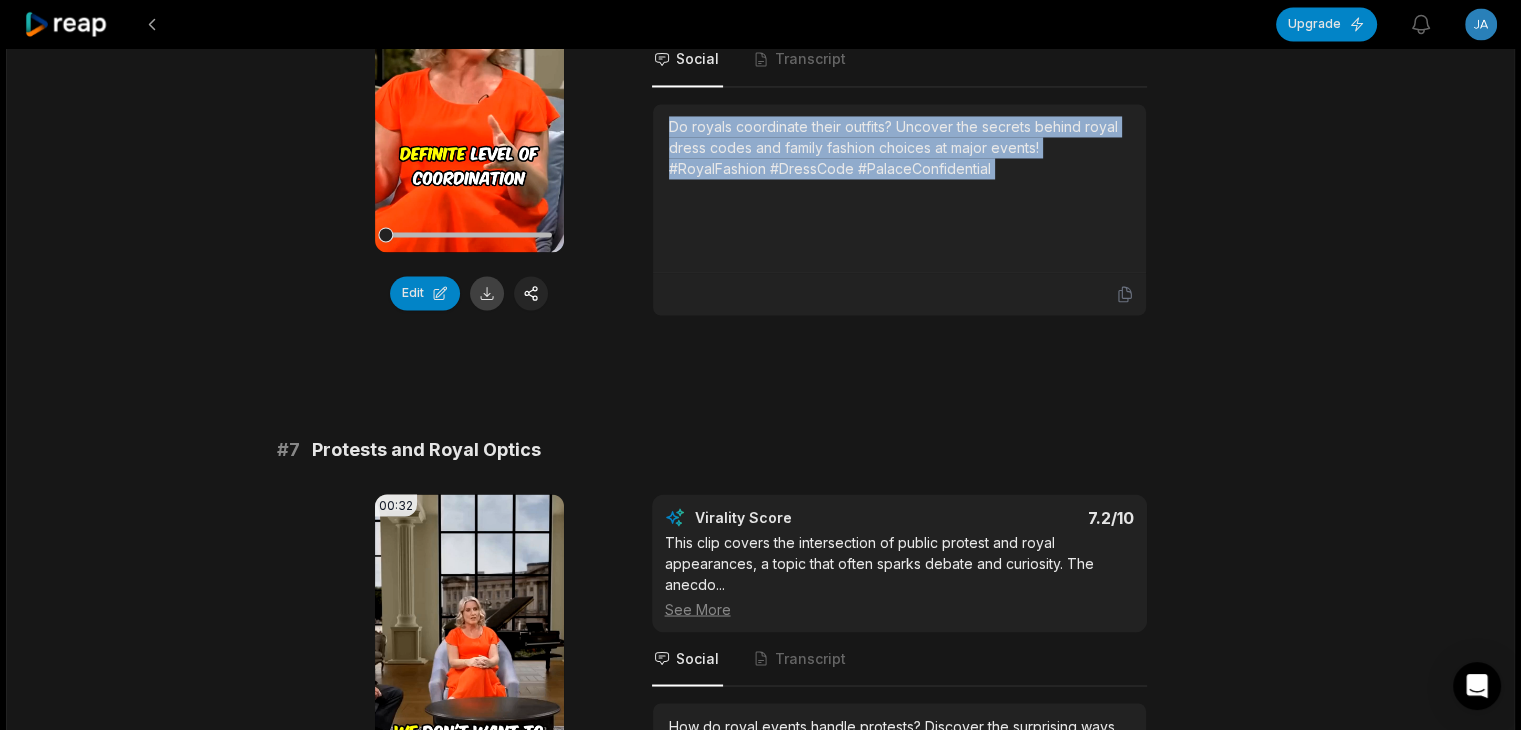 drag, startPoint x: 481, startPoint y: 265, endPoint x: 376, endPoint y: 333, distance: 125.09596 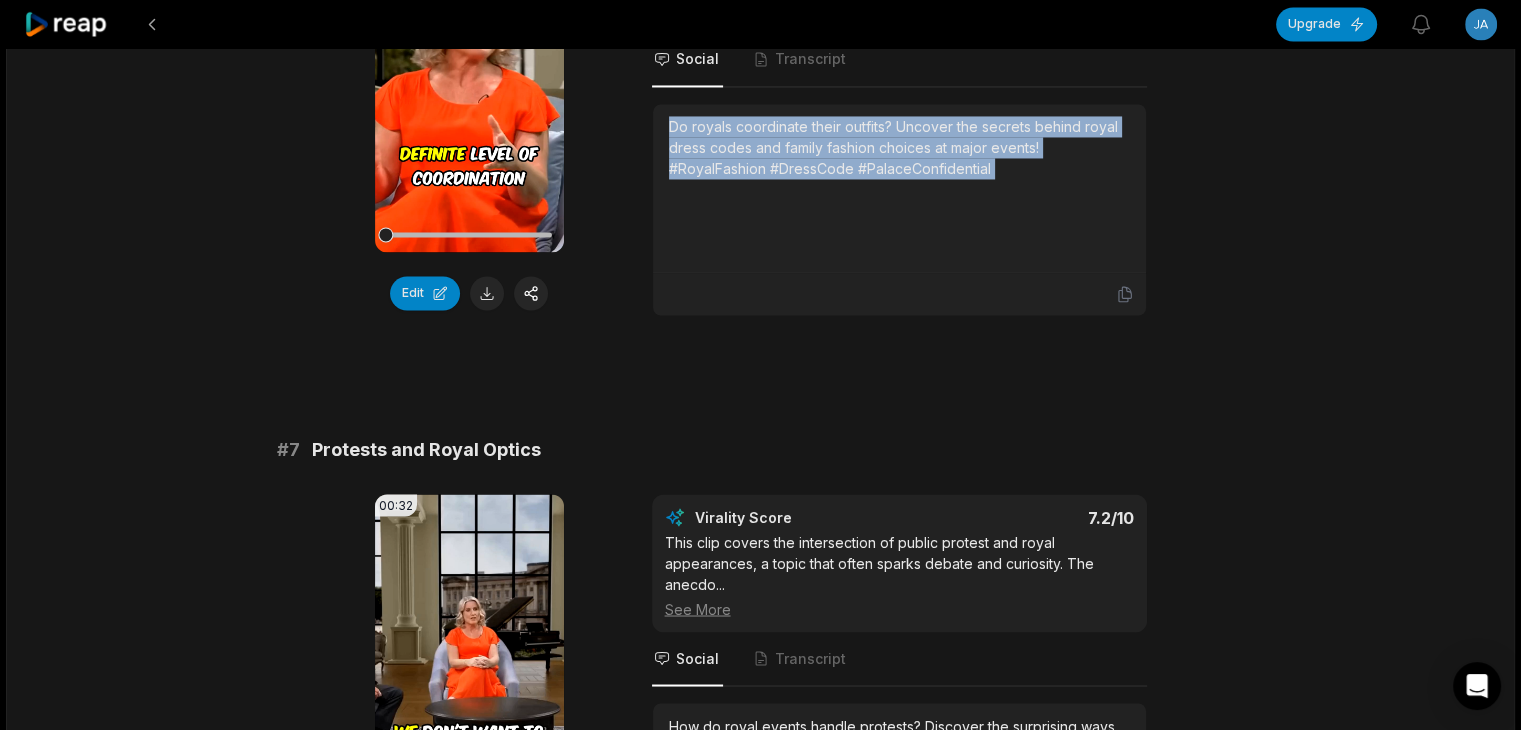 click at bounding box center (487, 293) 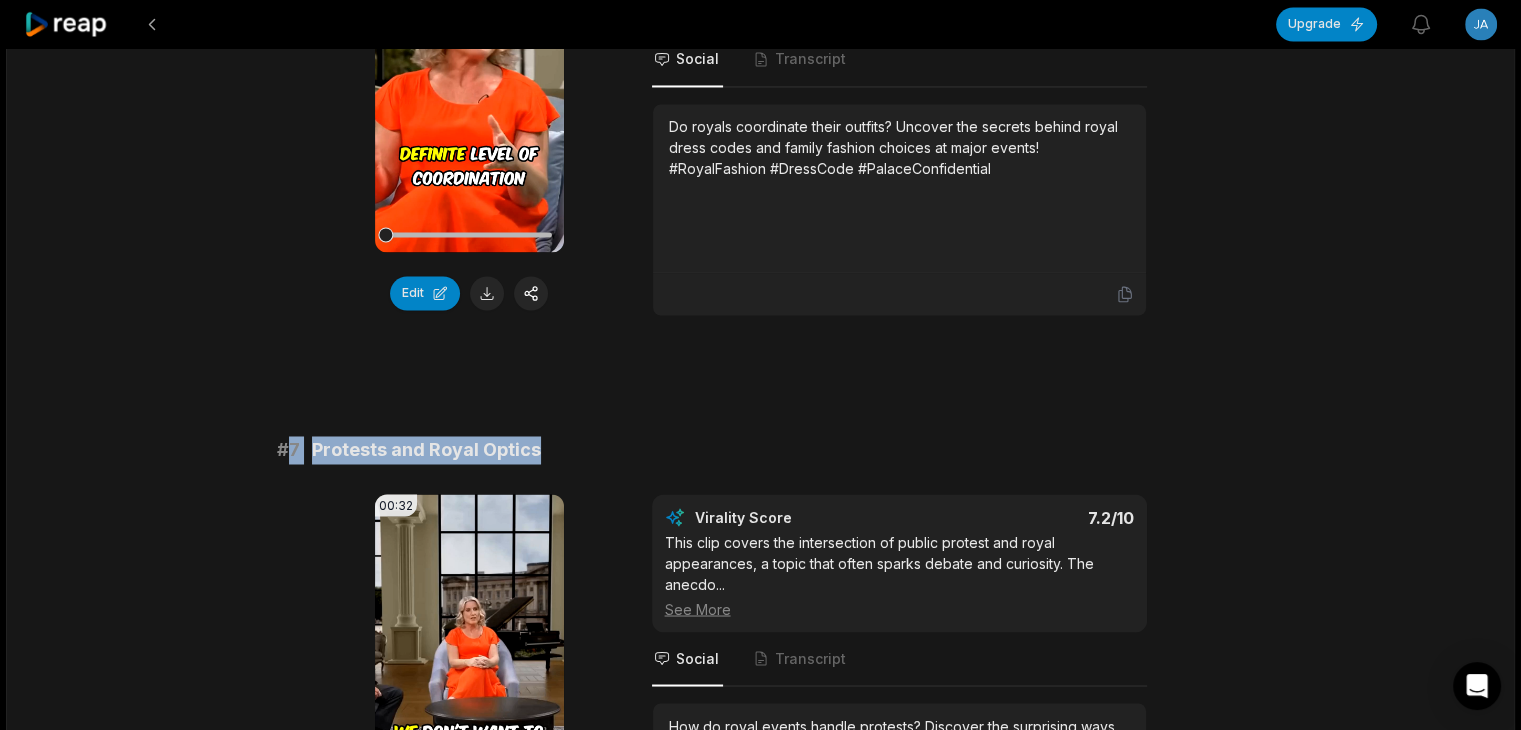drag, startPoint x: 292, startPoint y: 416, endPoint x: 576, endPoint y: 415, distance: 284.00177 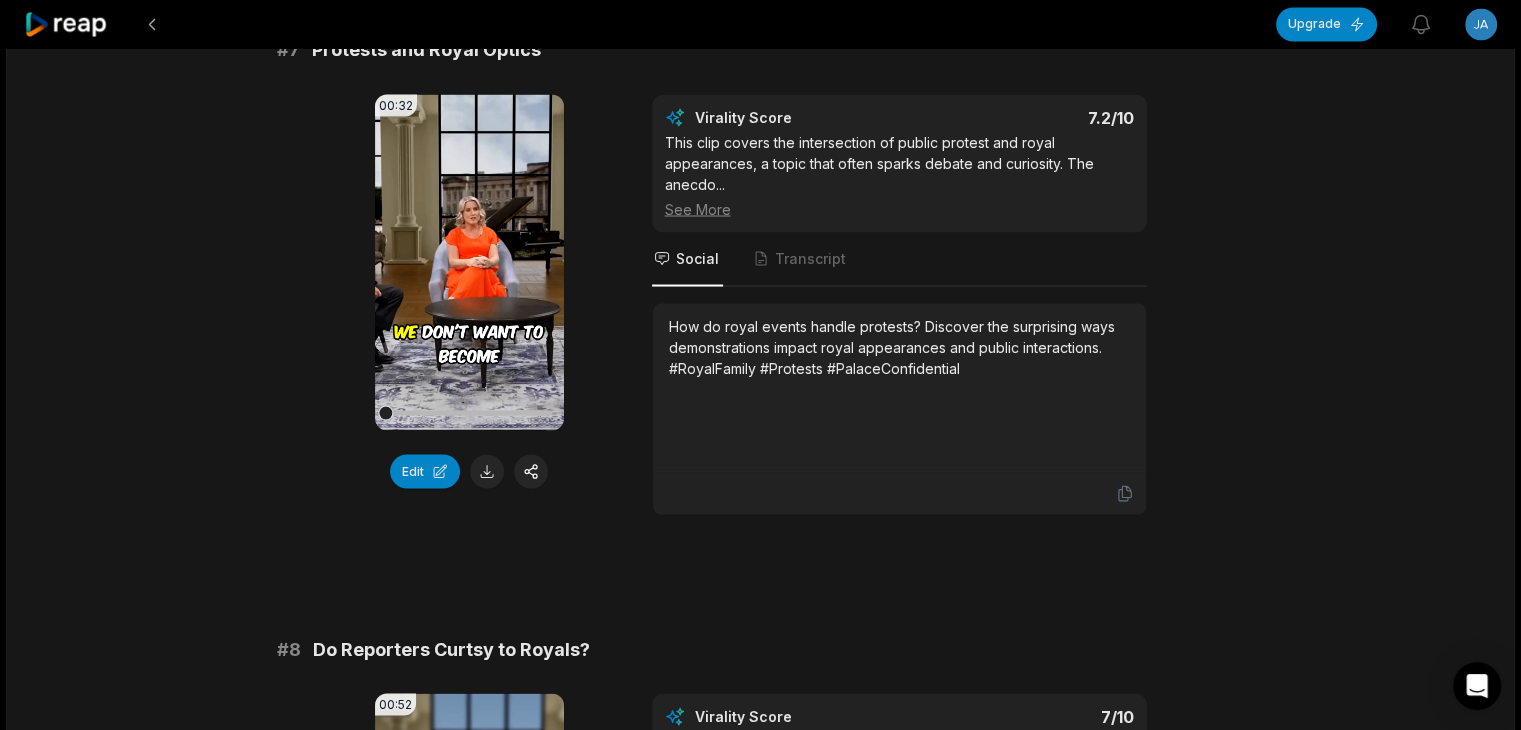 click on "How do royal events handle protests? Discover the surprising ways demonstrations impact royal appearances and public interactions. #RoyalFamily #Protests #PalaceConfidential" at bounding box center [899, 346] 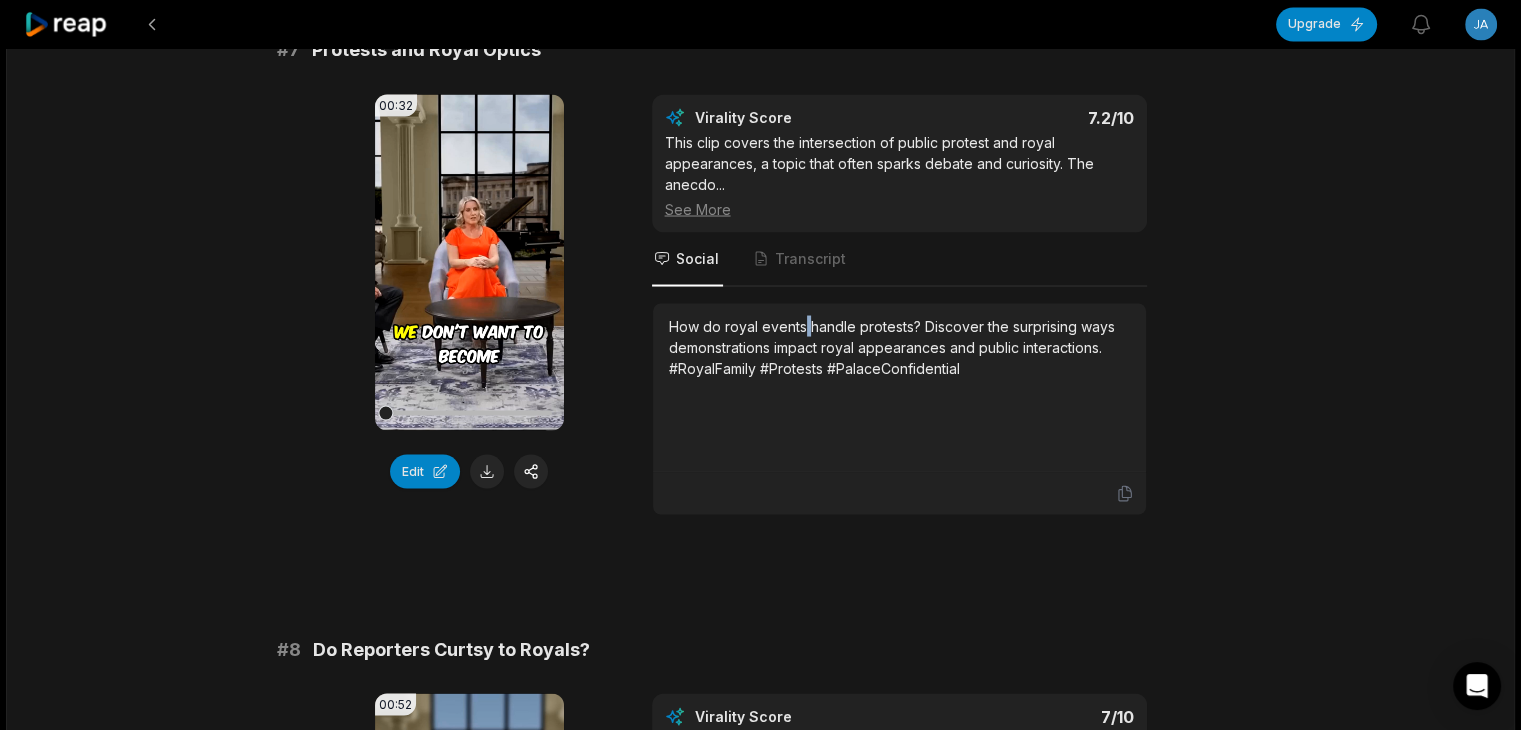 click on "How do royal events handle protests? Discover the surprising ways demonstrations impact royal appearances and public interactions. #RoyalFamily #Protests #PalaceConfidential" at bounding box center [899, 346] 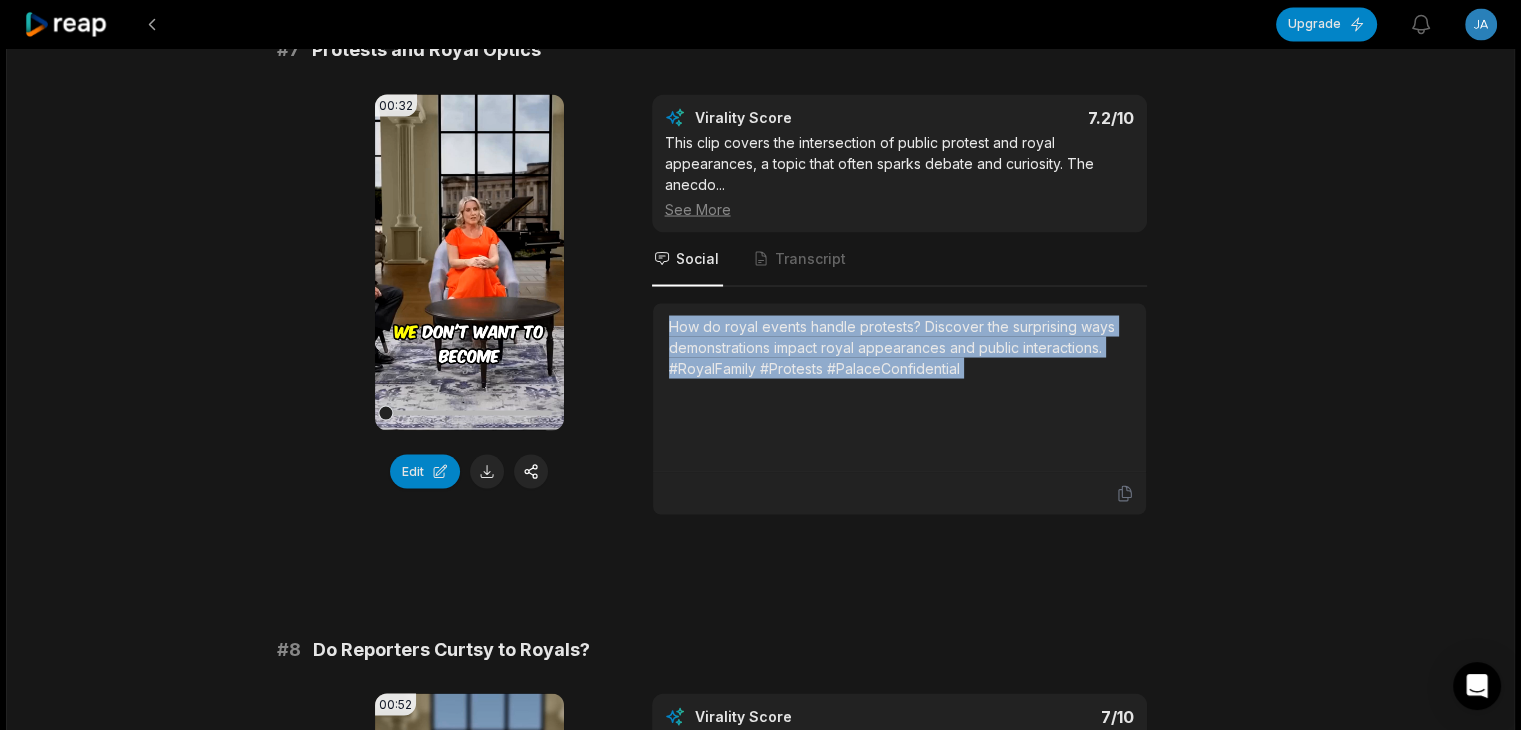 click on "How do royal events handle protests? Discover the surprising ways demonstrations impact royal appearances and public interactions. #RoyalFamily #Protests #PalaceConfidential" at bounding box center (899, 346) 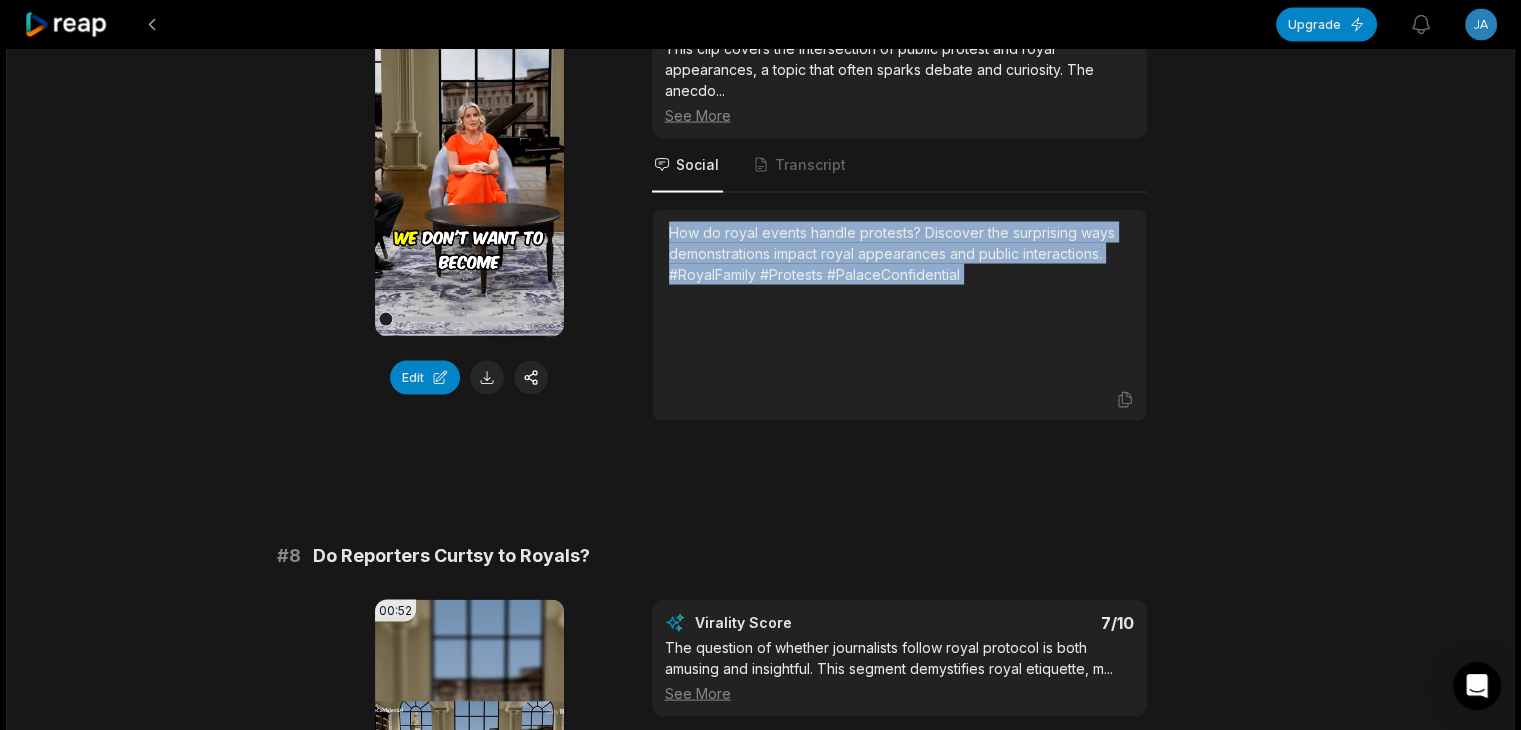 scroll, scrollTop: 3900, scrollLeft: 0, axis: vertical 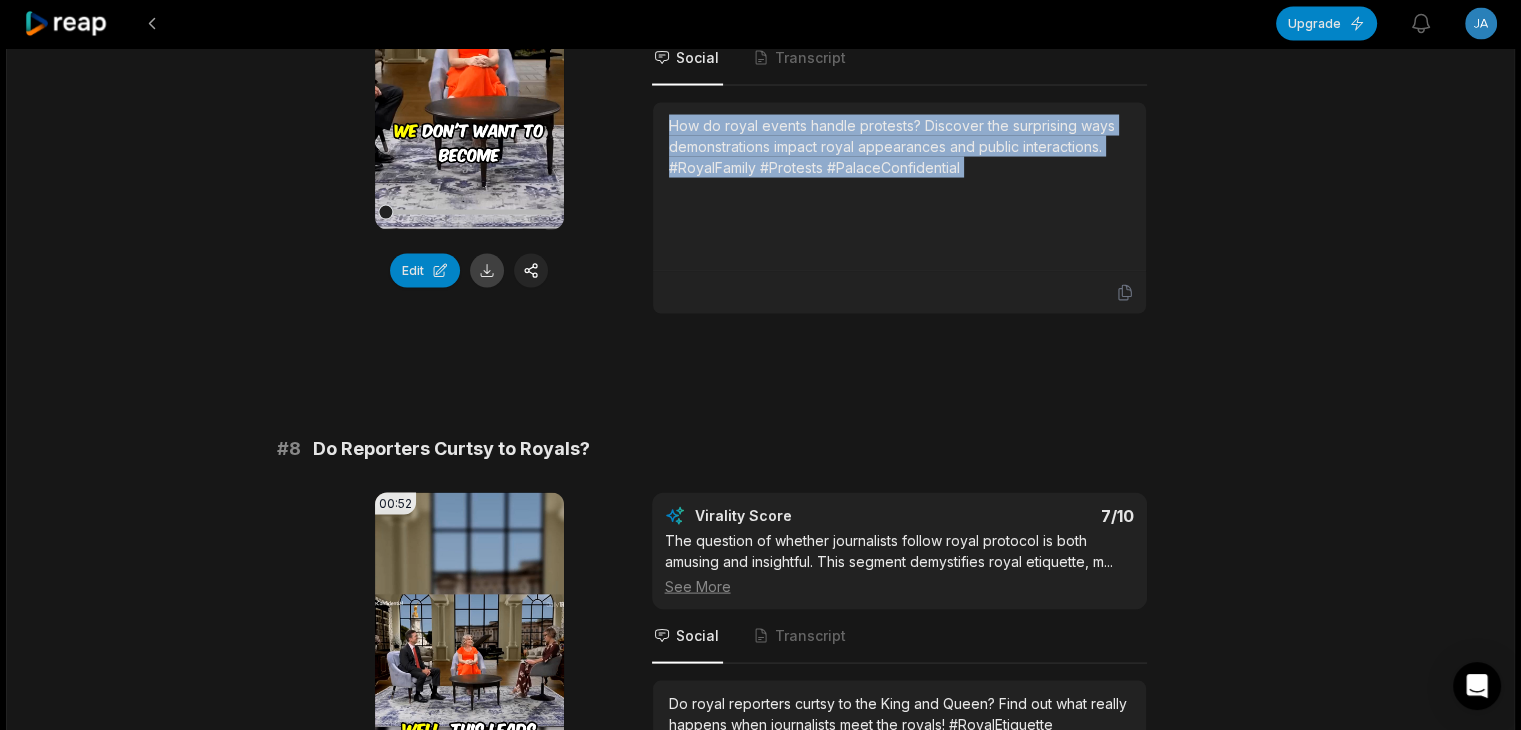 click at bounding box center [487, 271] 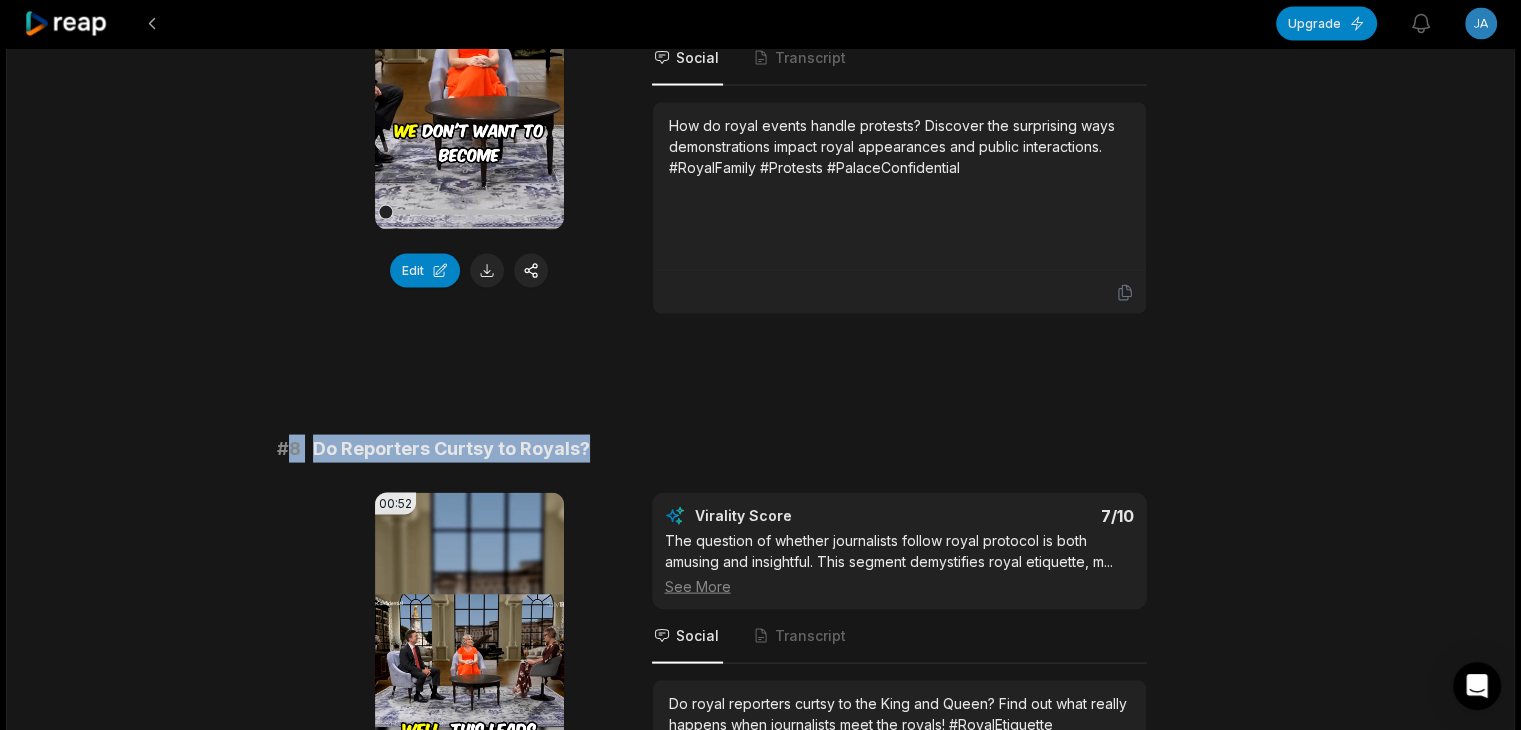 drag, startPoint x: 291, startPoint y: 414, endPoint x: 663, endPoint y: 418, distance: 372.0215 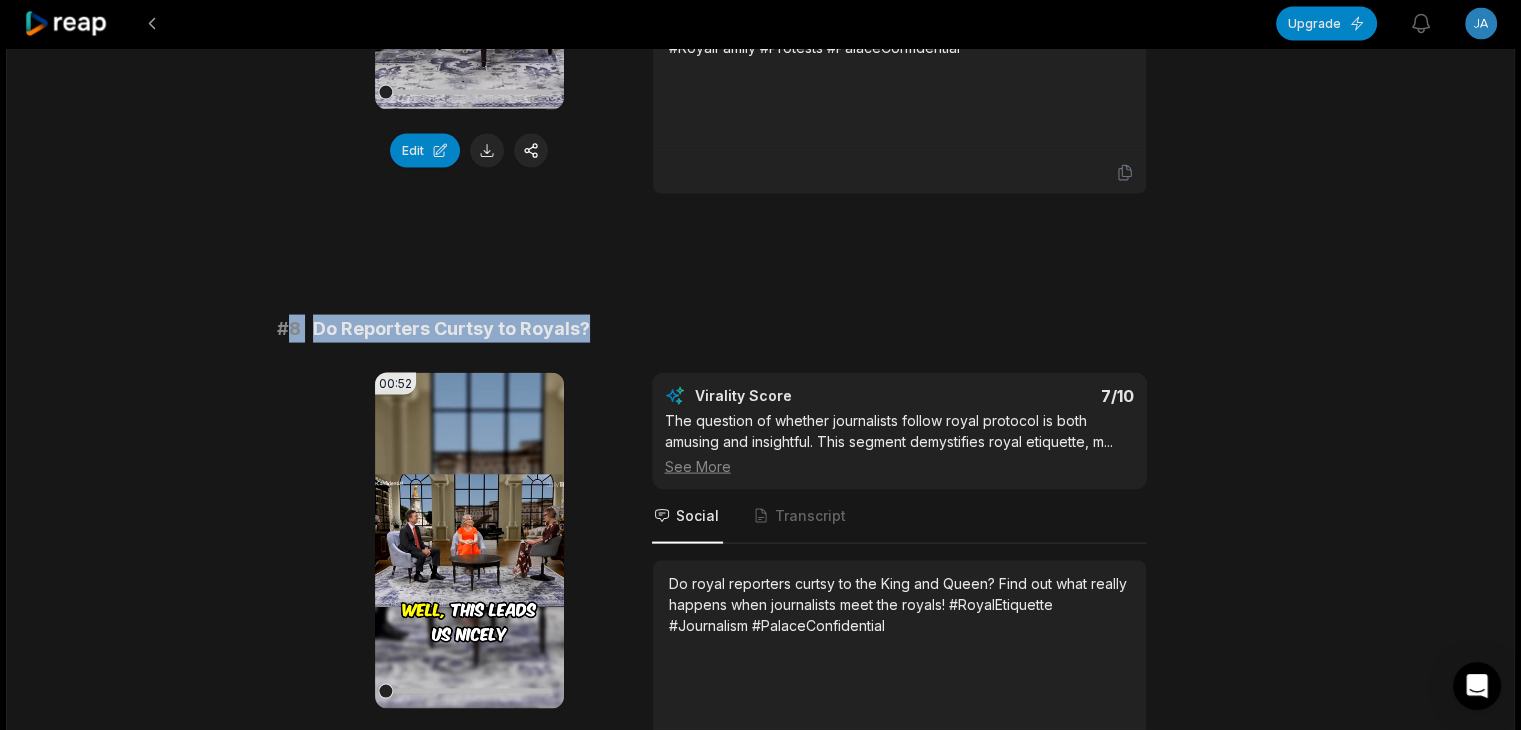 scroll, scrollTop: 4100, scrollLeft: 0, axis: vertical 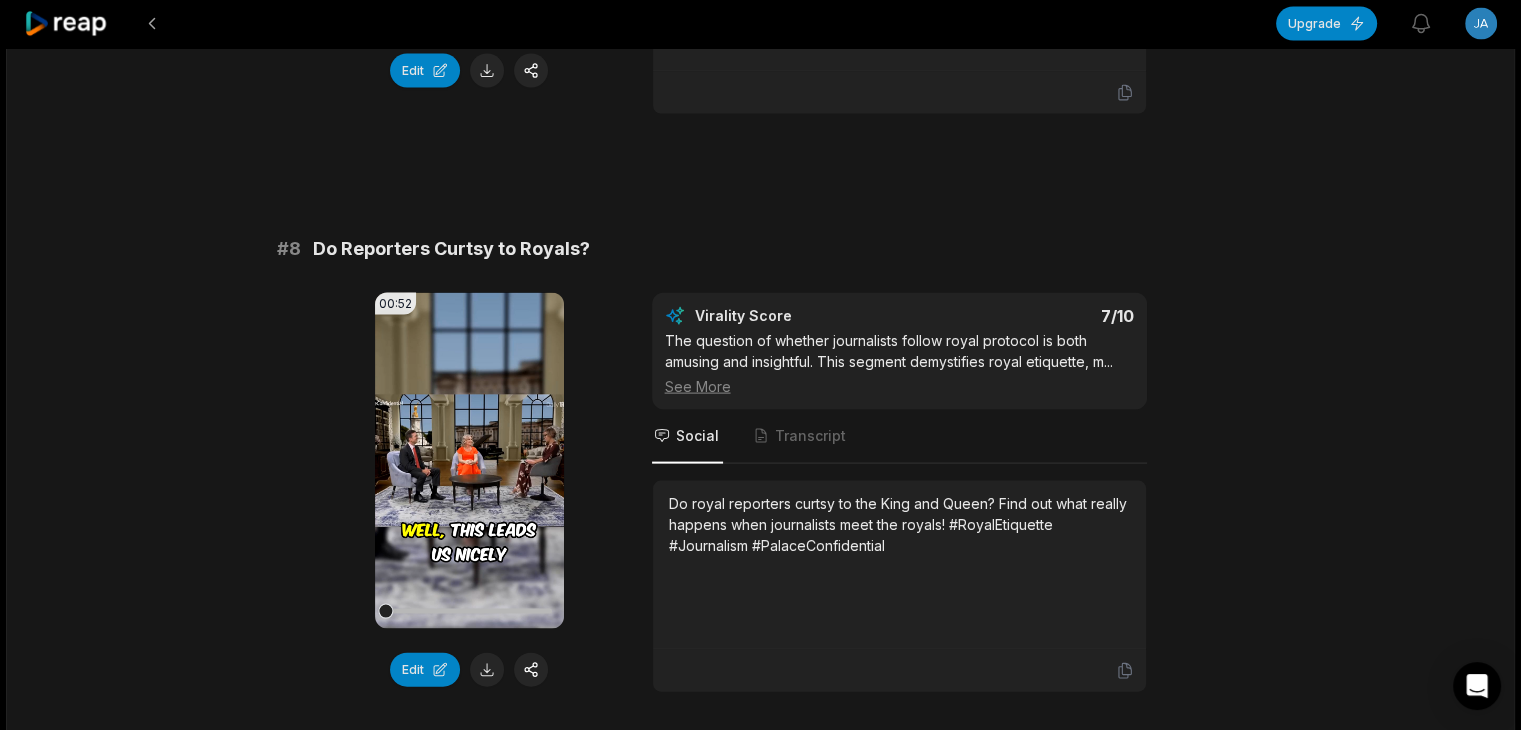 click on "Do royal reporters curtsy to the King and Queen? Find out what really happens when journalists meet the royals! #RoyalEtiquette #Journalism #PalaceConfidential" at bounding box center (899, 524) 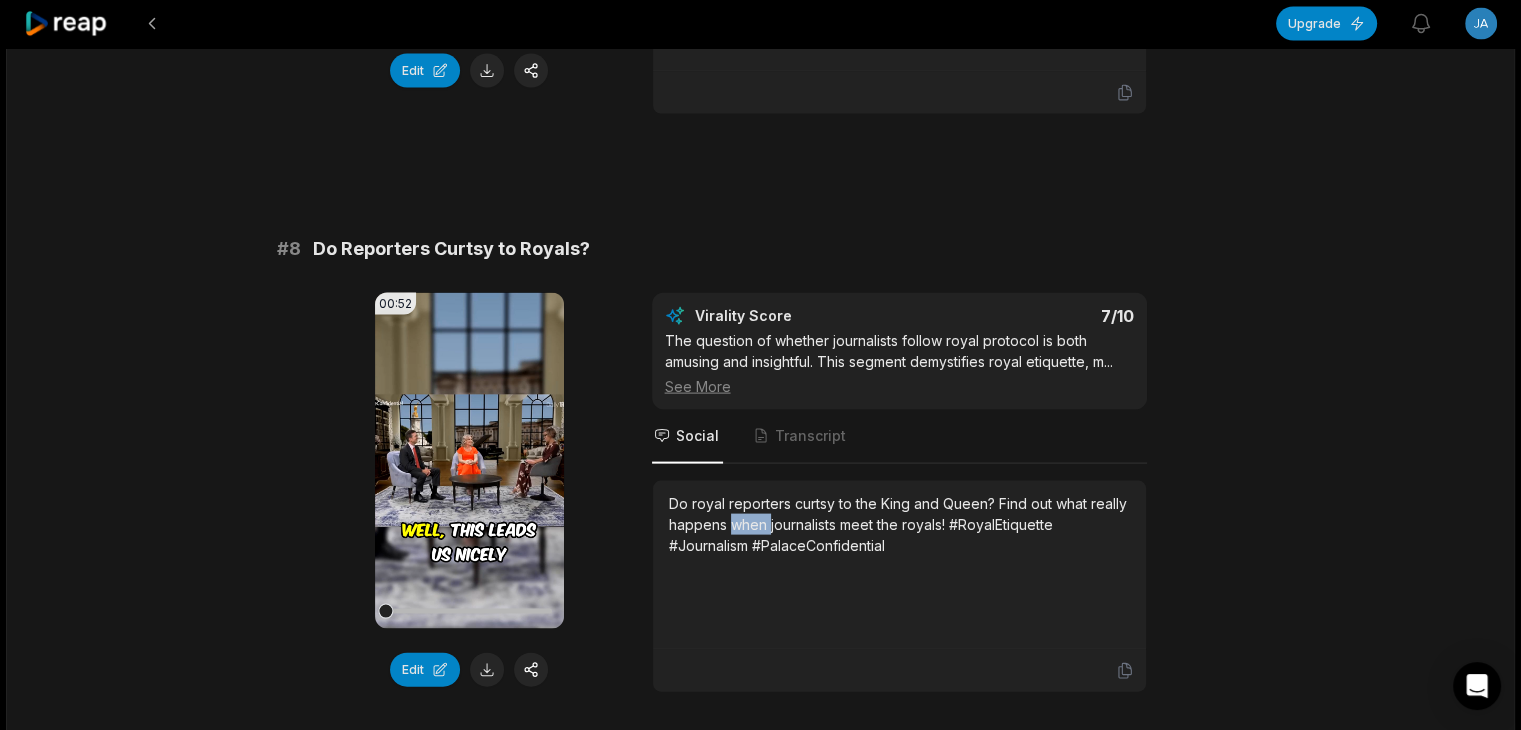 click on "Do royal reporters curtsy to the King and Queen? Find out what really happens when journalists meet the royals! #RoyalEtiquette #Journalism #PalaceConfidential" at bounding box center (899, 524) 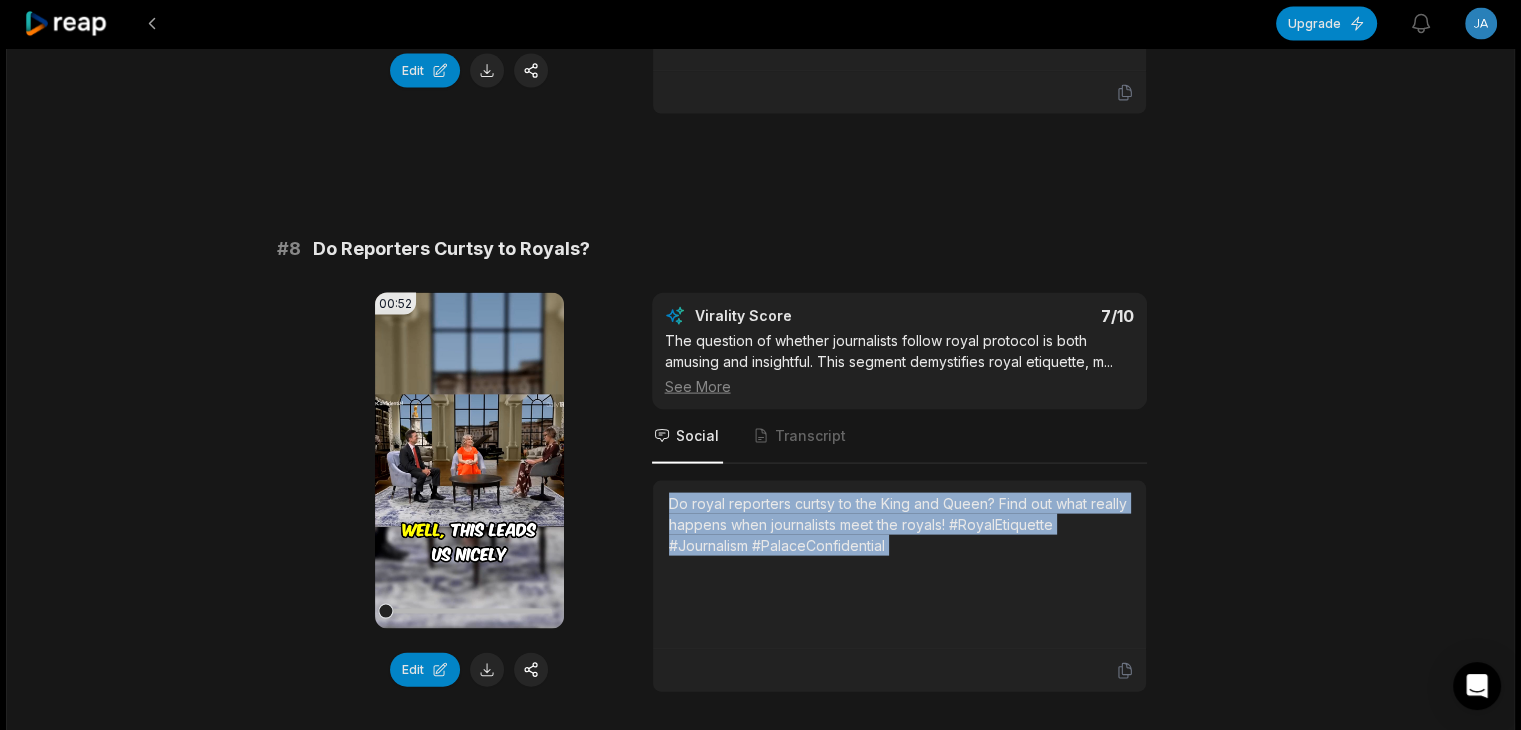 click on "Do royal reporters curtsy to the King and Queen? Find out what really happens when journalists meet the royals! #RoyalEtiquette #Journalism #PalaceConfidential" at bounding box center [899, 524] 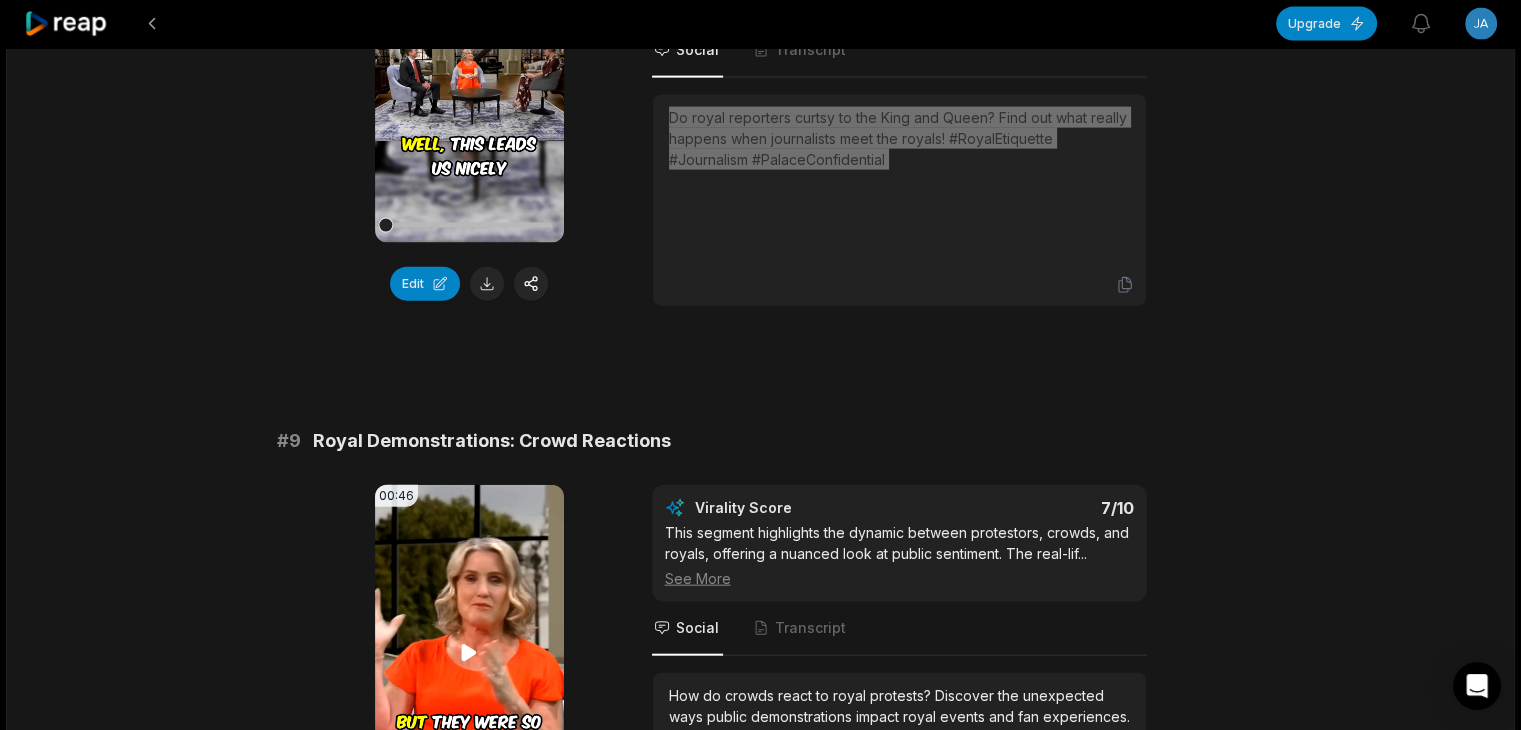 scroll, scrollTop: 4500, scrollLeft: 0, axis: vertical 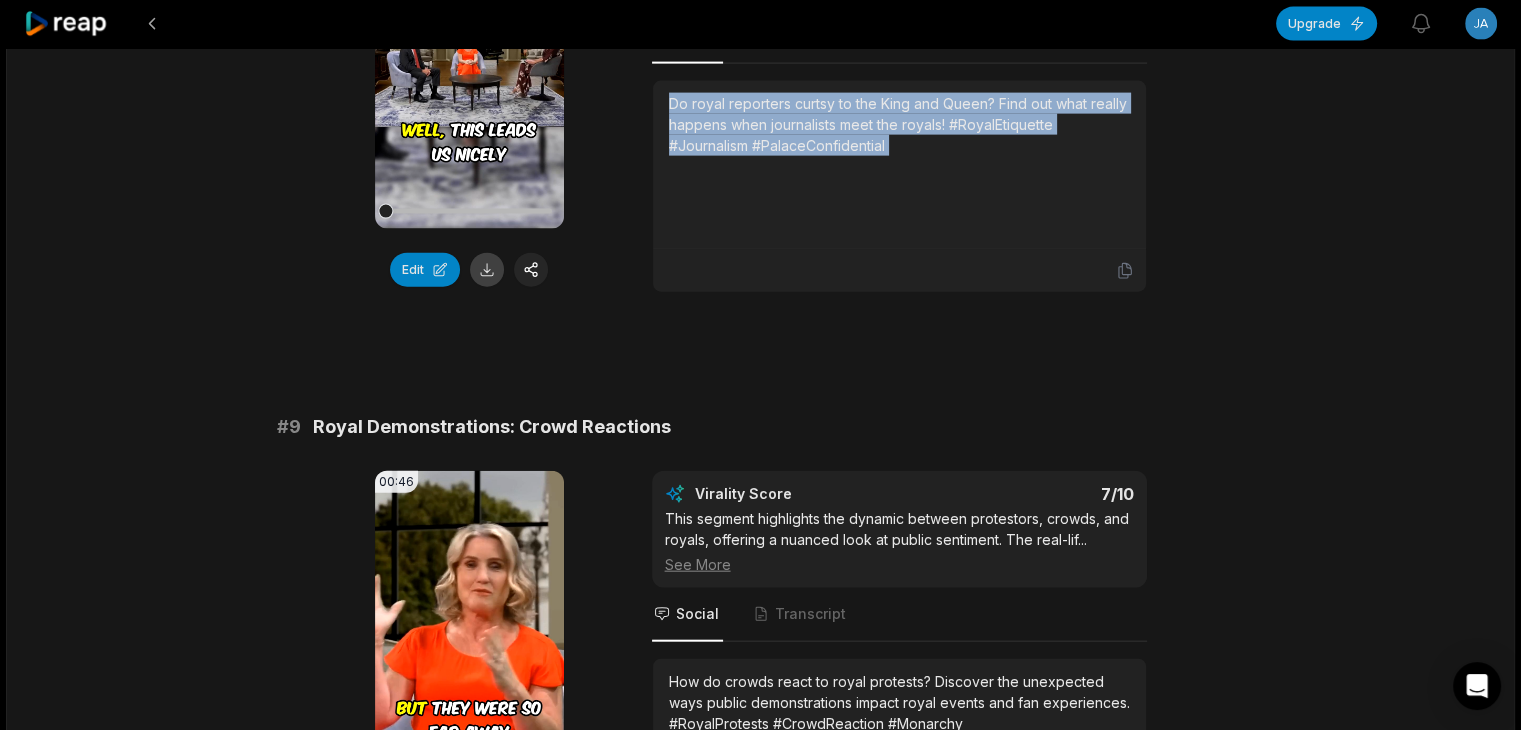 click at bounding box center (487, 270) 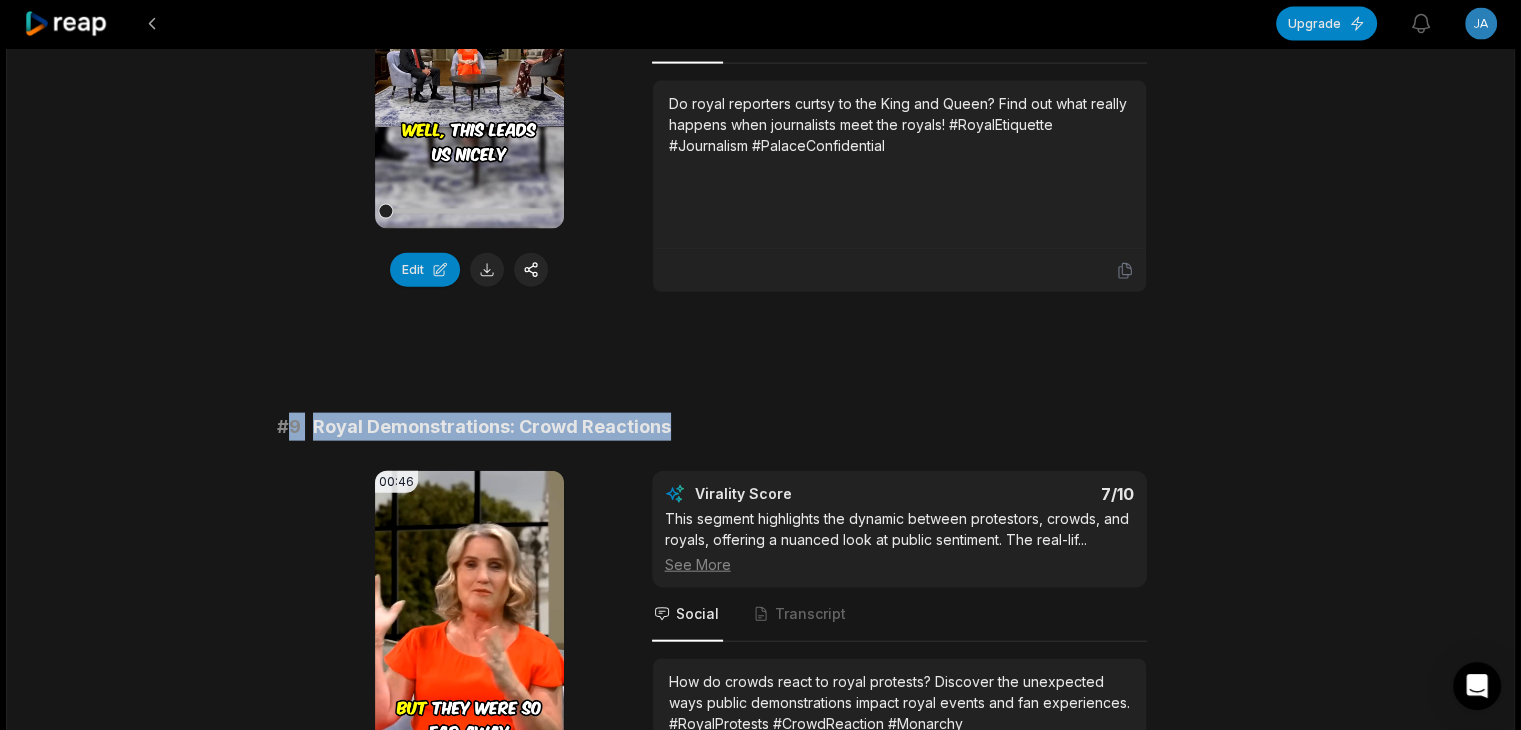 drag, startPoint x: 339, startPoint y: 394, endPoint x: 752, endPoint y: 393, distance: 413.00122 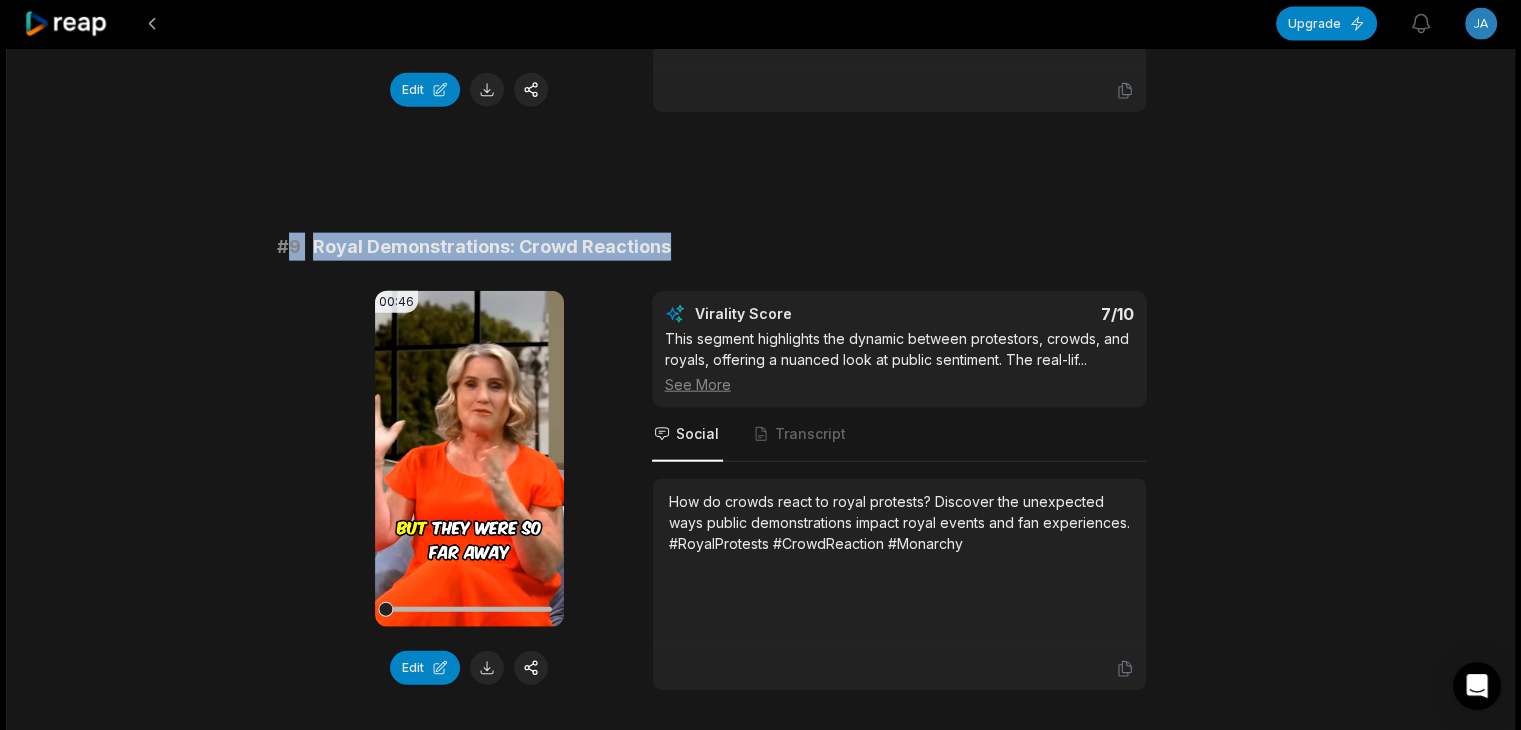 scroll, scrollTop: 4800, scrollLeft: 0, axis: vertical 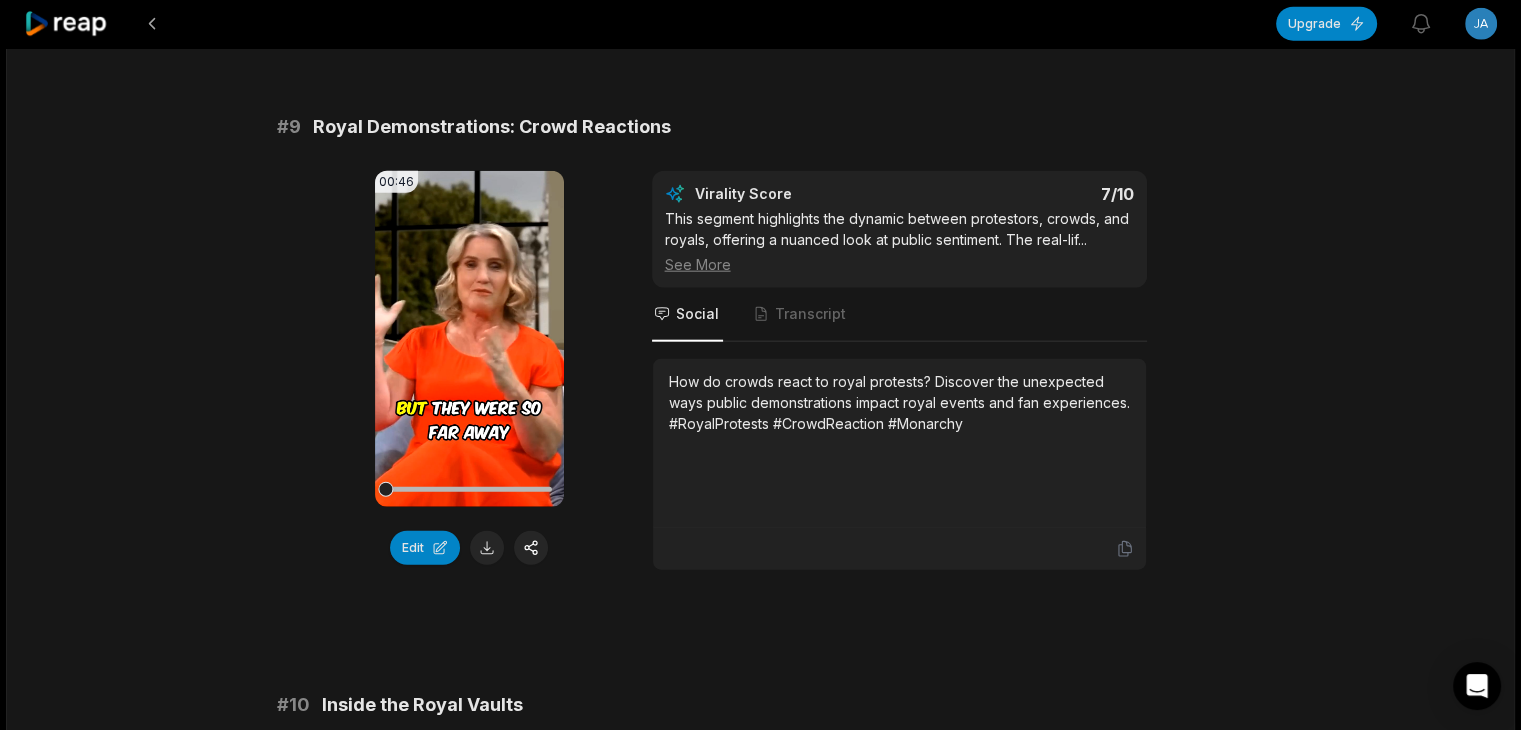 click on "Virality Score 7 /10 This segment highlights the dynamic between protestors, crowds, and royals, offering a nuanced look at public sentiment. The real-lif ...   See More Social Transcript How do crowds react to royal protests? Discover the unexpected ways public demonstrations impact royal events and fan experiences. #RoyalProtests #CrowdReaction #Monarchy" at bounding box center (899, 371) 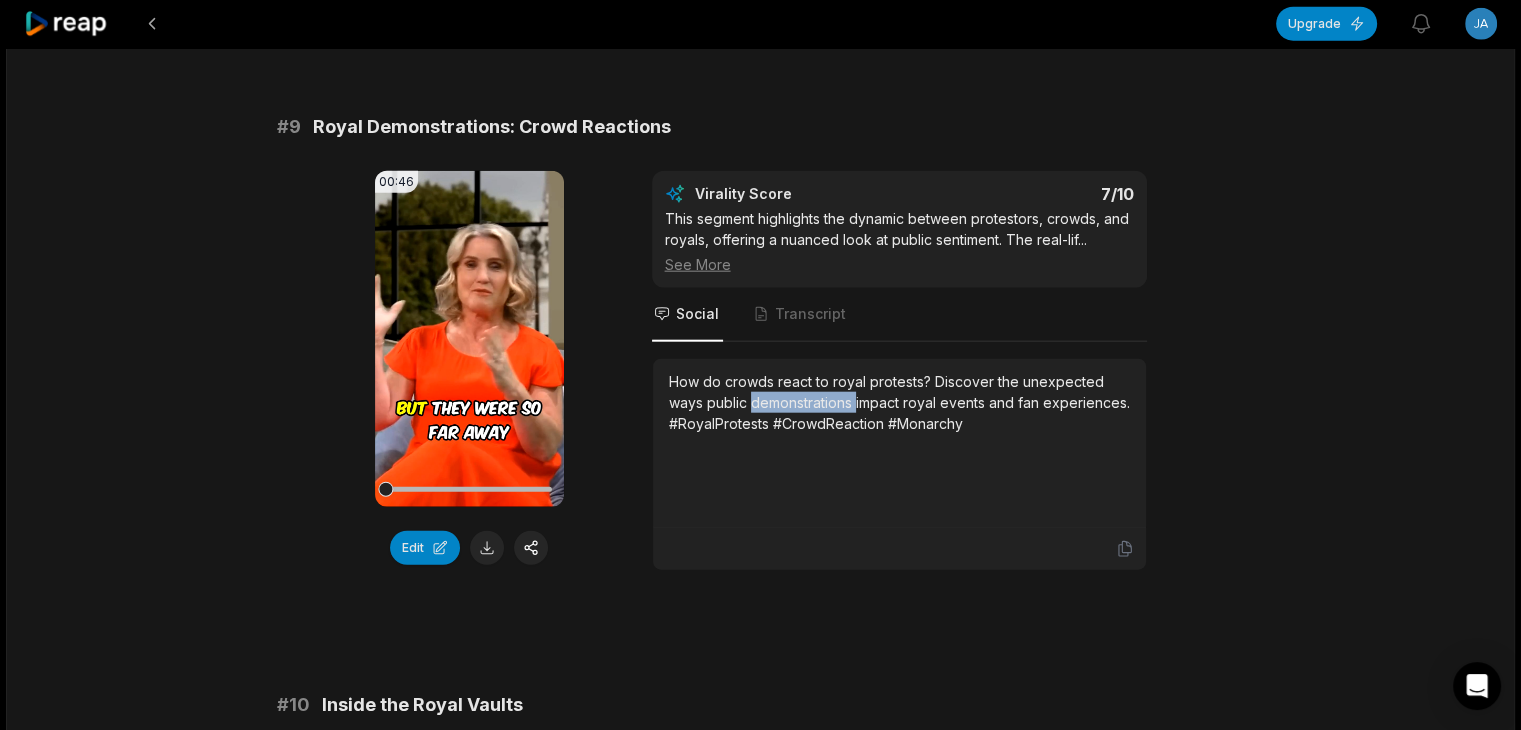 click on "How do crowds react to royal protests? Discover the unexpected ways public demonstrations impact royal events and fan experiences. #RoyalProtests #CrowdReaction #Monarchy" at bounding box center (899, 402) 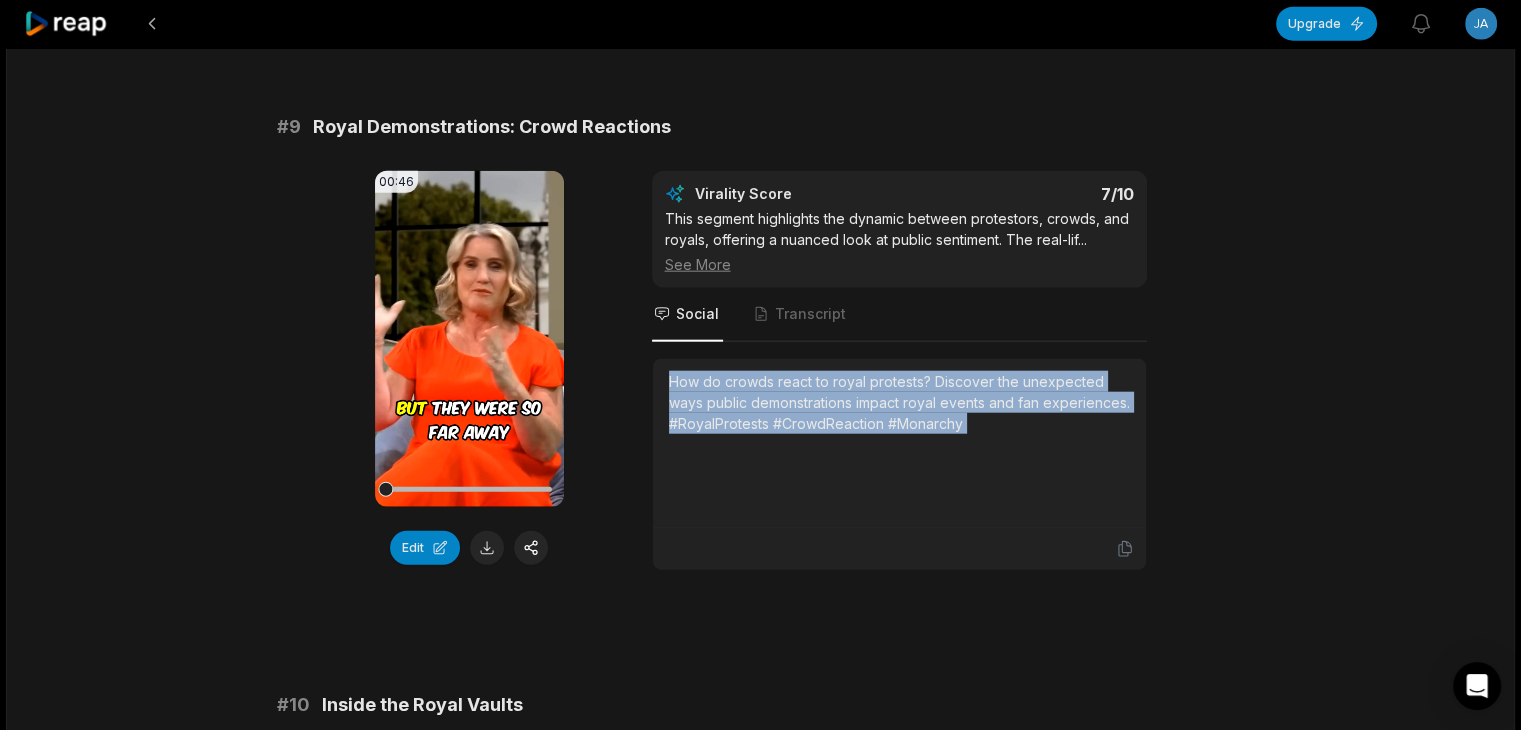 click on "How do crowds react to royal protests? Discover the unexpected ways public demonstrations impact royal events and fan experiences. #RoyalProtests #CrowdReaction #Monarchy" at bounding box center [899, 402] 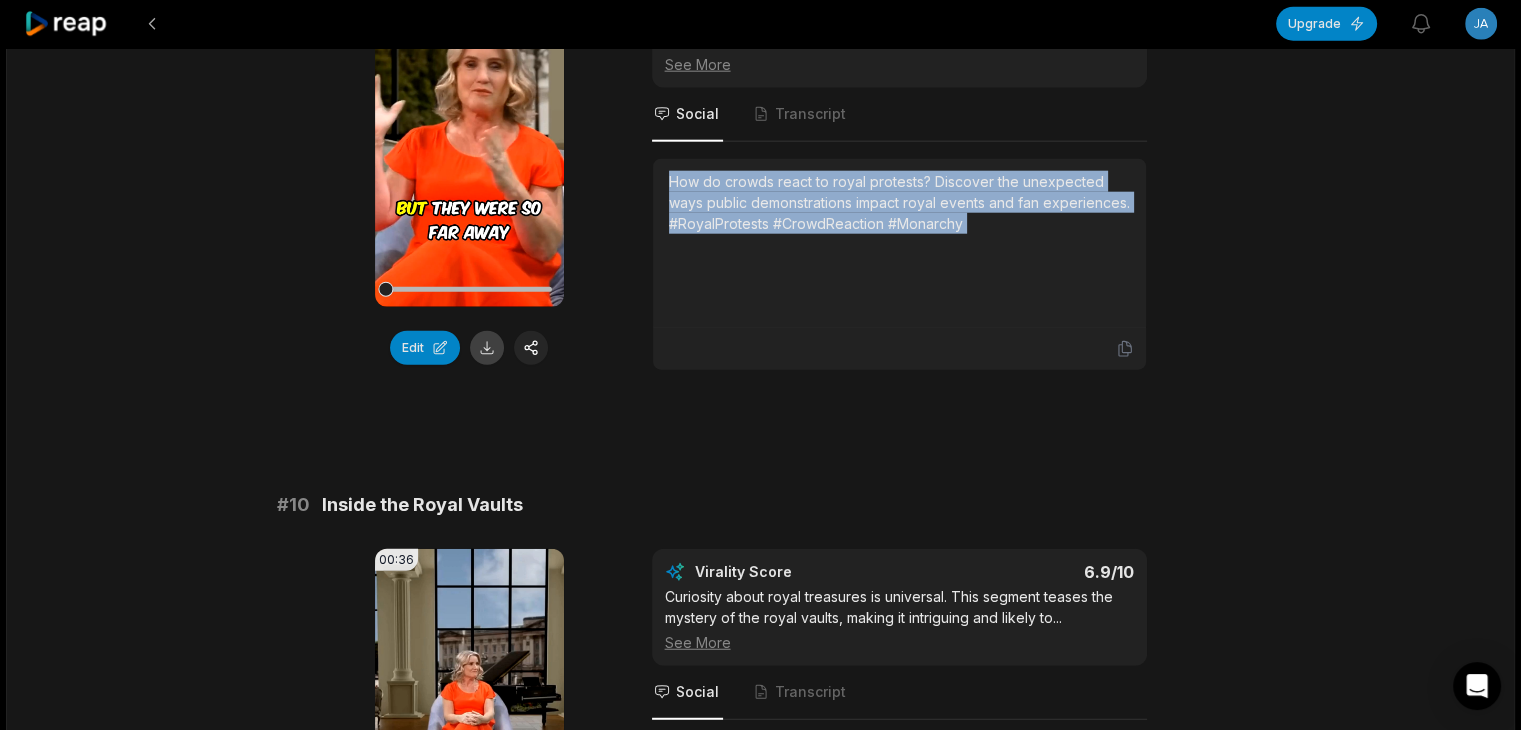 click at bounding box center (487, 348) 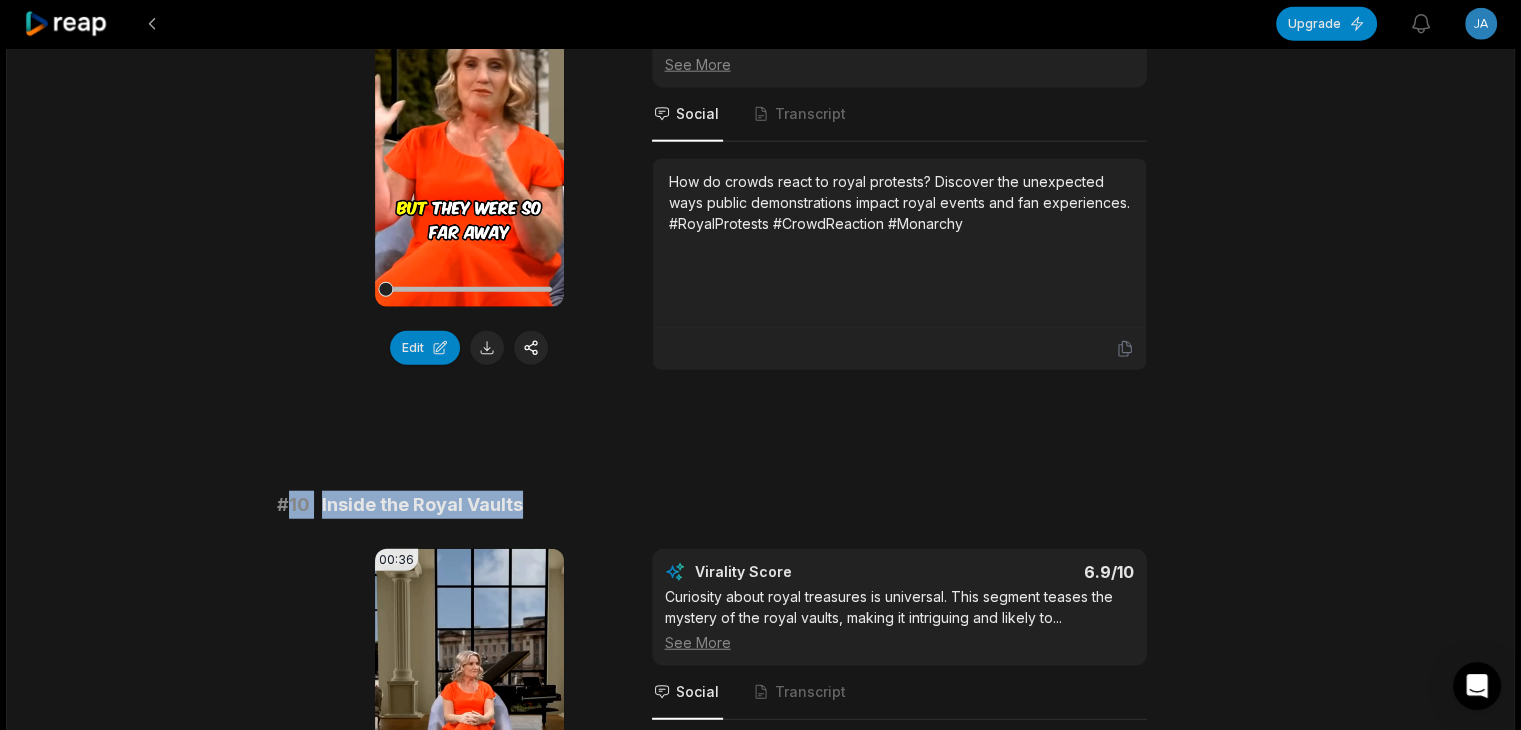 drag, startPoint x: 283, startPoint y: 467, endPoint x: 544, endPoint y: 474, distance: 261.09384 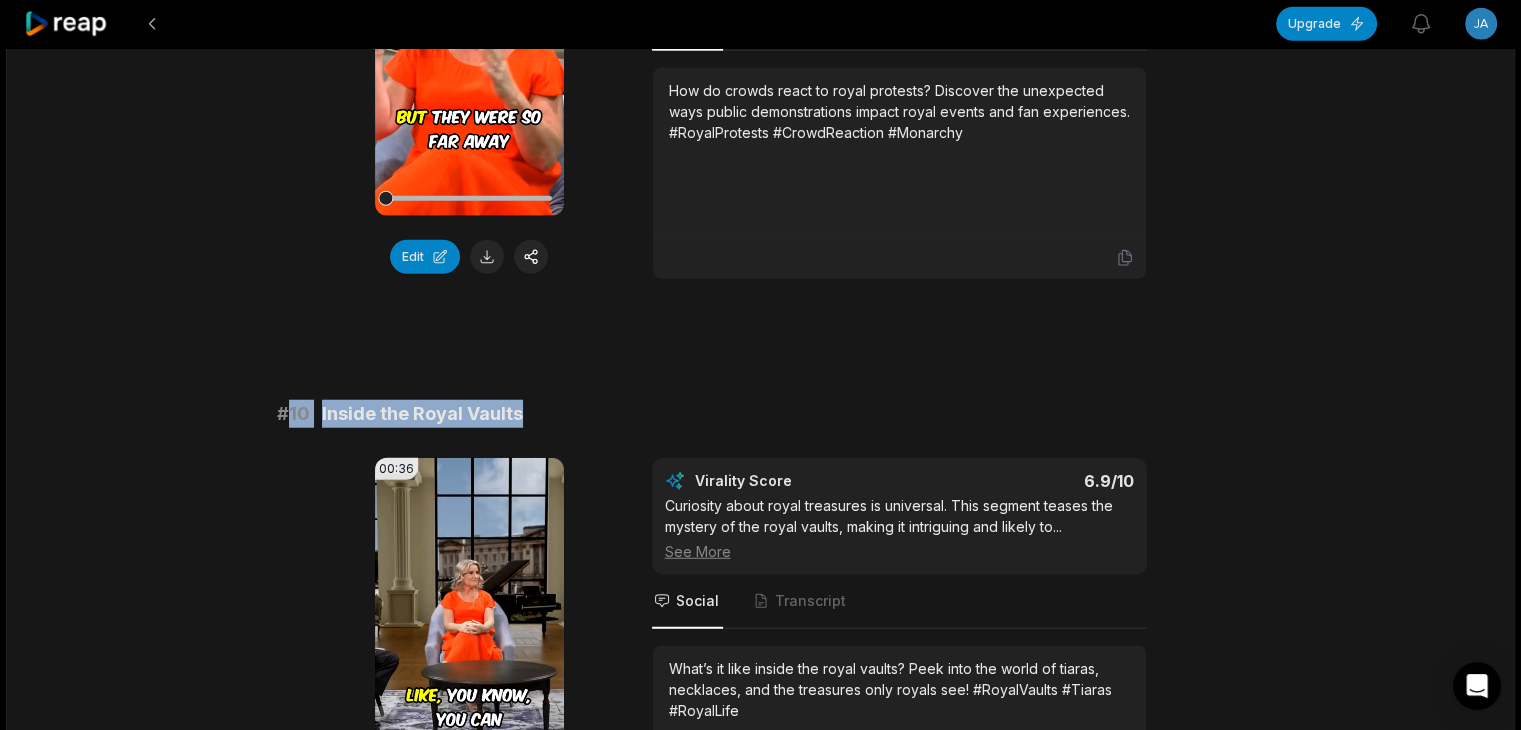 scroll, scrollTop: 5300, scrollLeft: 0, axis: vertical 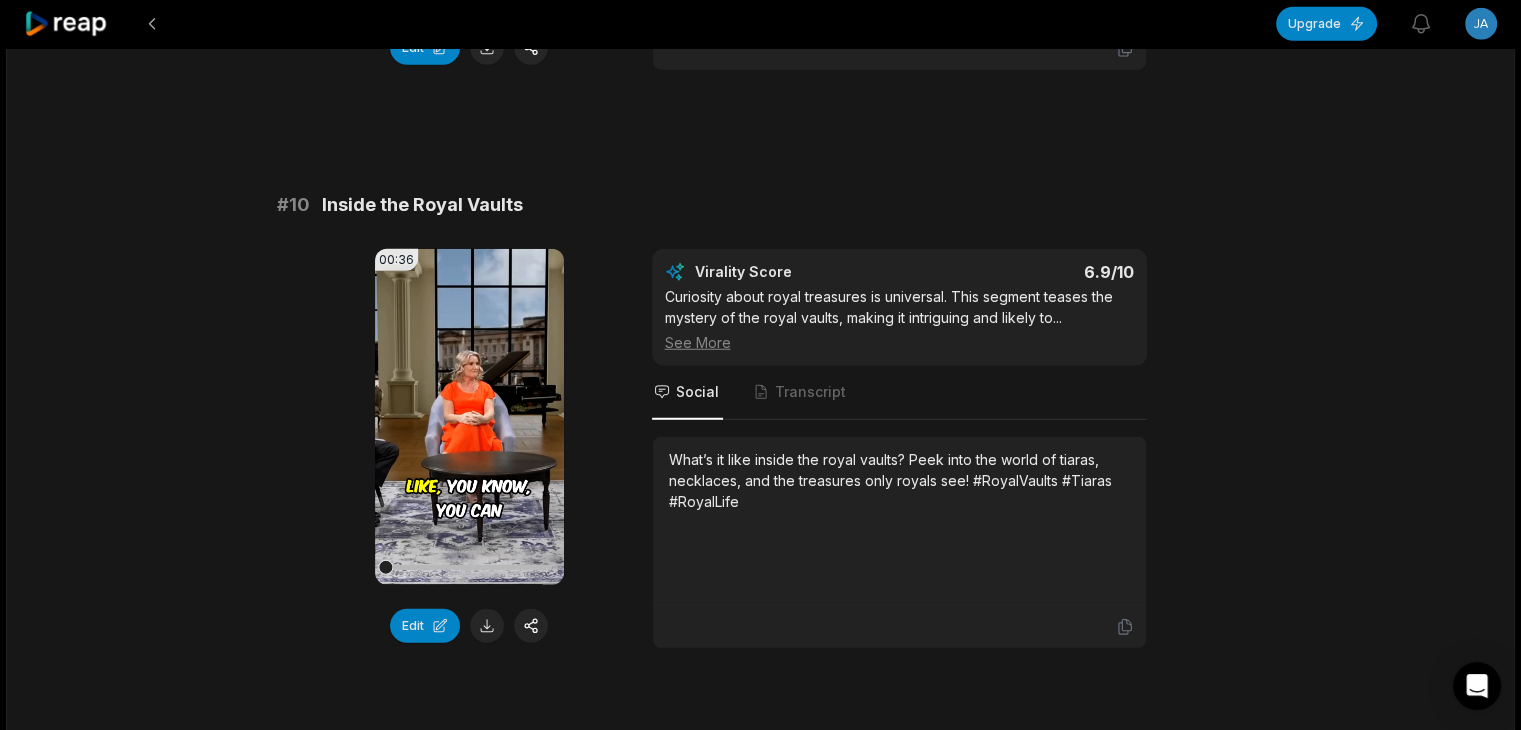 click on "What’s it like inside the royal vaults? Peek into the world of tiaras, necklaces, and the treasures only royals see! #RoyalVaults #Tiaras #RoyalLife" at bounding box center (899, 480) 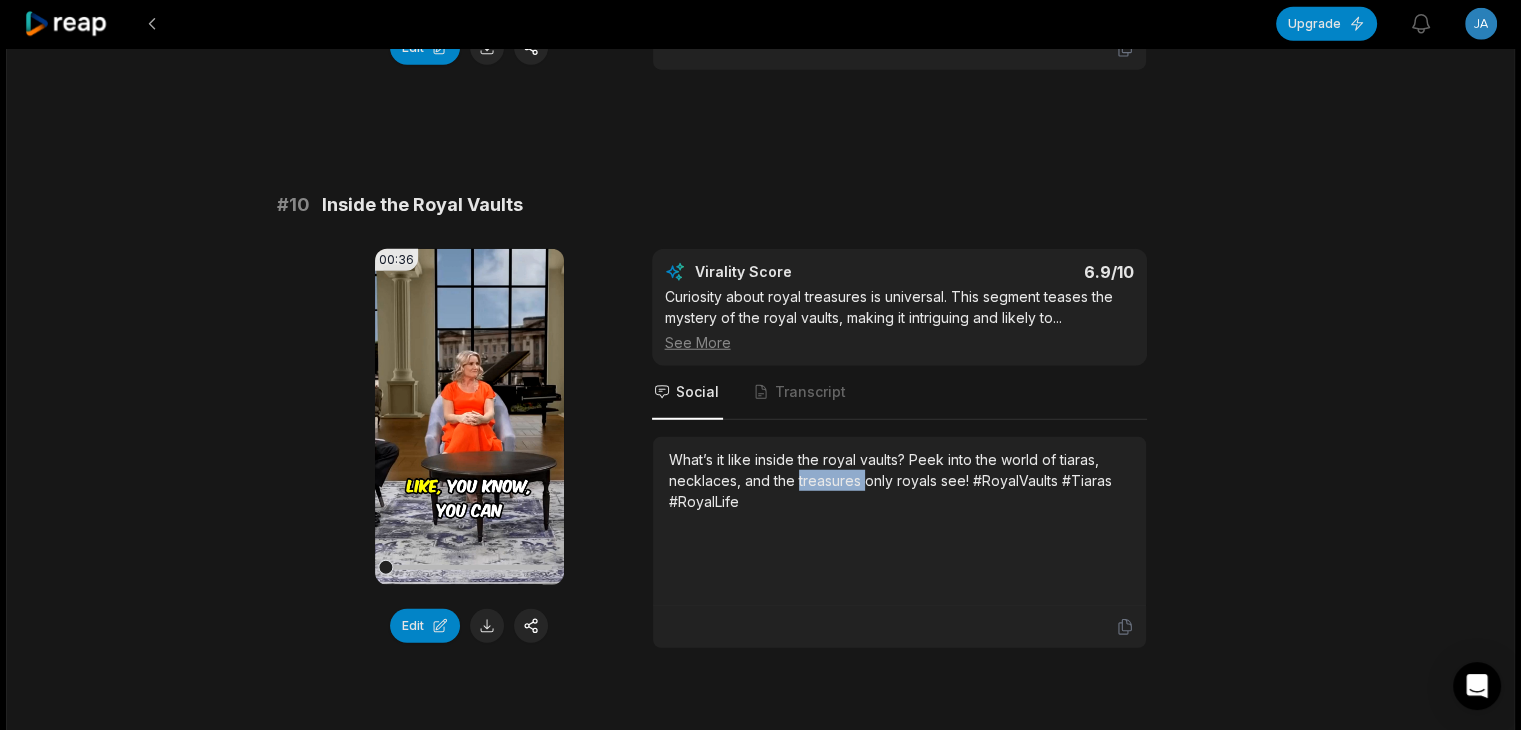 click on "What’s it like inside the royal vaults? Peek into the world of tiaras, necklaces, and the treasures only royals see! #RoyalVaults #Tiaras #RoyalLife" at bounding box center (899, 480) 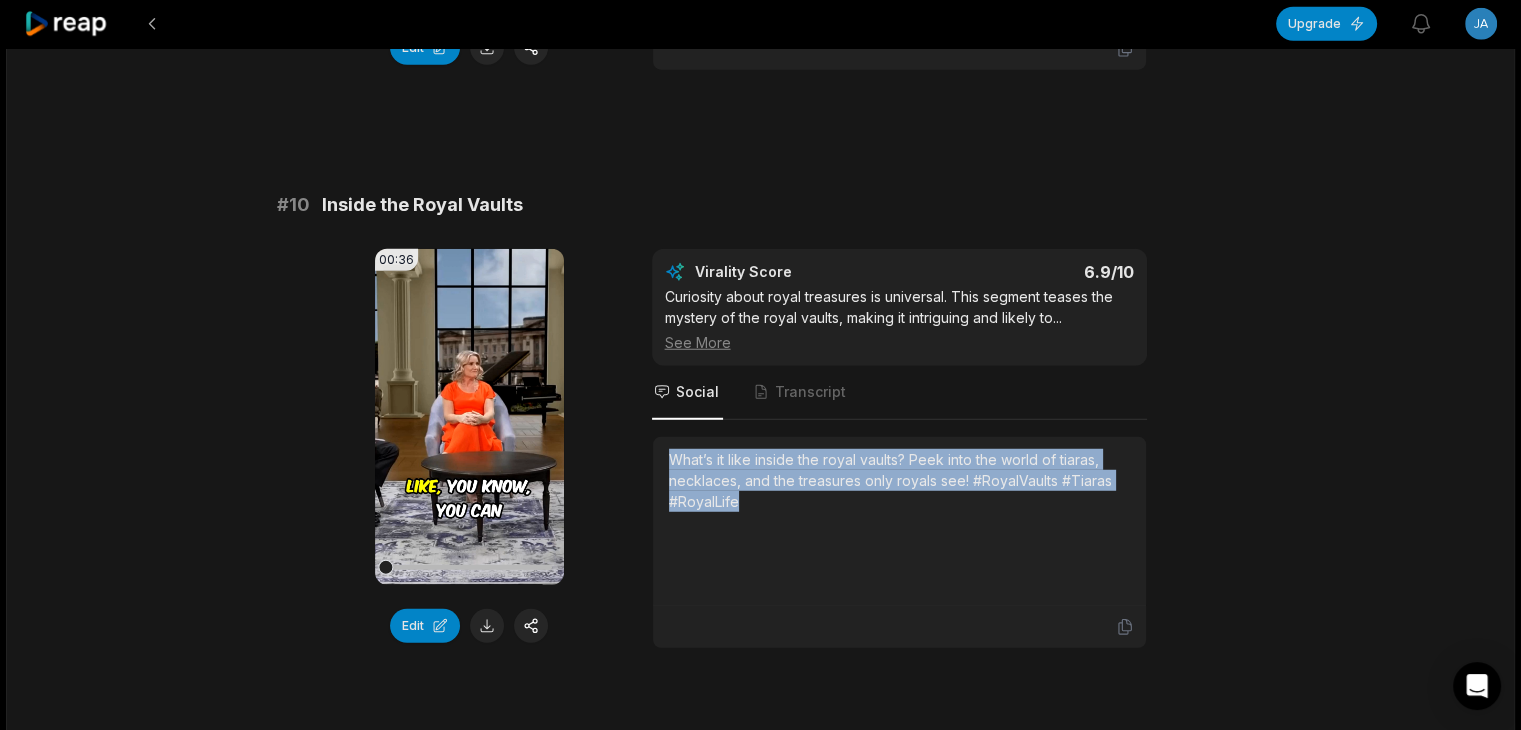 click on "What’s it like inside the royal vaults? Peek into the world of tiaras, necklaces, and the treasures only royals see! #RoyalVaults #Tiaras #RoyalLife" at bounding box center (899, 480) 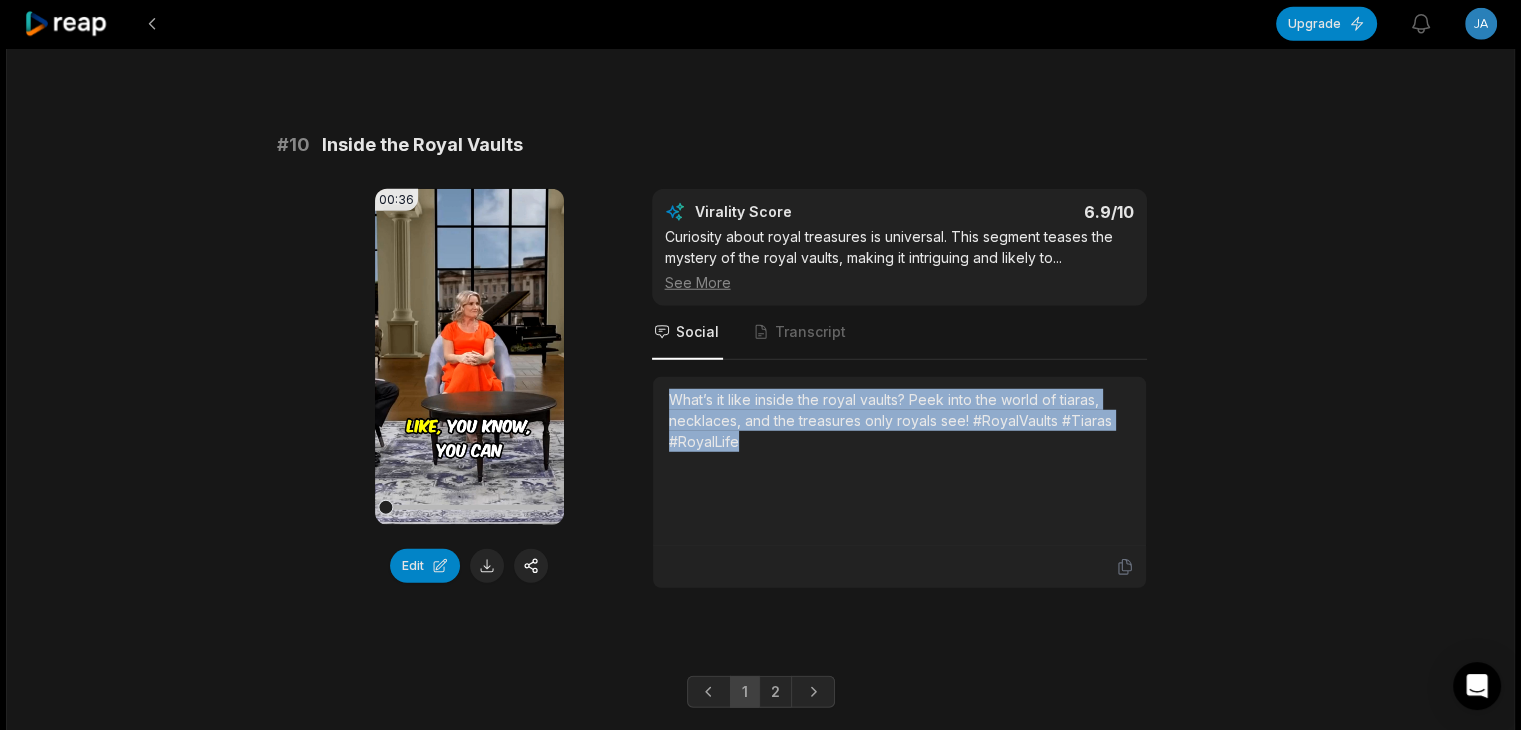 scroll, scrollTop: 5383, scrollLeft: 0, axis: vertical 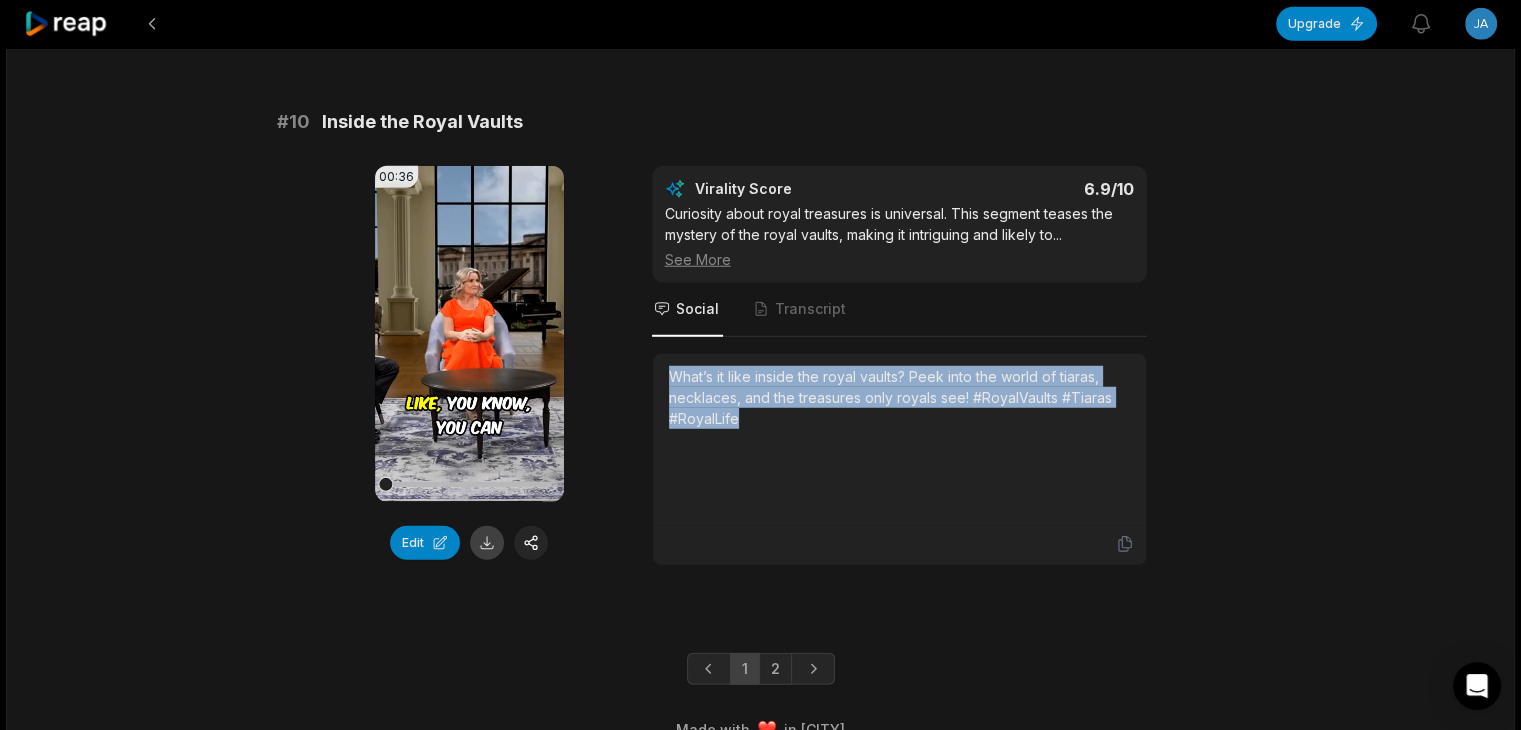 click at bounding box center (487, 543) 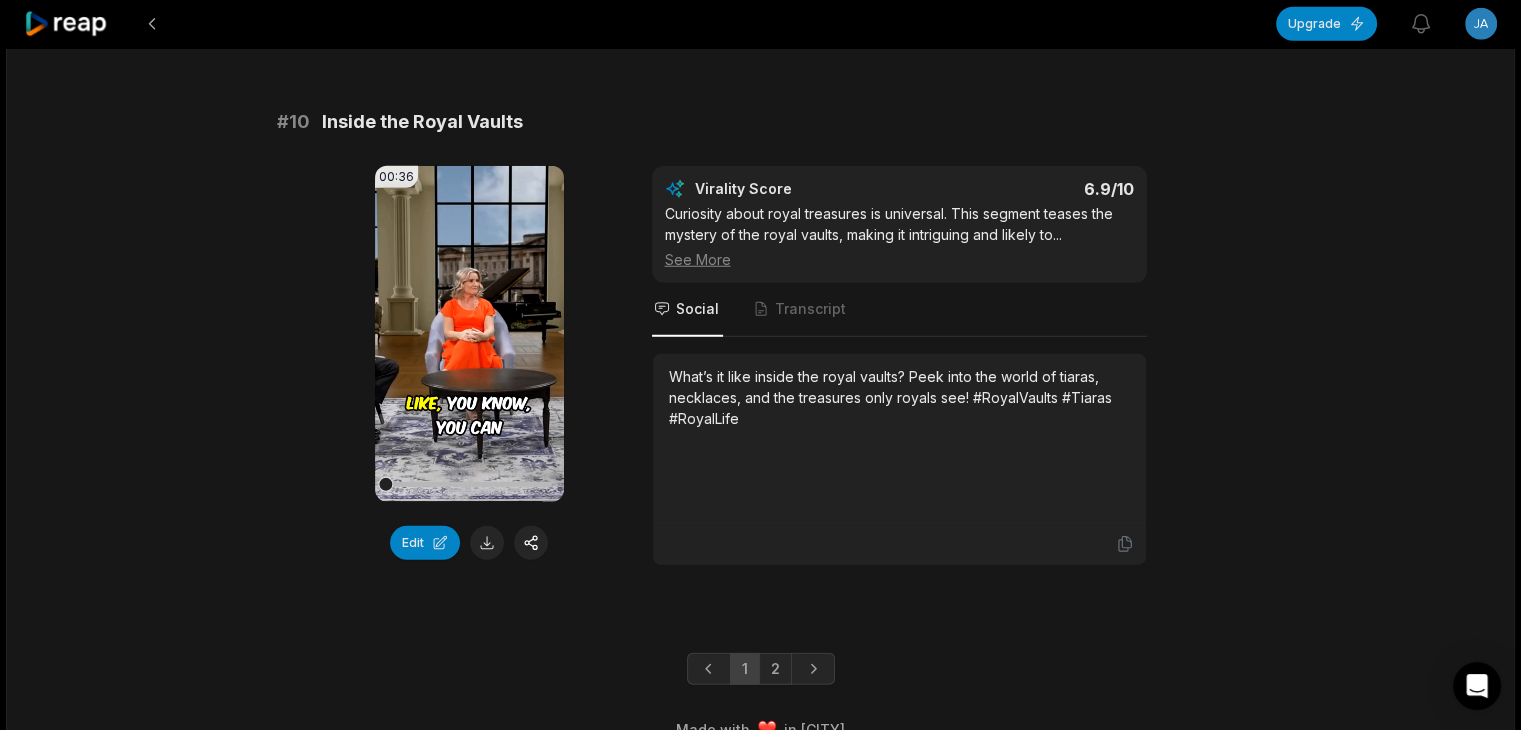 click on "2" at bounding box center [775, 669] 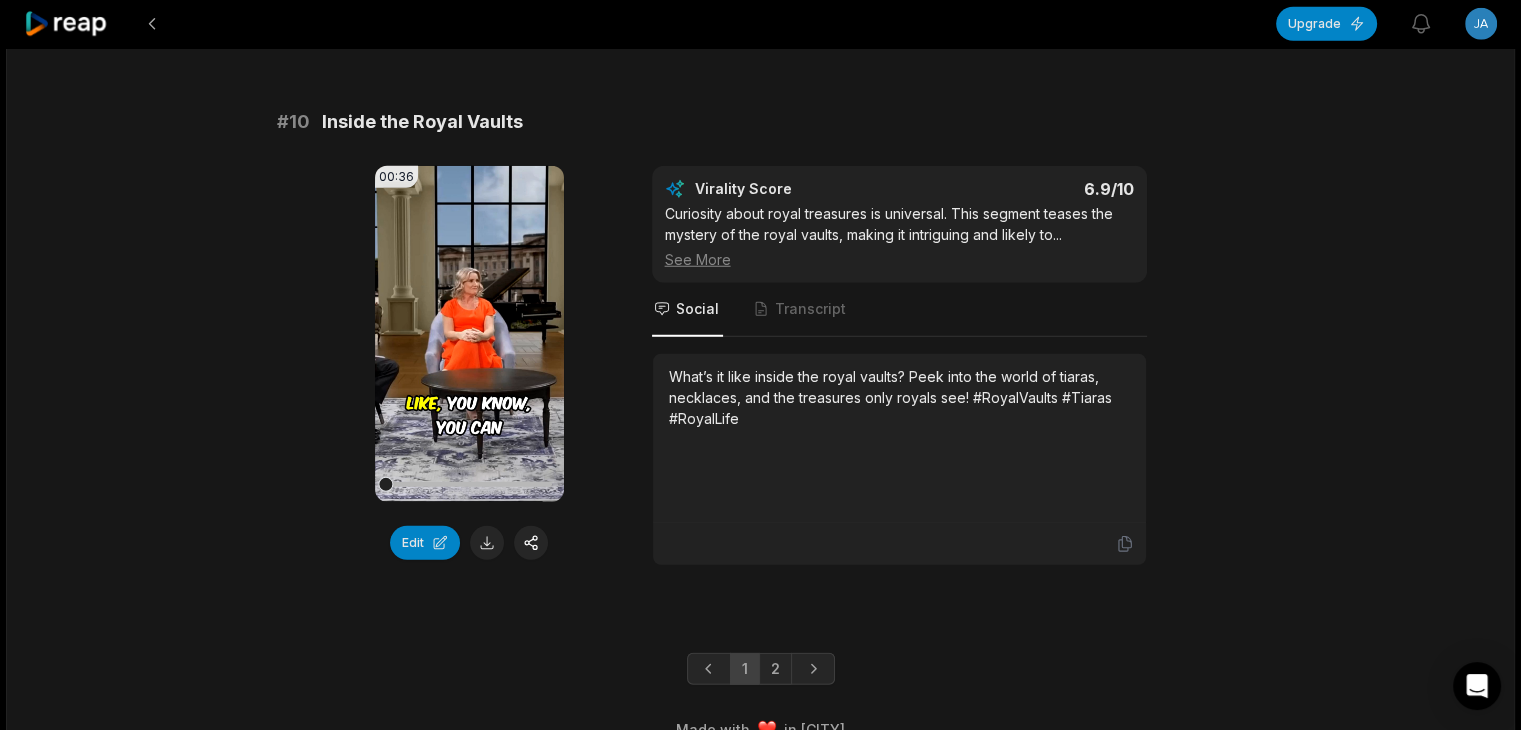 scroll, scrollTop: 0, scrollLeft: 0, axis: both 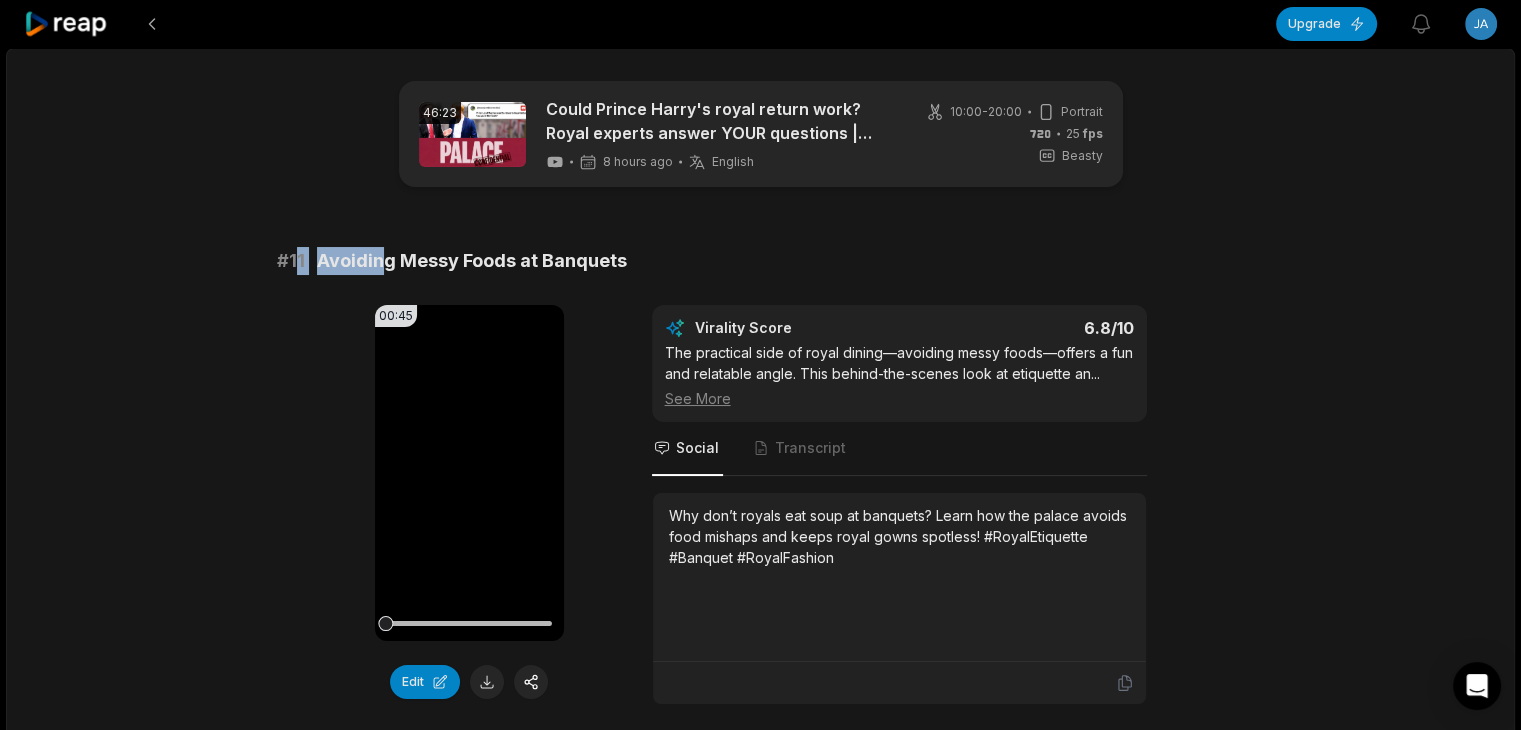 drag, startPoint x: 292, startPoint y: 256, endPoint x: 281, endPoint y: 259, distance: 11.401754 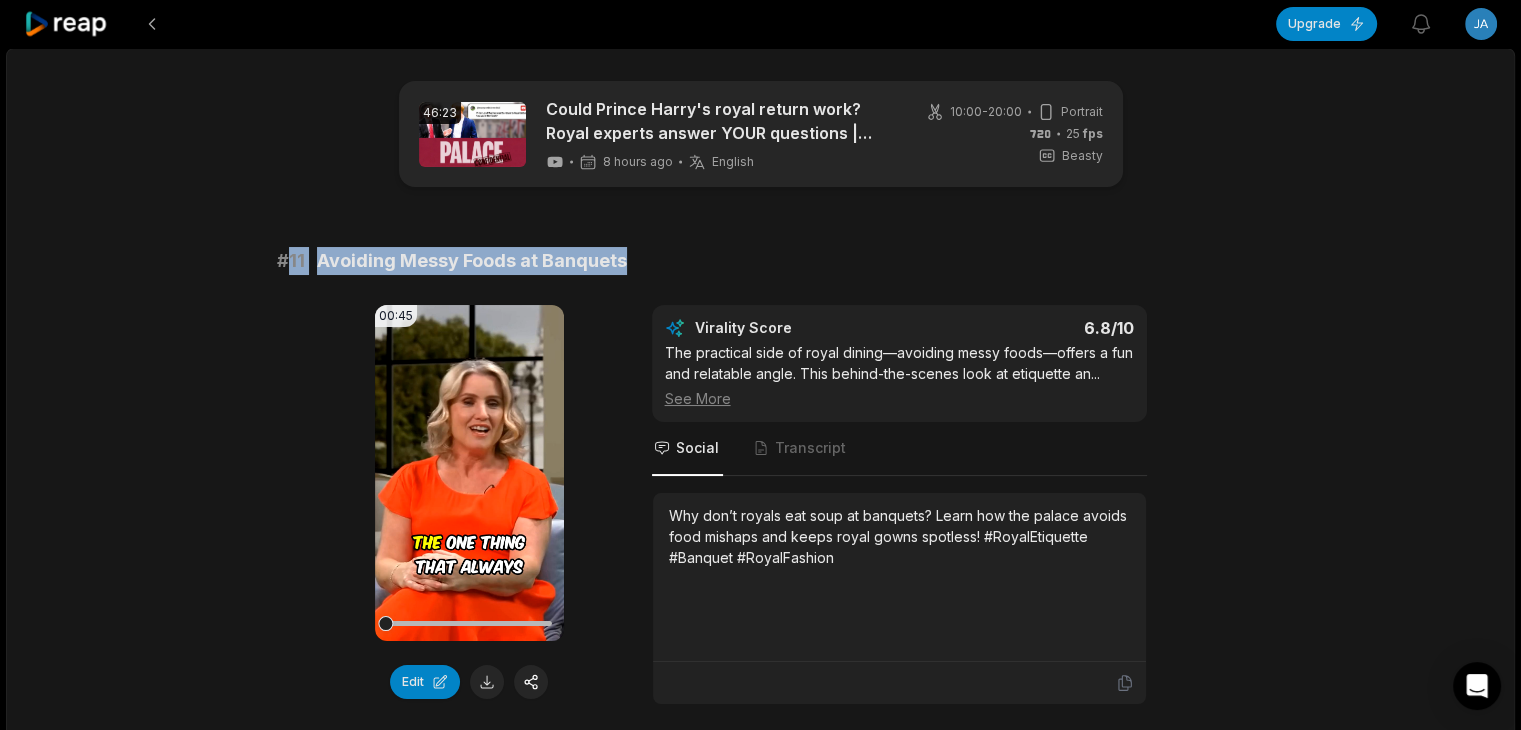 drag, startPoint x: 288, startPoint y: 261, endPoint x: 711, endPoint y: 264, distance: 423.01065 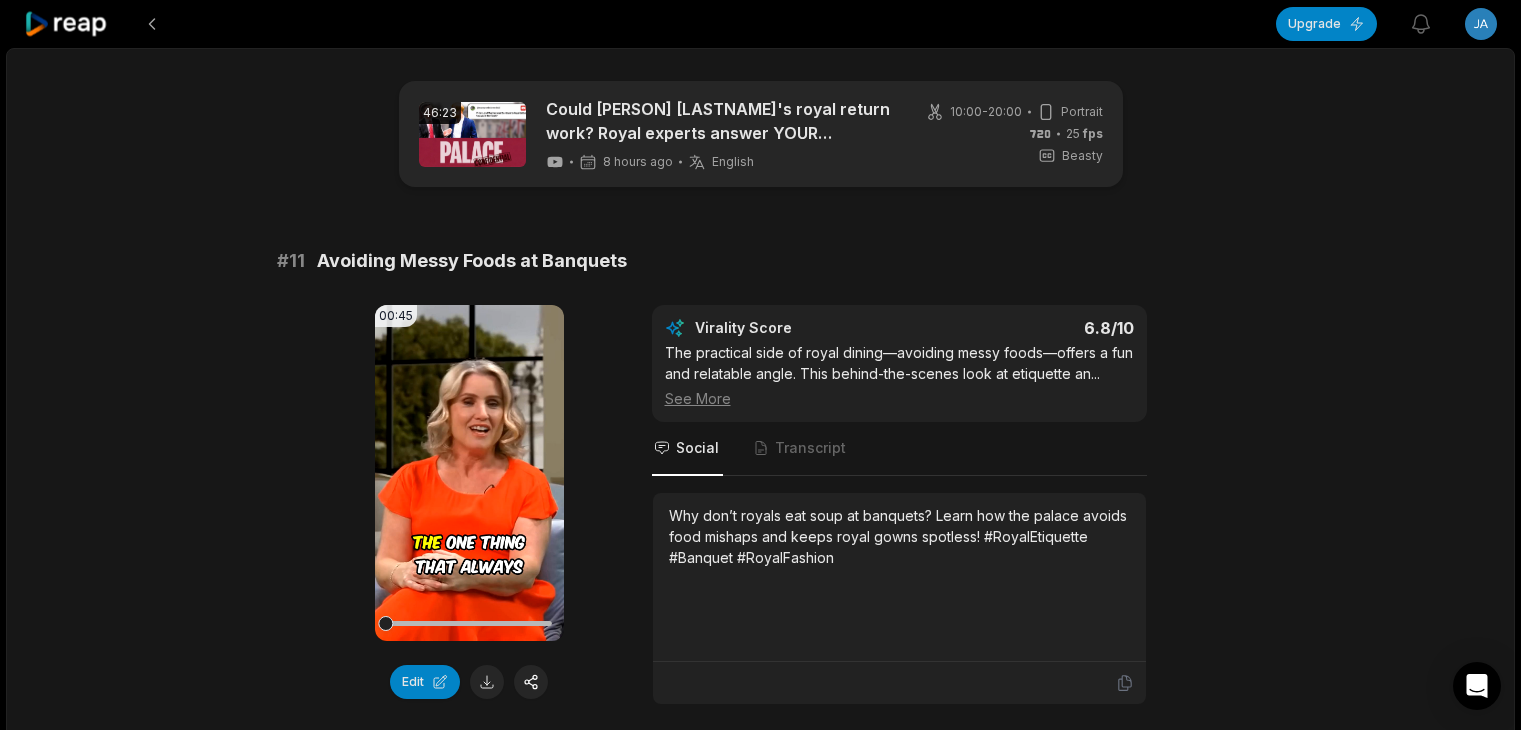 scroll, scrollTop: 600, scrollLeft: 0, axis: vertical 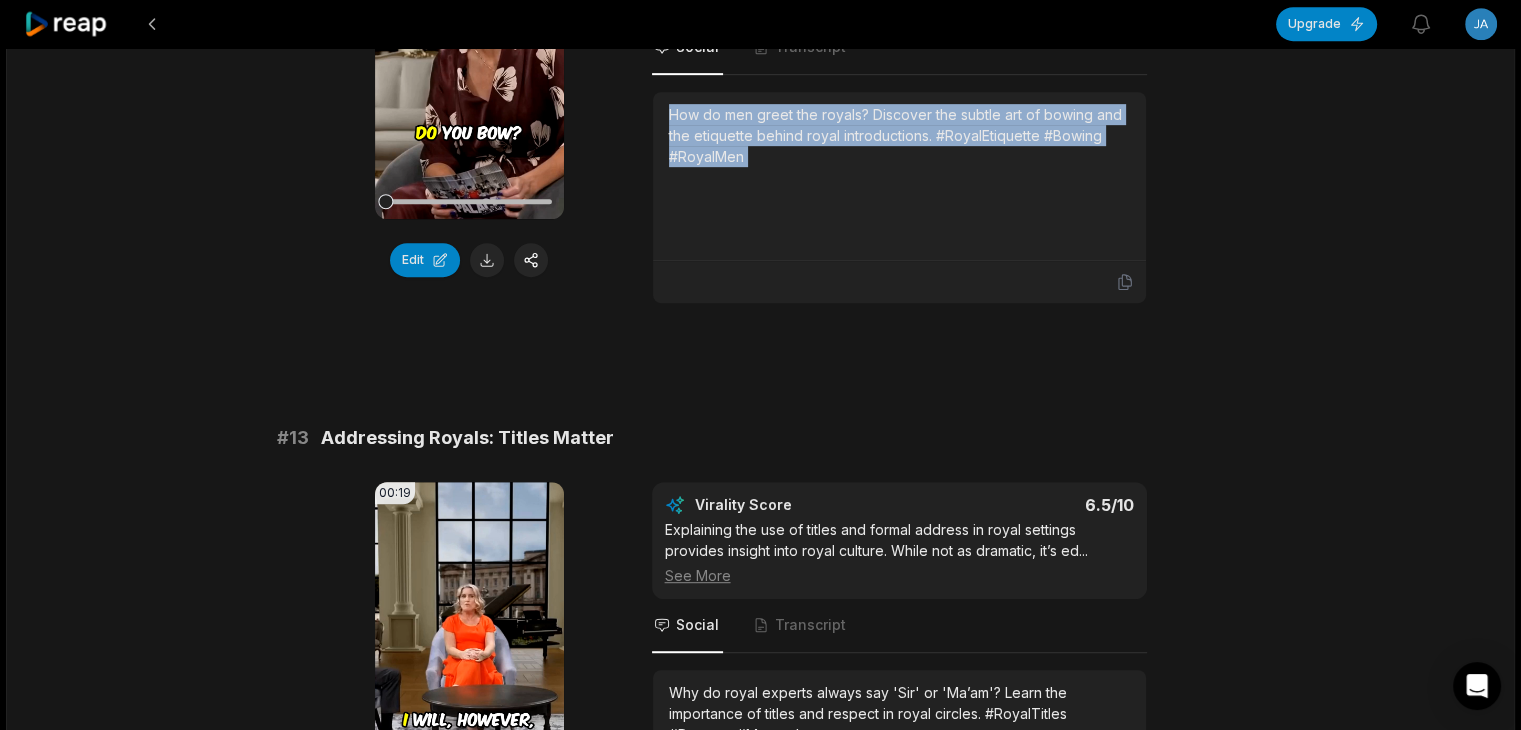 click at bounding box center (487, 260) 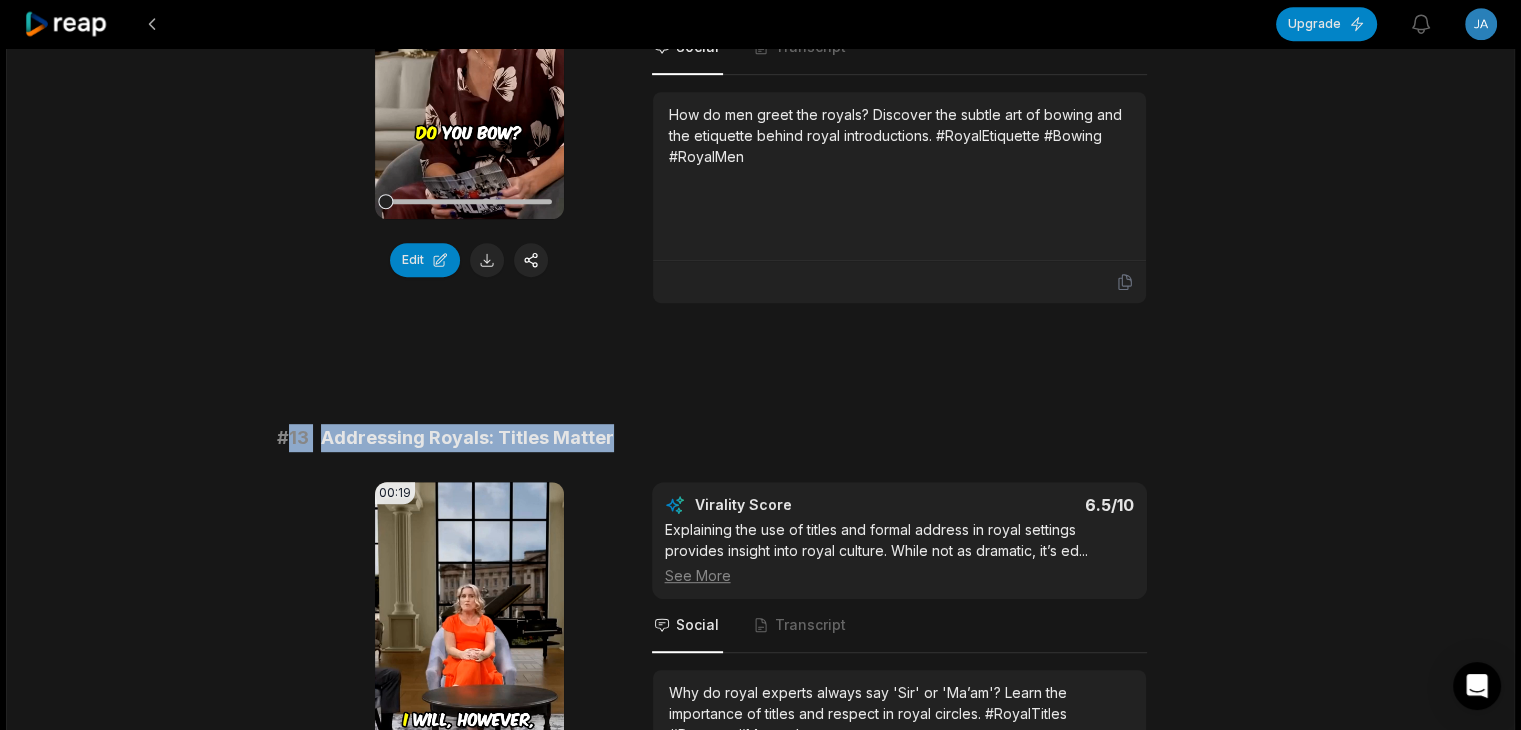 copy on "13 Addressing Royals: Titles Matter" 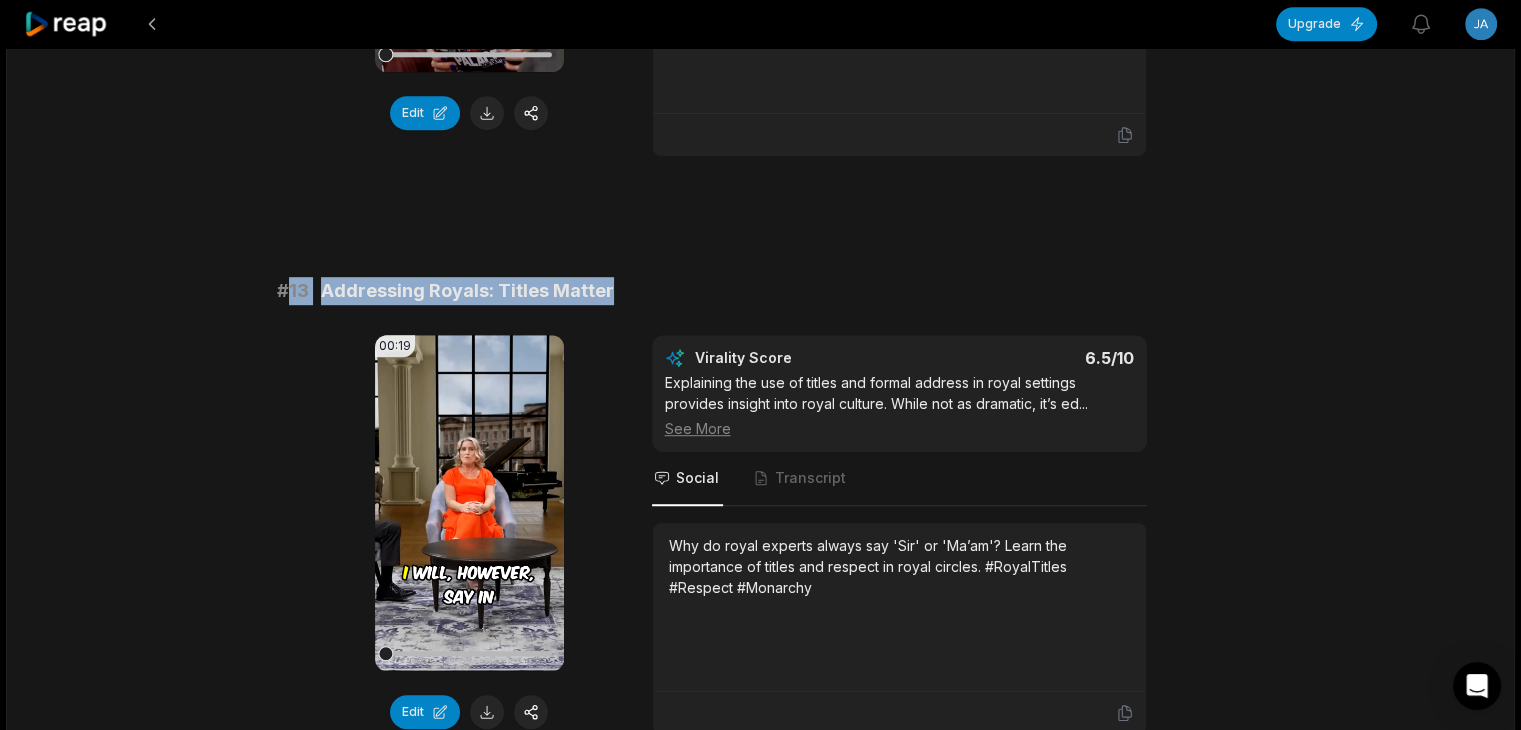 scroll, scrollTop: 1300, scrollLeft: 0, axis: vertical 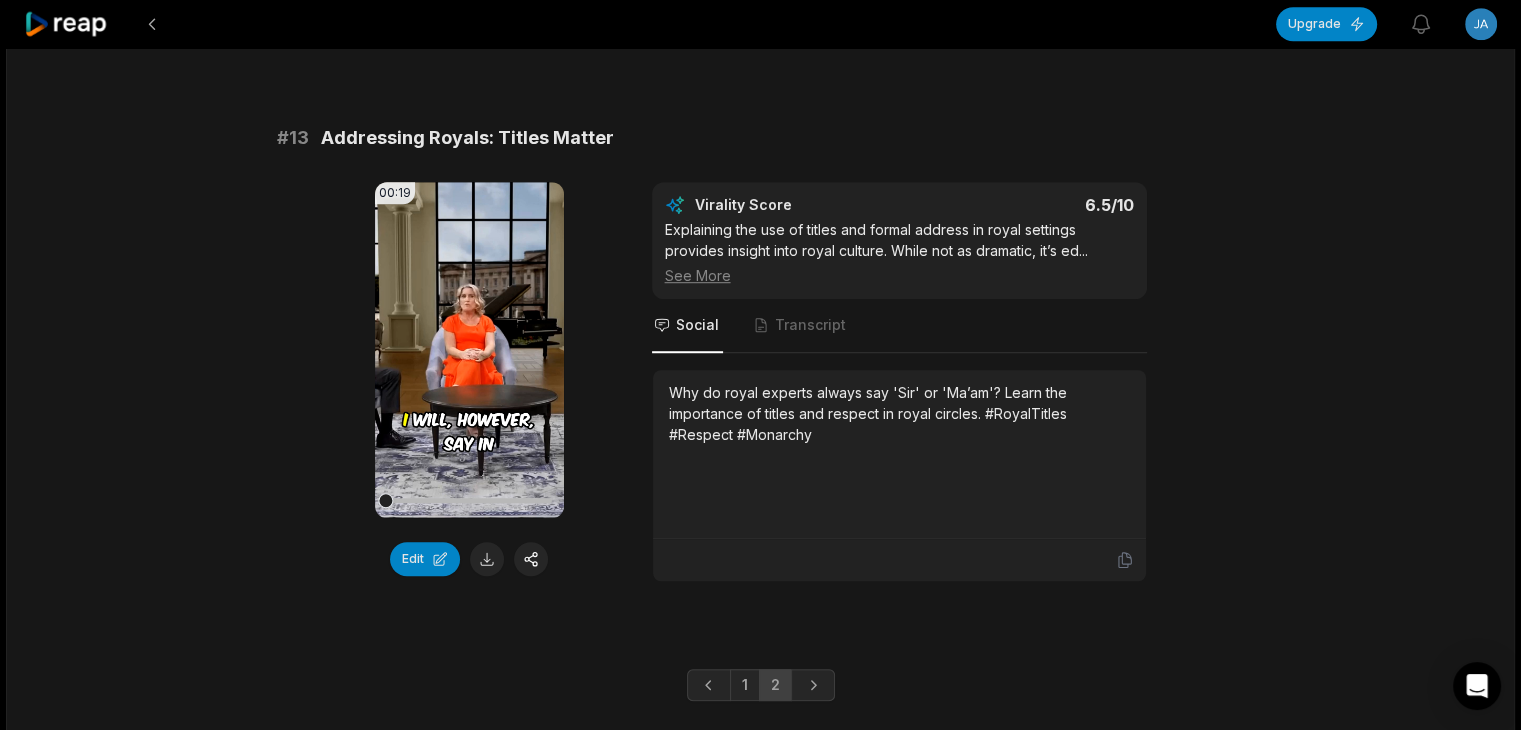 click on "Why do royal experts always say 'Sir' or 'Ma’am'? Learn the importance of titles and respect in royal circles. #RoyalTitles #Respect #Monarchy" at bounding box center (899, 413) 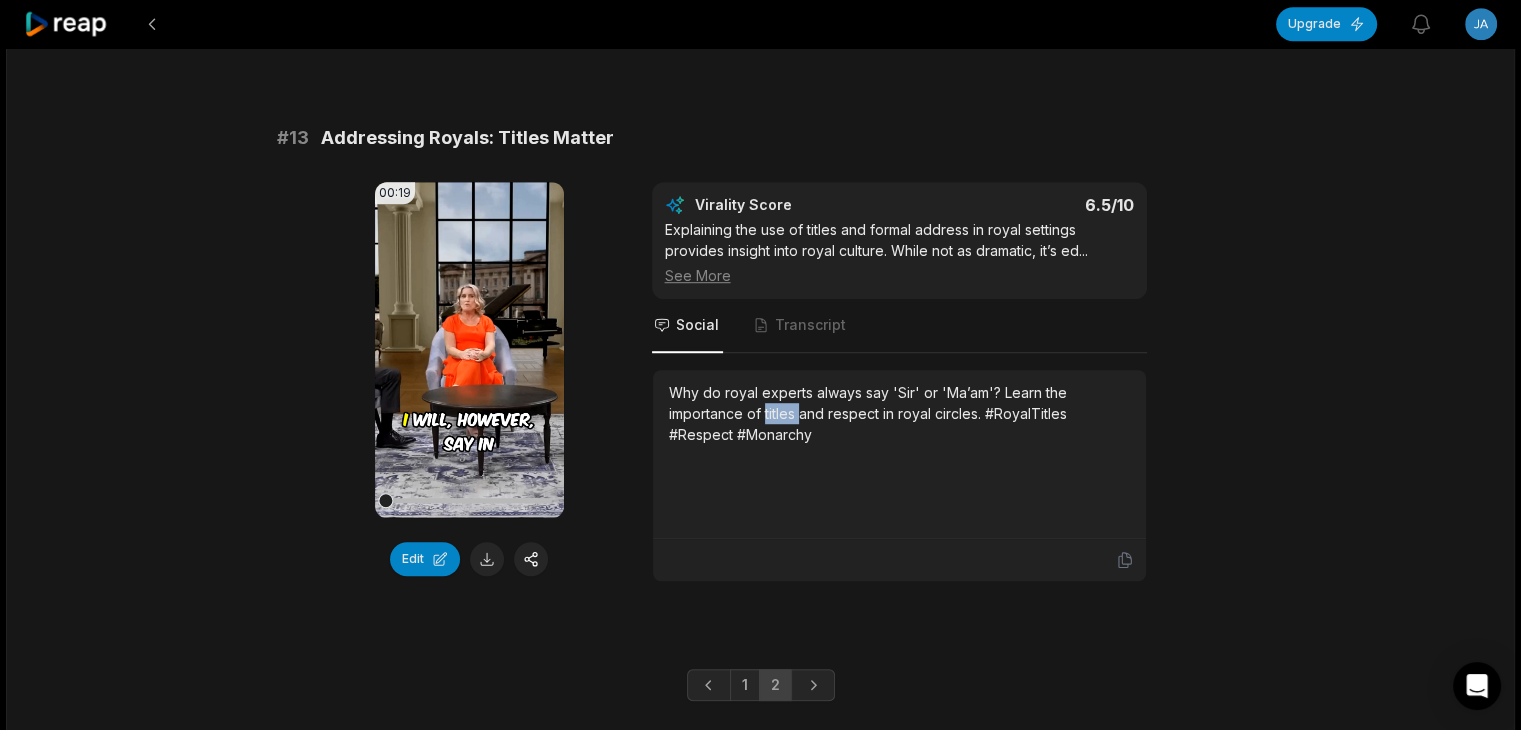 click on "Why do royal experts always say 'Sir' or 'Ma’am'? Learn the importance of titles and respect in royal circles. #RoyalTitles #Respect #Monarchy" at bounding box center (899, 413) 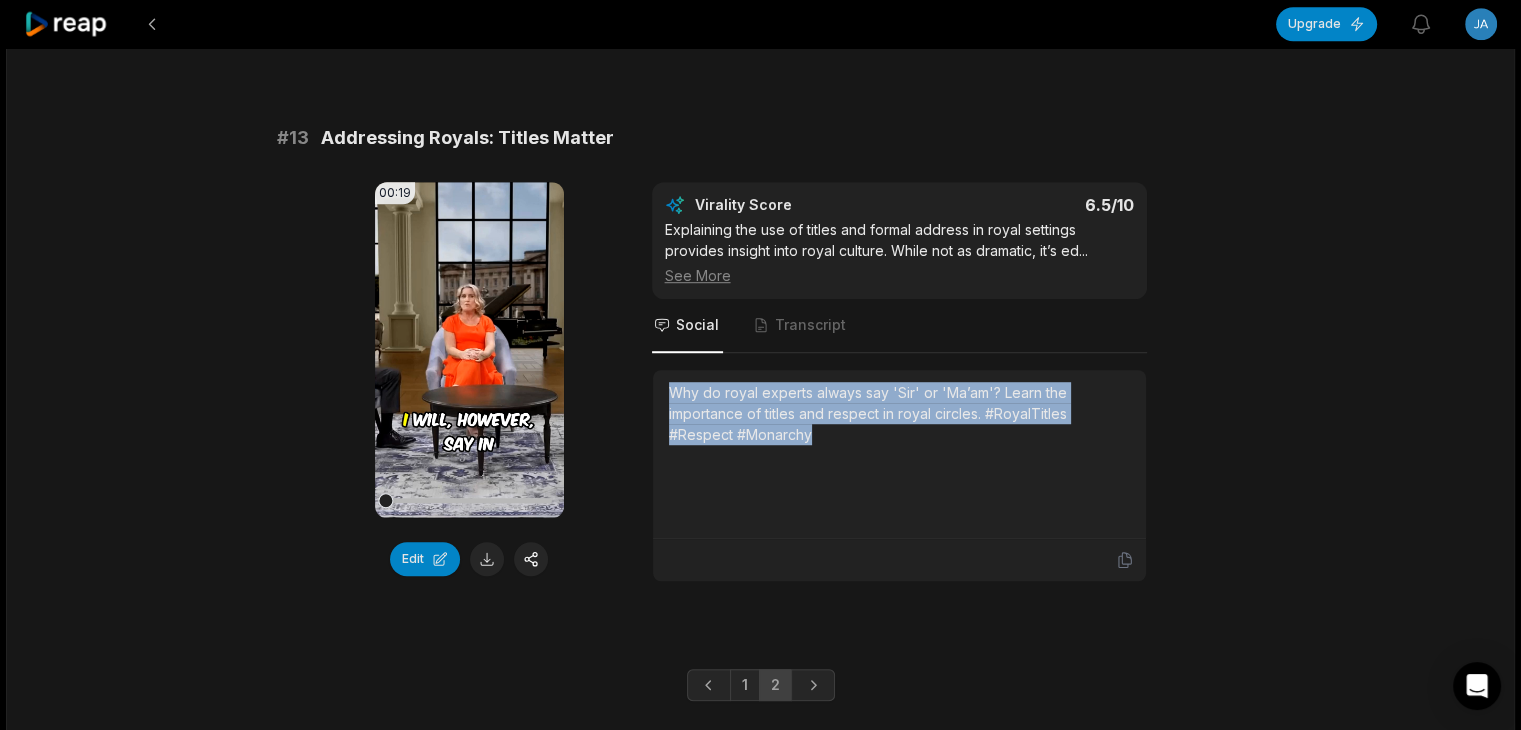 click on "Why do royal experts always say 'Sir' or 'Ma’am'? Learn the importance of titles and respect in royal circles. #RoyalTitles #Respect #Monarchy" at bounding box center [899, 413] 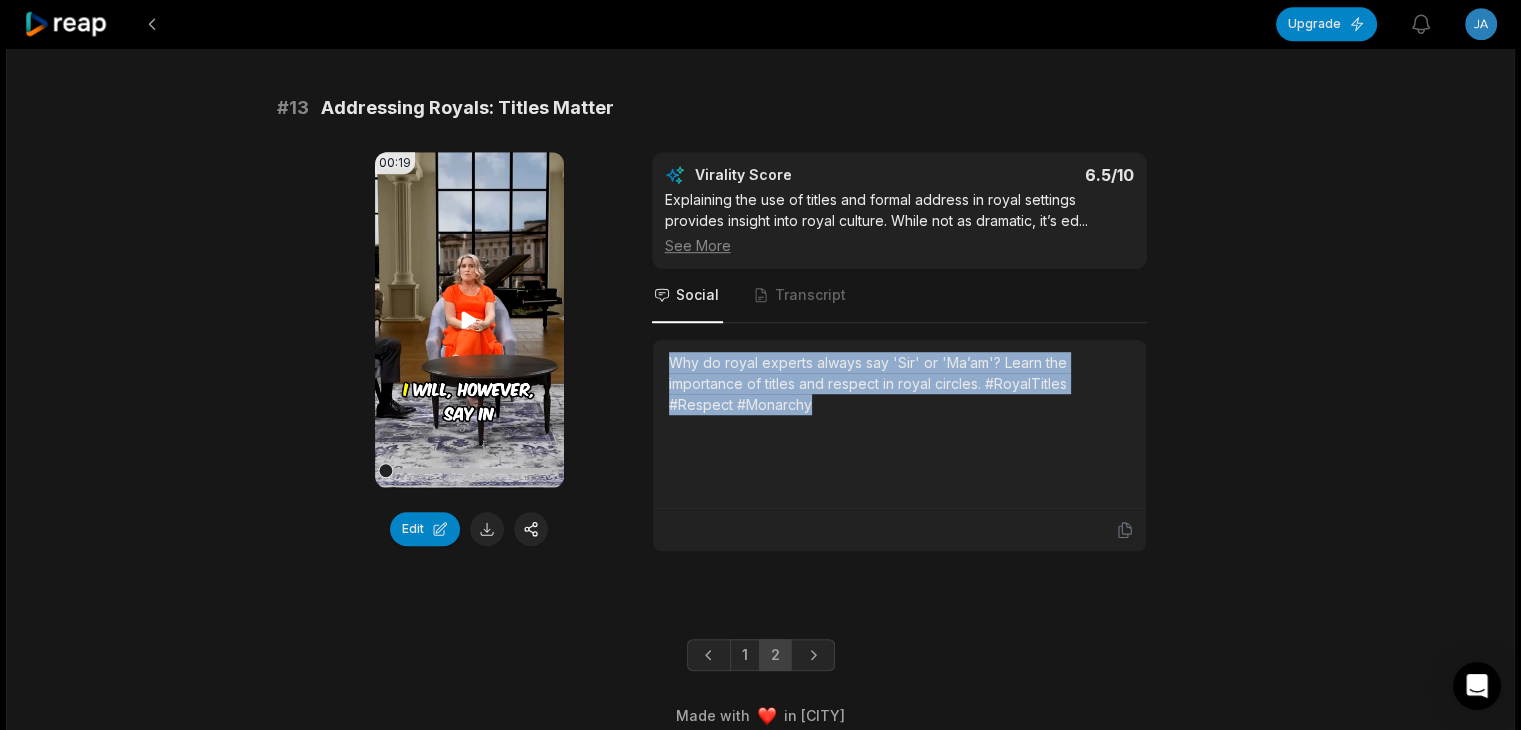 scroll, scrollTop: 1347, scrollLeft: 0, axis: vertical 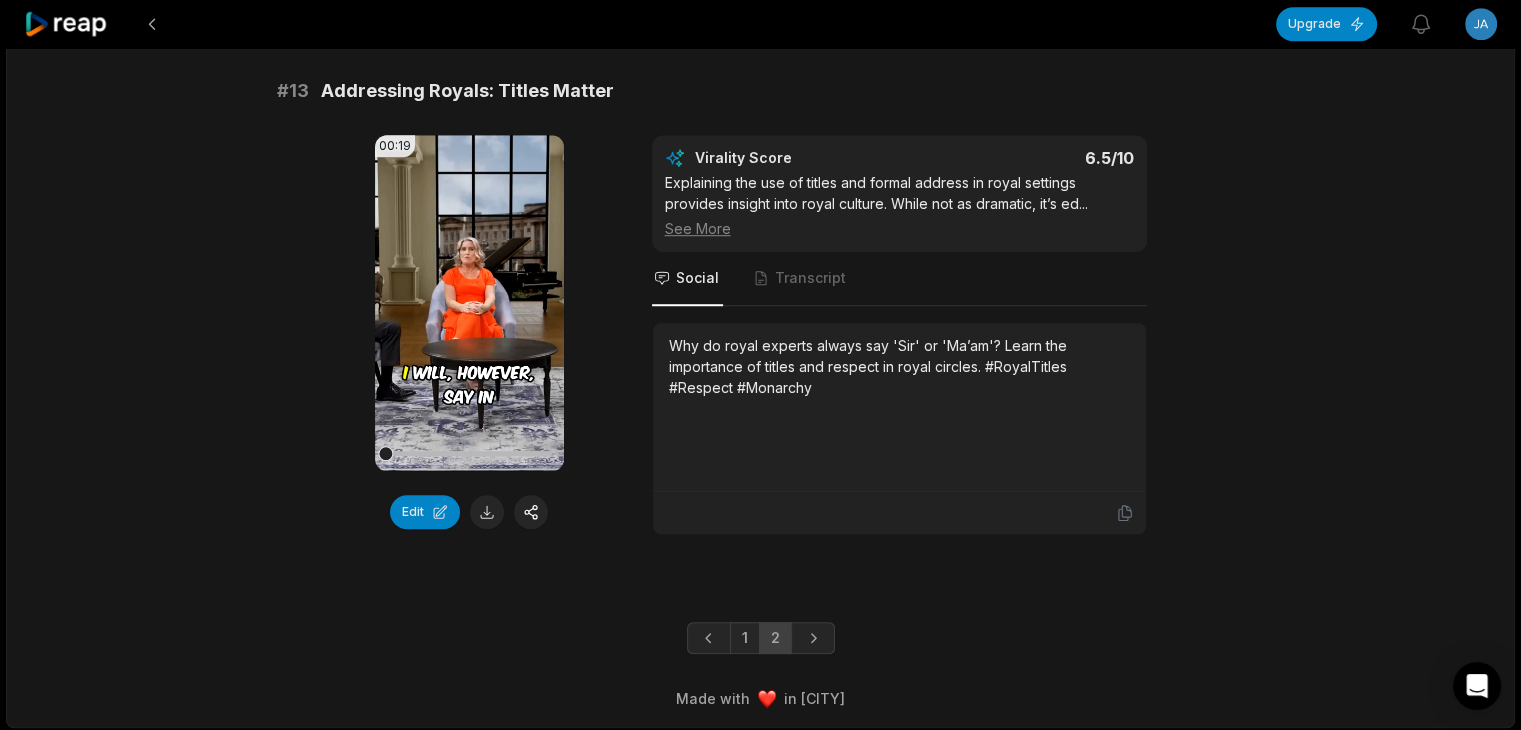 click on "Edit" at bounding box center [469, 512] 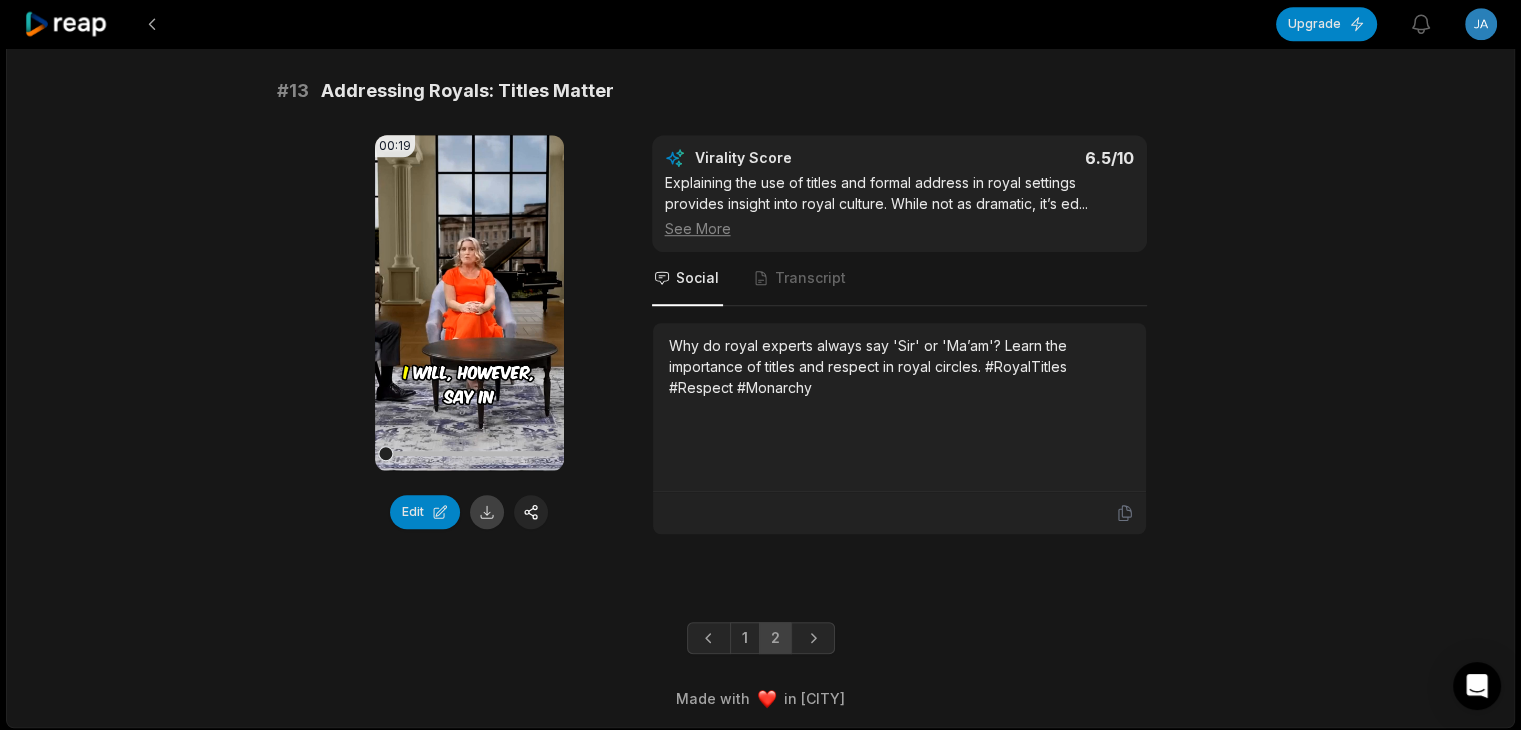click at bounding box center [487, 512] 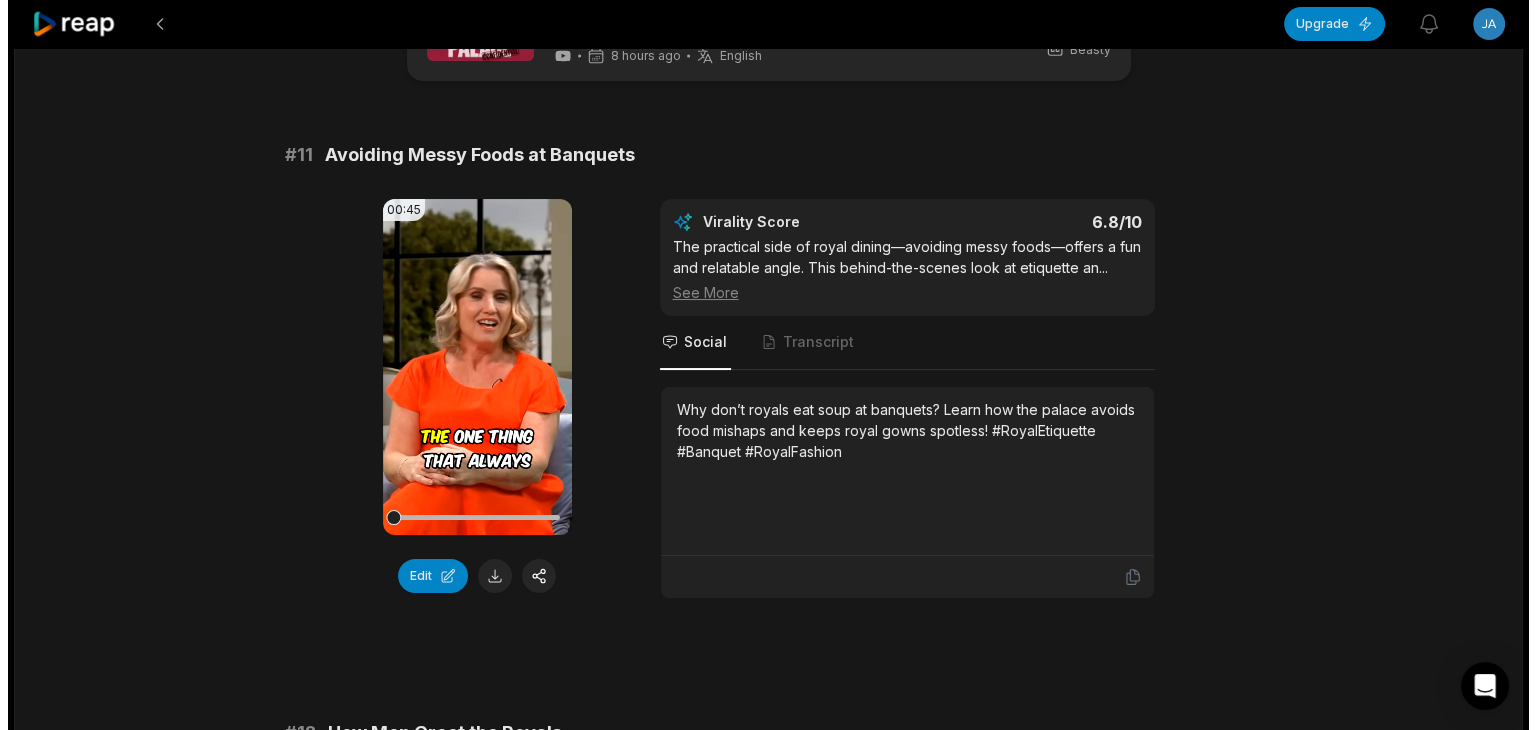scroll, scrollTop: 0, scrollLeft: 0, axis: both 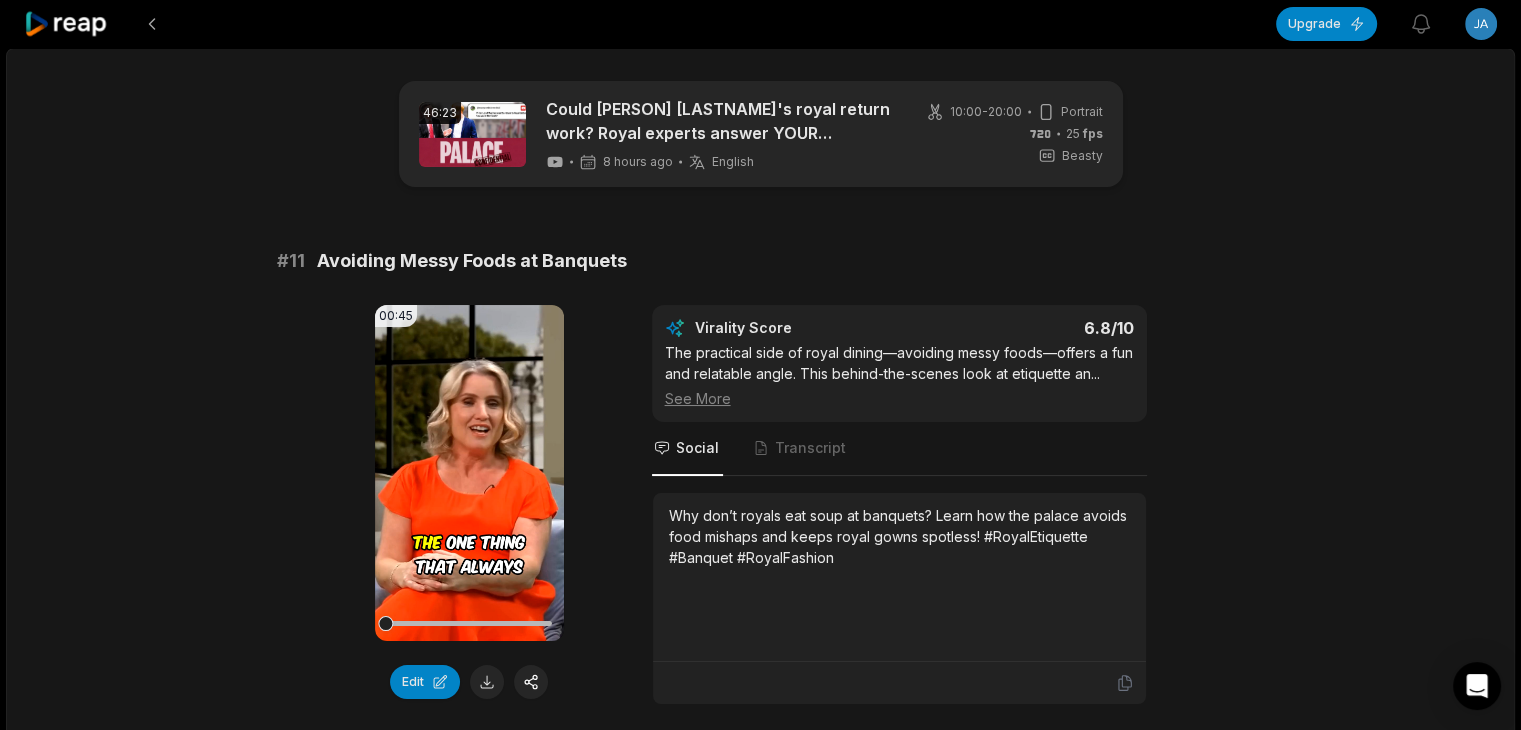 click on "Upgrade View notifications Open user menu 46:23 Could Prince Harry's royal return work? Royal experts answer YOUR questions | Palace Confidential 8 hours ago English en 10:00  -  20:00 Portrait 25   fps Beasty # 11 Avoiding Messy Foods at Banquets 00:45 Your browser does not support mp4 format. Edit Virality Score 6.8 /10 The practical side of royal dining—avoiding messy foods—offers a fun and relatable angle. This behind-the-scenes look at etiquette an ...   See More Social Transcript Why don’t royals eat soup at banquets? Learn how the palace avoids food mishaps and keeps royal gowns spotless! #RoyalEtiquette #Banquet #RoyalFashion # 12 How Men Greet the Royals 00:30 Your browser does not support mp4 format. Edit Virality Score 6.7 /10 The discussion about male etiquette and bowing to royals is informative and slightly humorous. It sheds light on lesser-known customs ...   See More Social Transcript # 13 Addressing Royals: Titles Matter 00:19 Your browser does not support mp4 format. Edit 6.5 /10 ..." at bounding box center [760, 365] 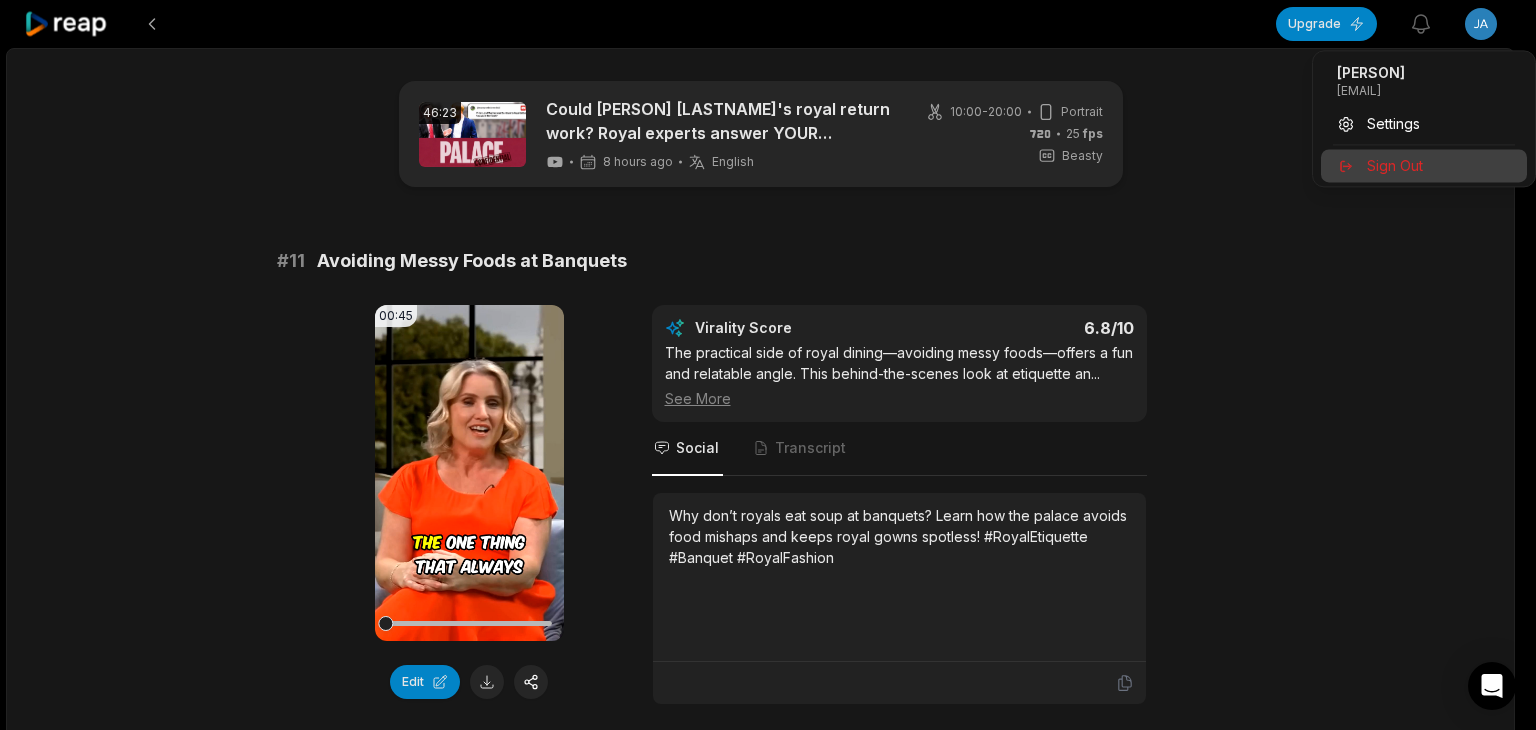 click on "Sign Out" at bounding box center (1395, 165) 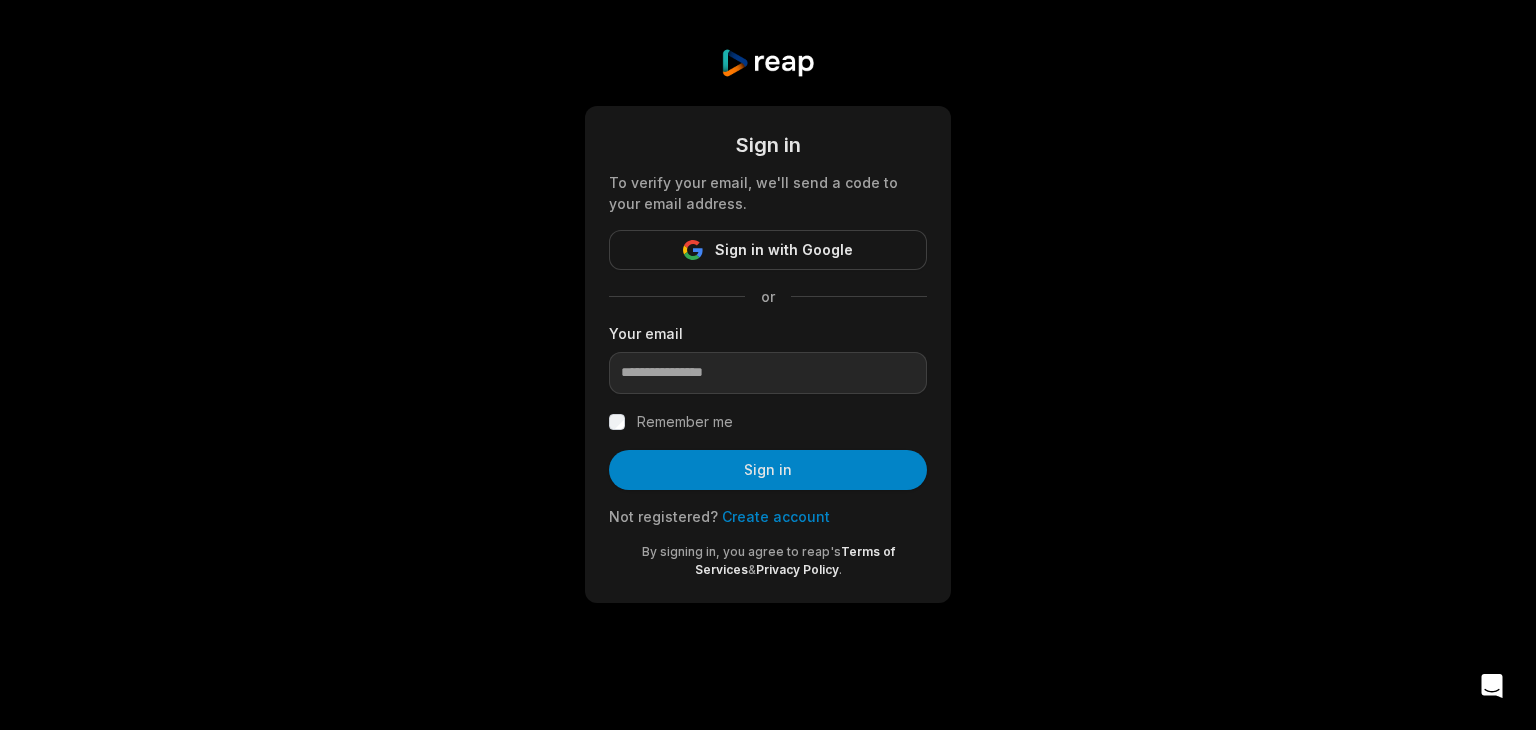click on "Create account" at bounding box center [776, 516] 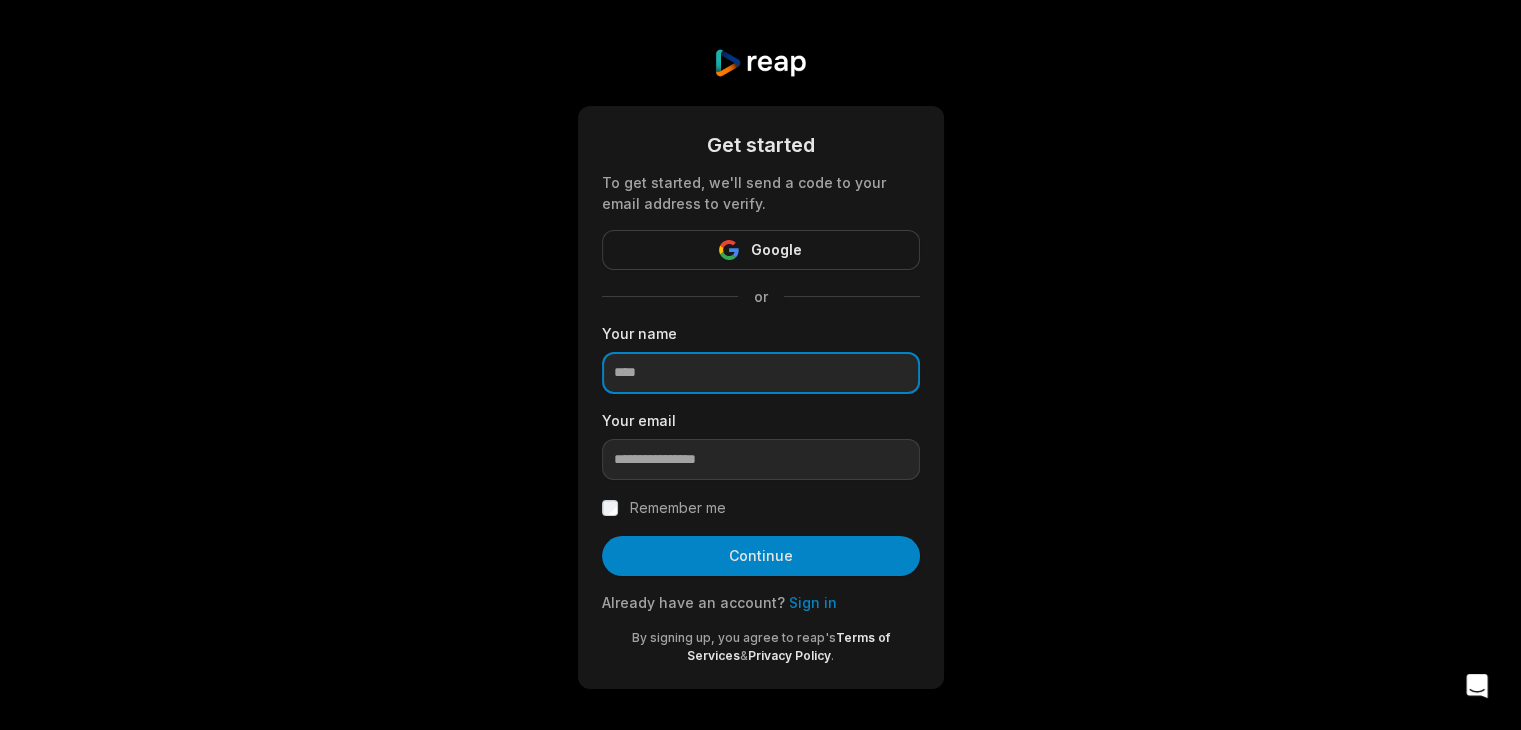 click at bounding box center (761, 373) 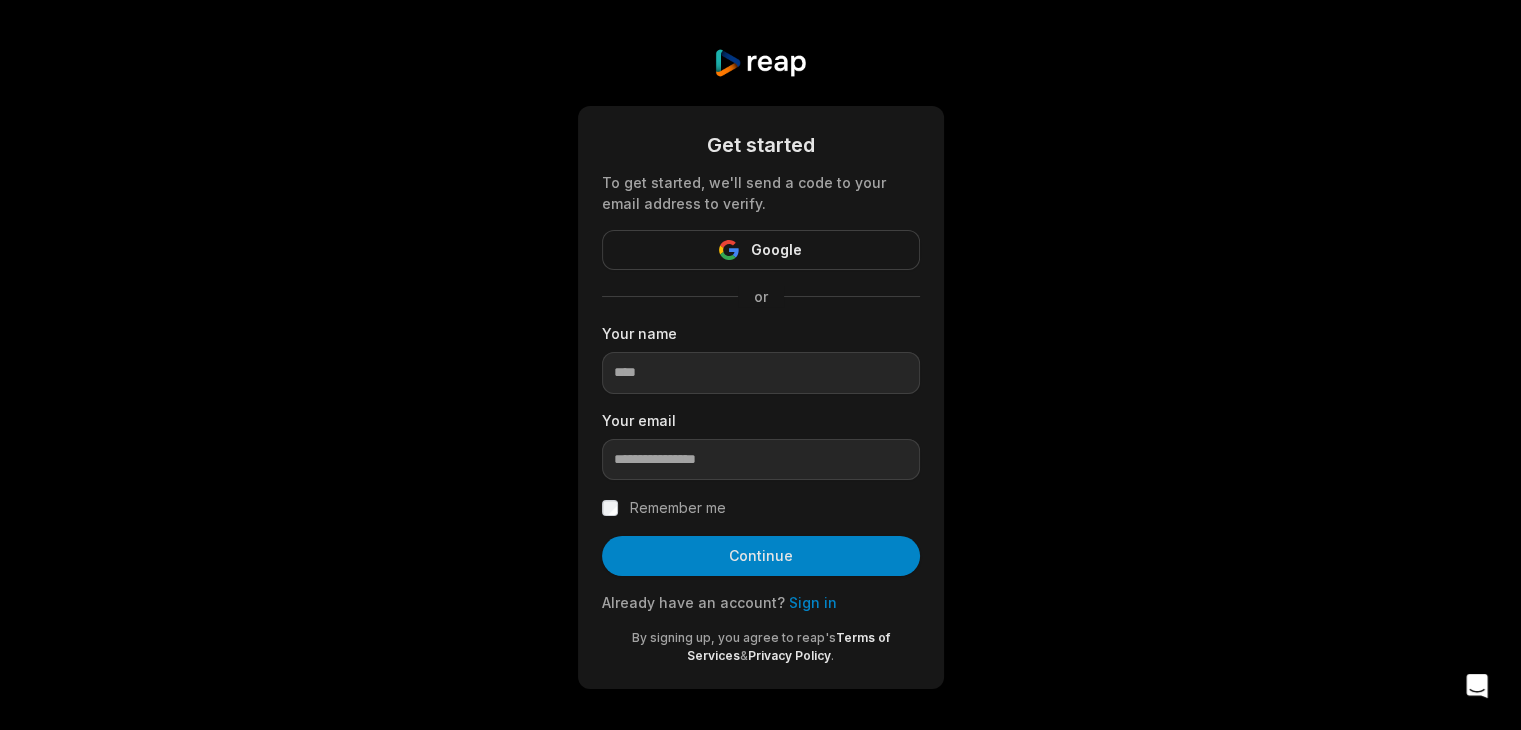 click on "Get started To get started, we'll send a code to your email address to verify. Google or Your name Your email Remember me Continue Already have an account?   Sign in By signing up, you agree to reap's  Terms of Services  &  Privacy Policy ." at bounding box center (761, 397) 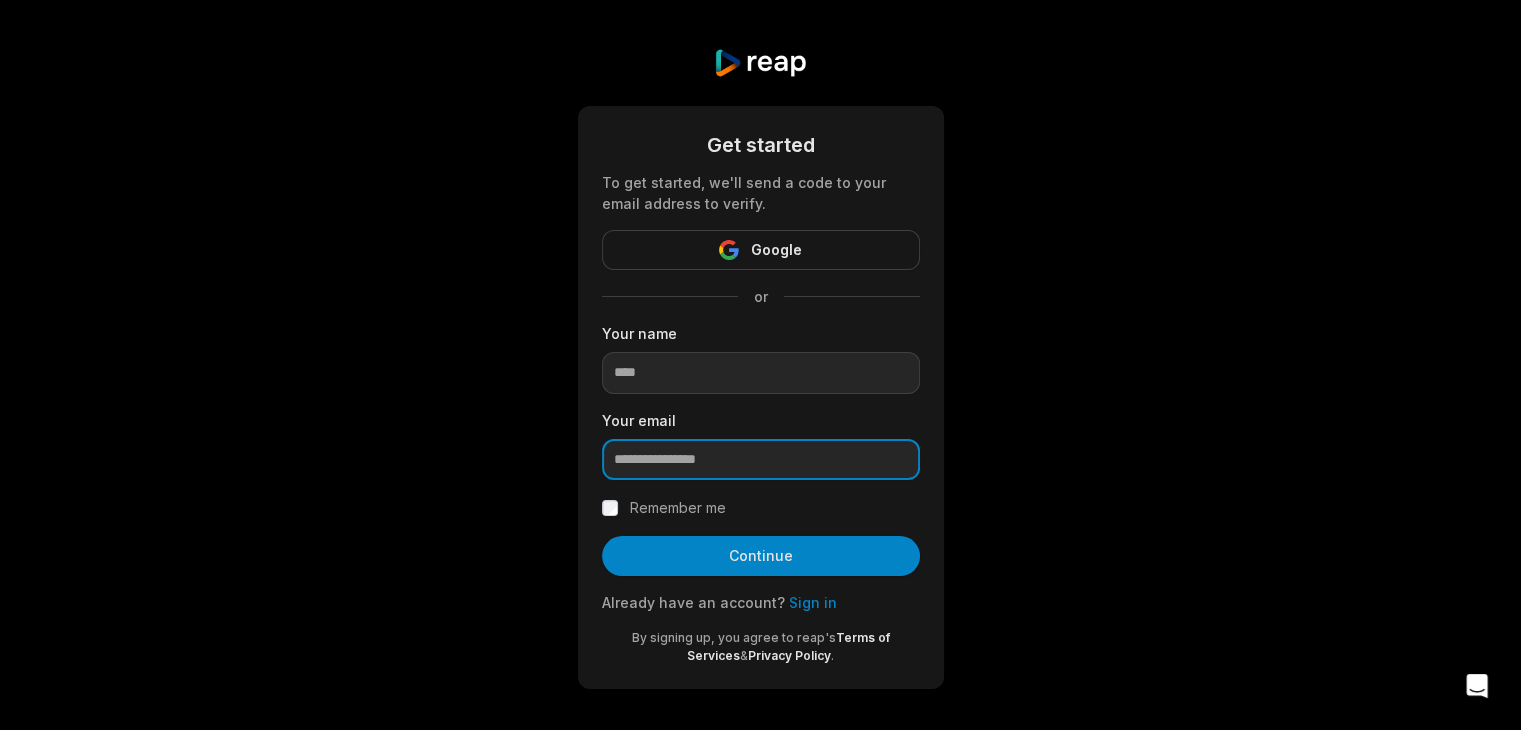 click at bounding box center (761, 460) 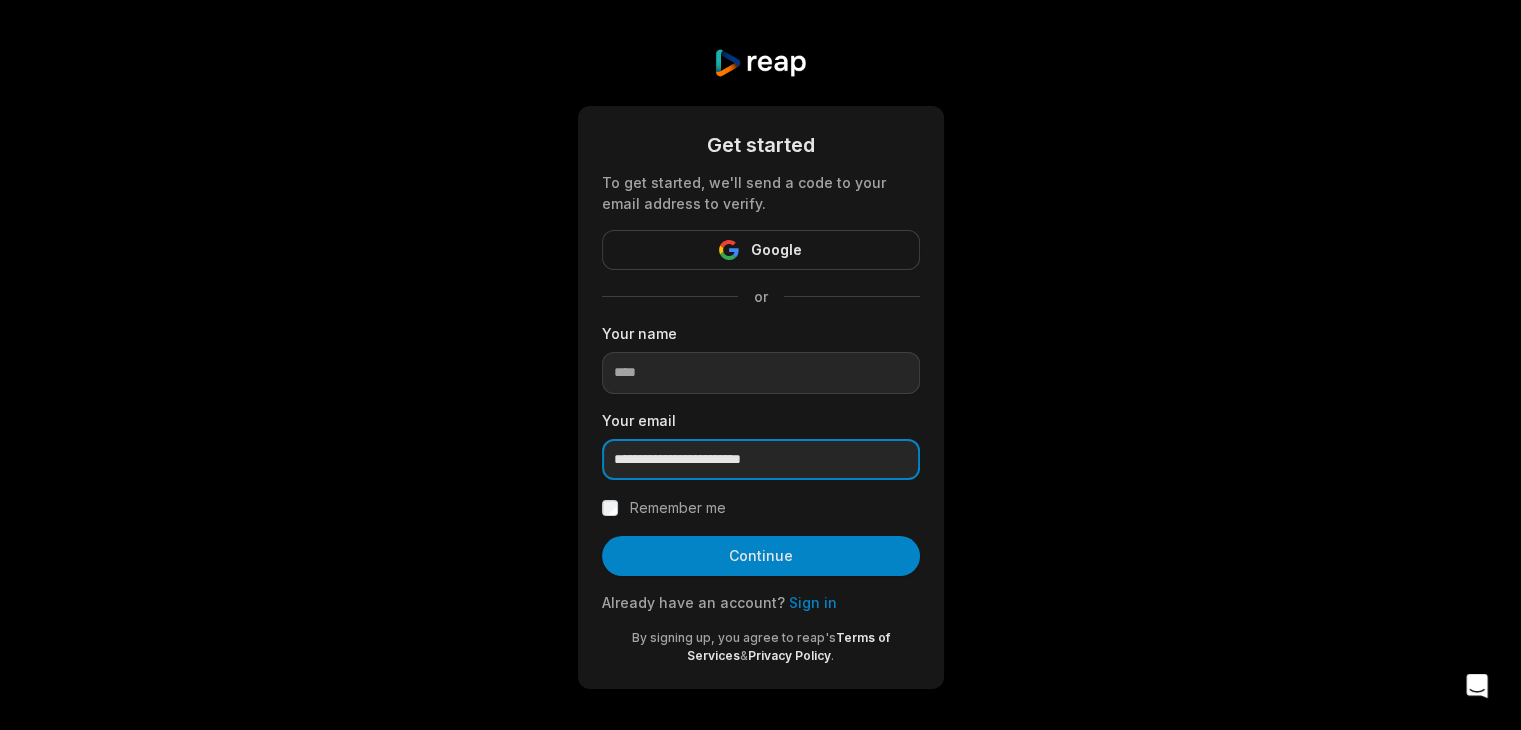 click on "**********" at bounding box center (761, 460) 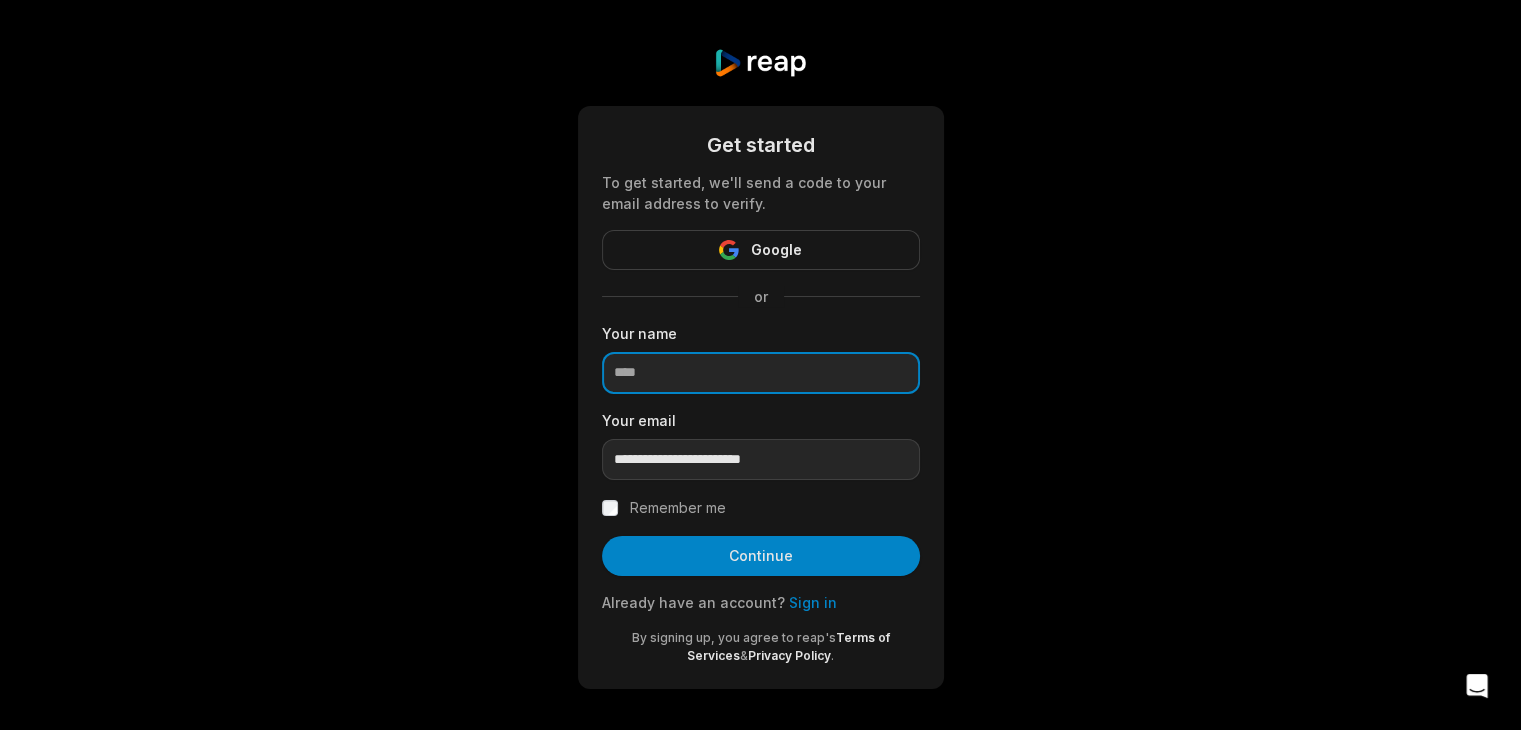 click at bounding box center (761, 373) 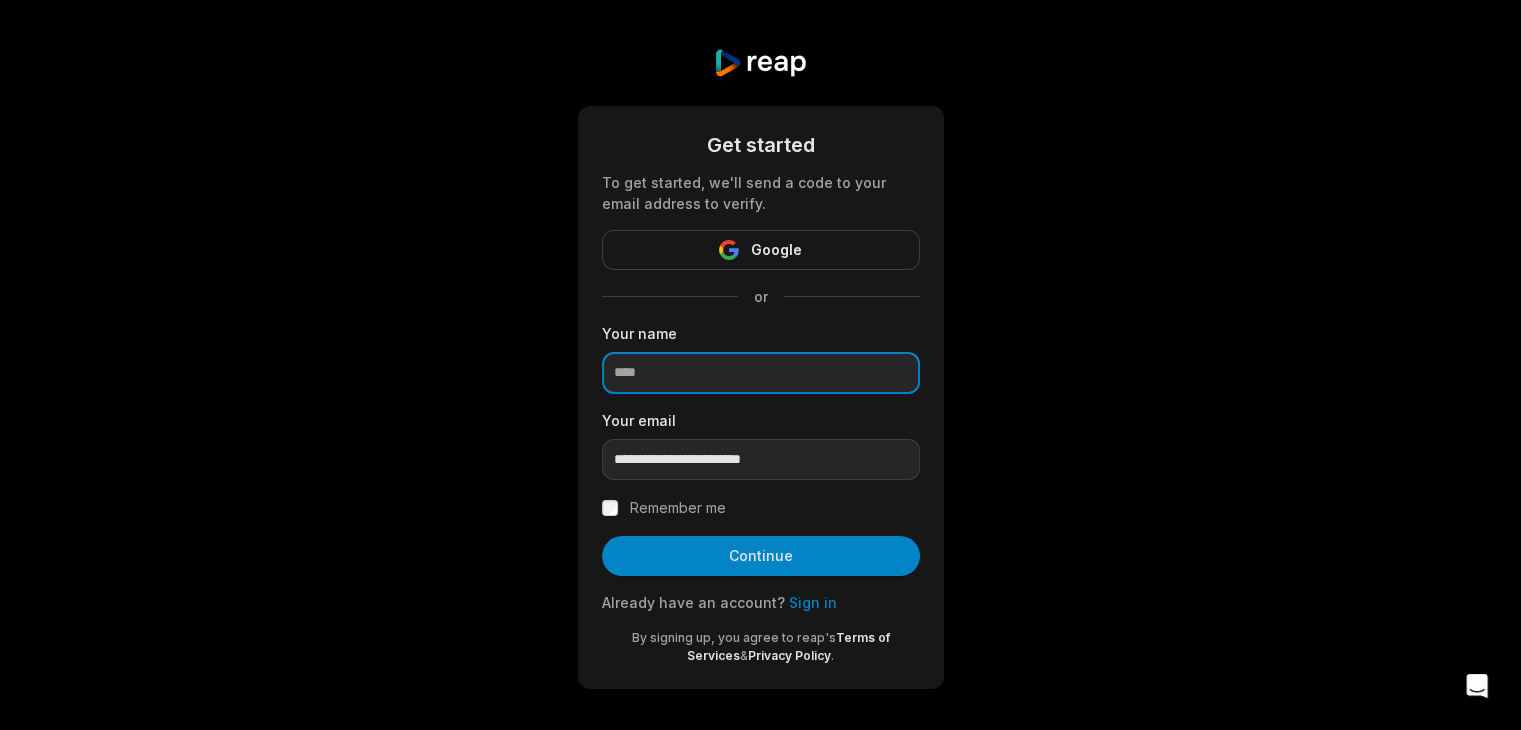 paste on "*******" 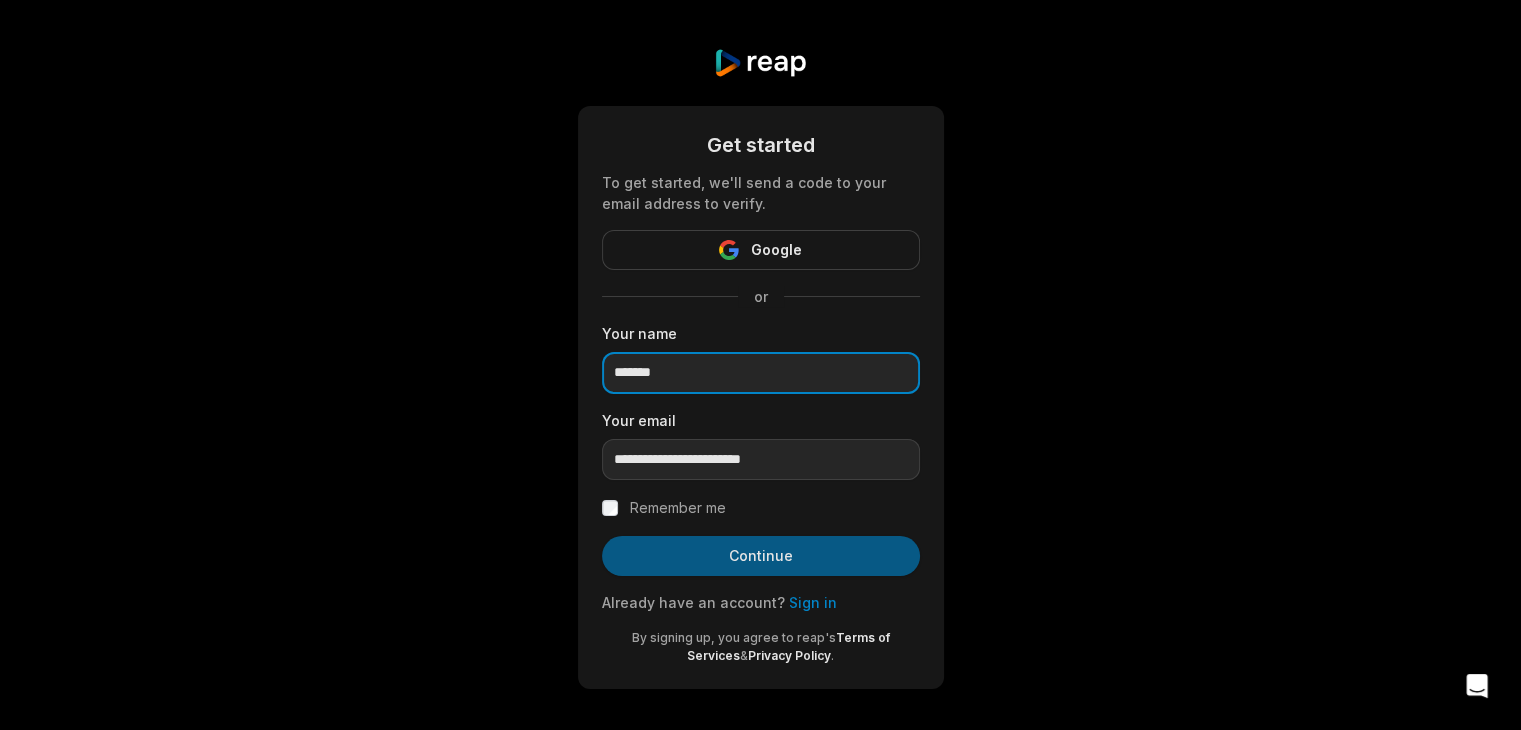 type on "*******" 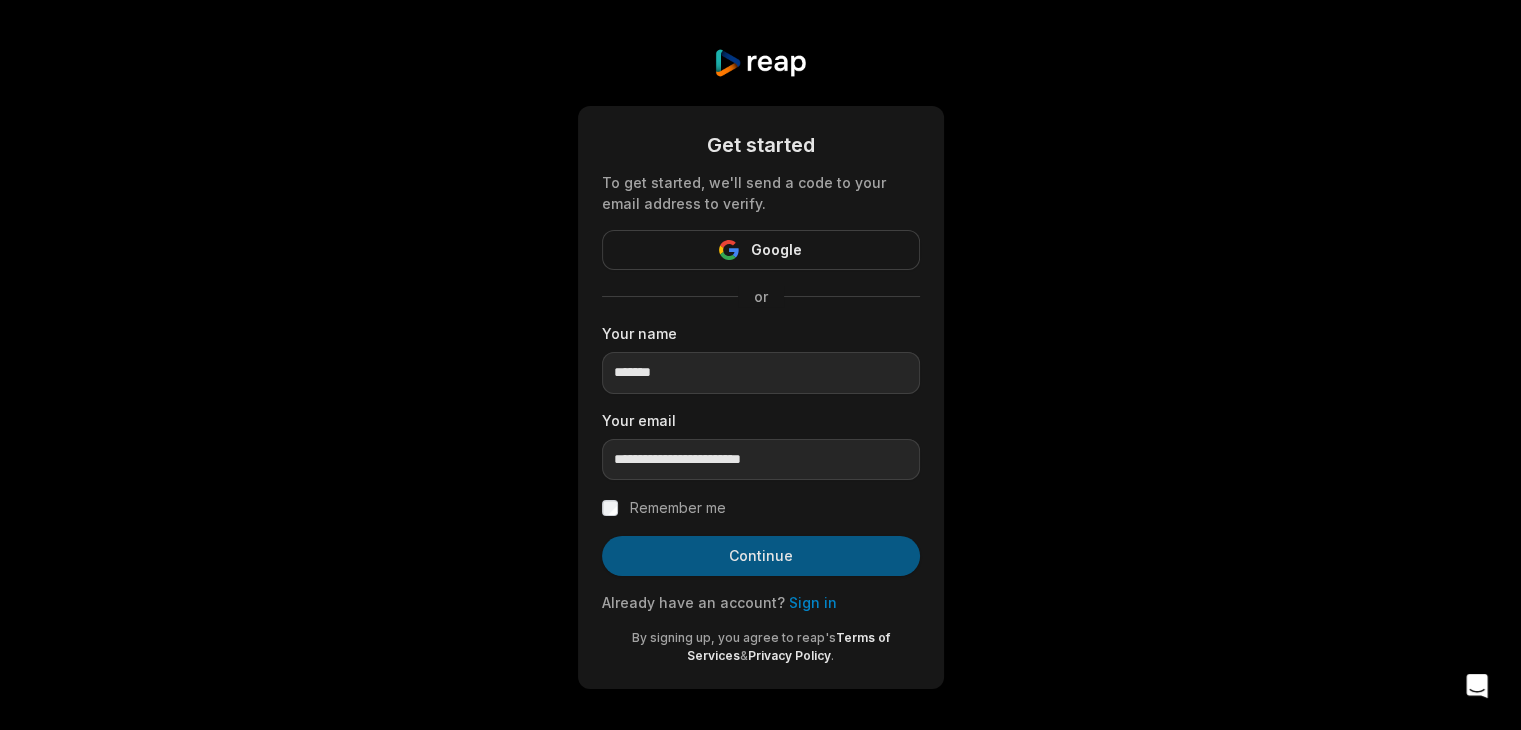 click on "Continue" at bounding box center [761, 556] 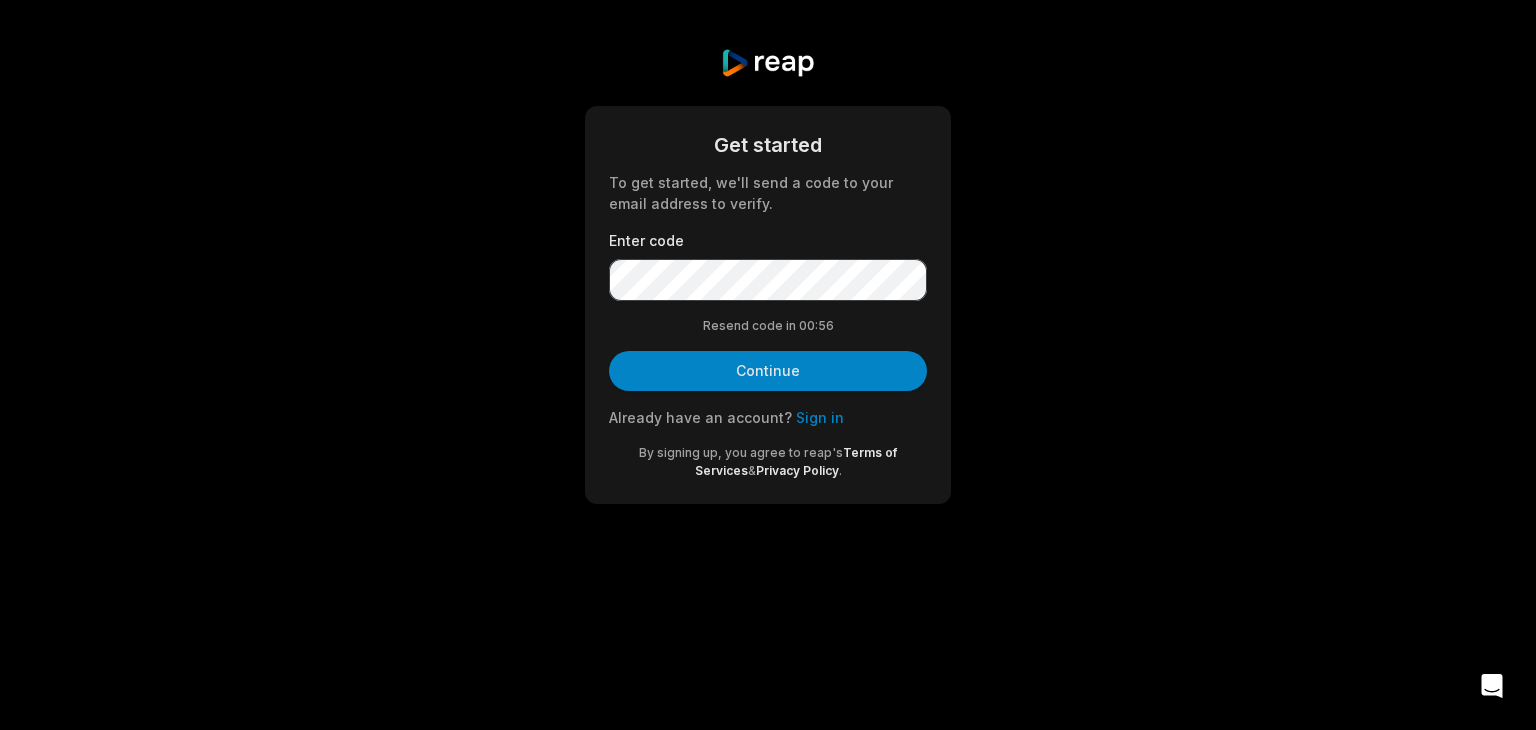 click on "Get started To get started, we'll send a code to your email address to verify. Enter code Resend code in 00: 56 Continue Already have an account?   Sign in By signing up, you agree to reap's  Terms of Services  &  Privacy Policy ." at bounding box center [768, 305] 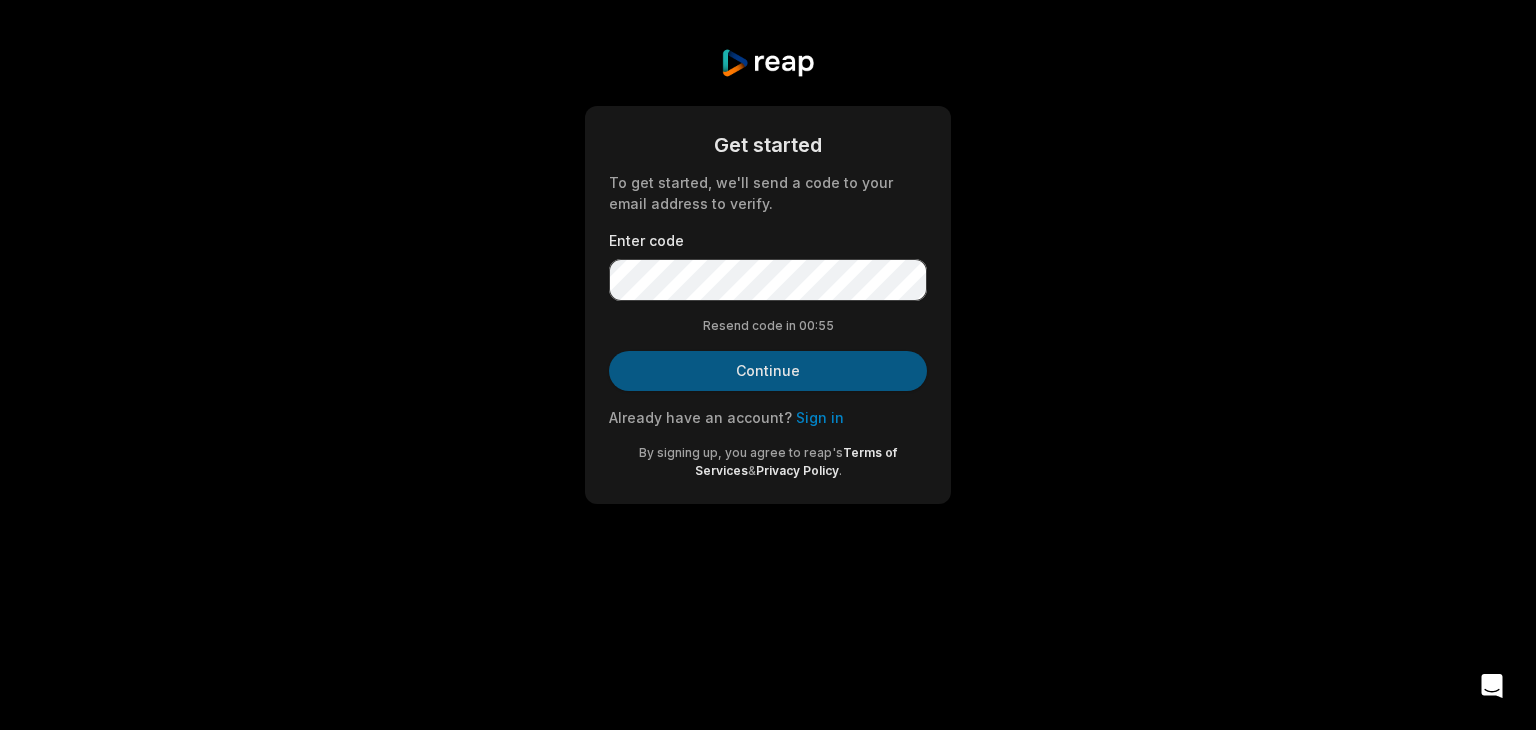 click on "Continue" at bounding box center (768, 371) 